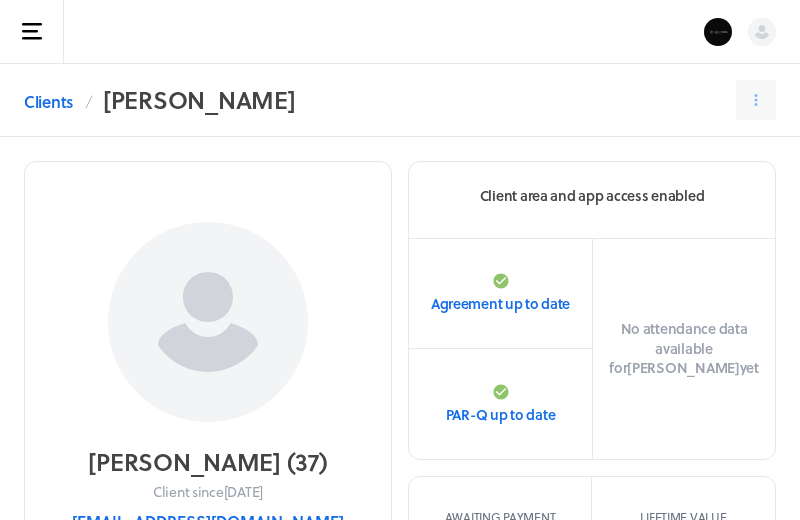 scroll, scrollTop: 1371, scrollLeft: 0, axis: vertical 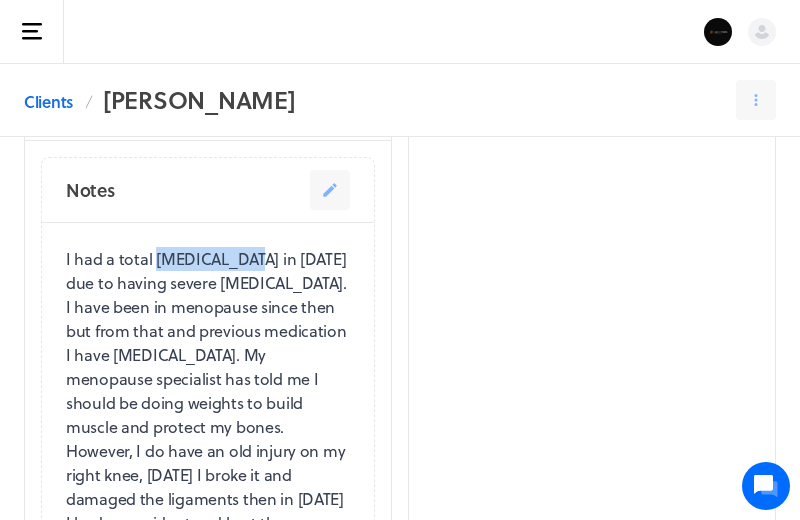 drag, startPoint x: 155, startPoint y: 250, endPoint x: 250, endPoint y: 251, distance: 95.005264 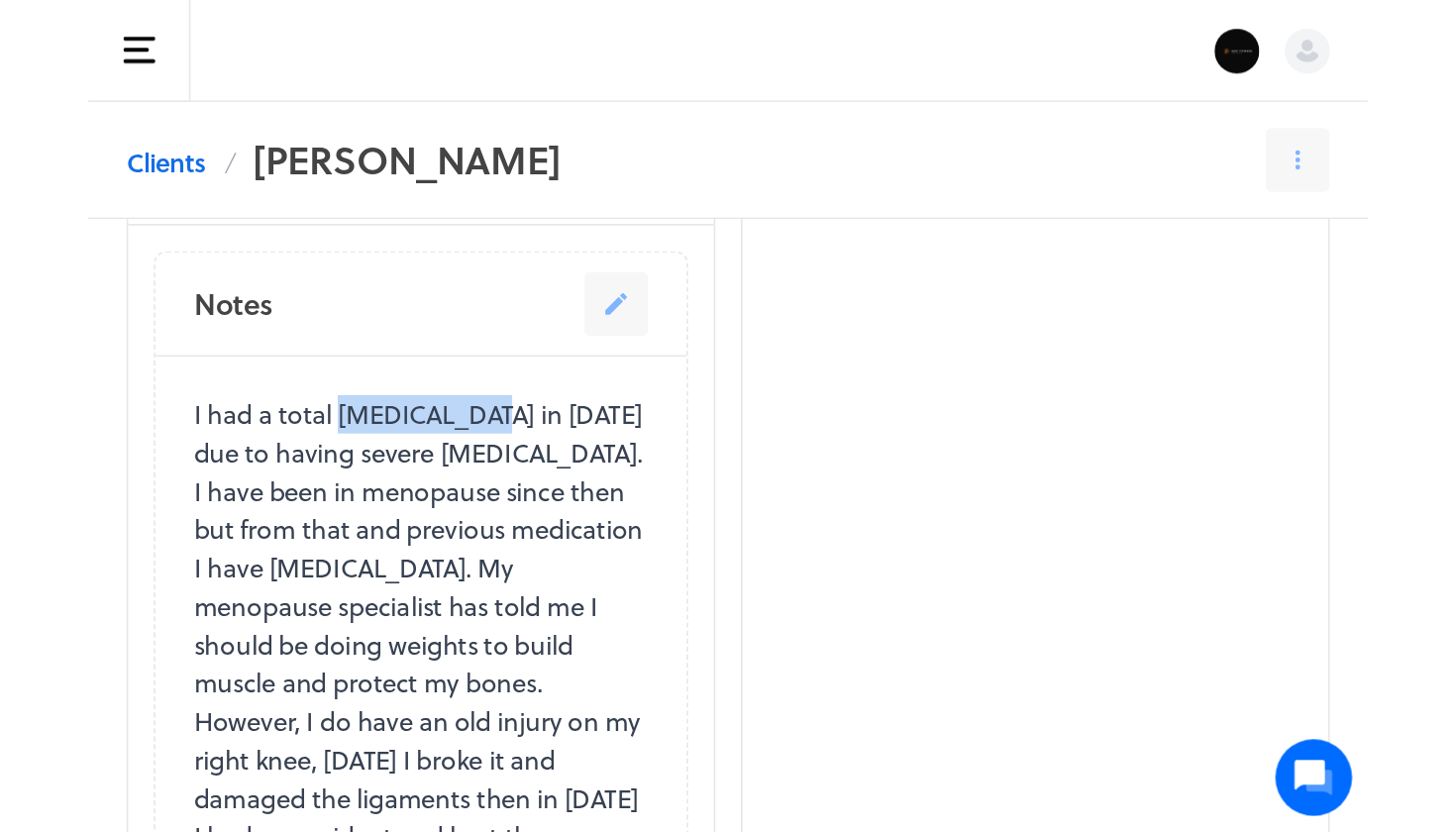 scroll, scrollTop: 1358, scrollLeft: 0, axis: vertical 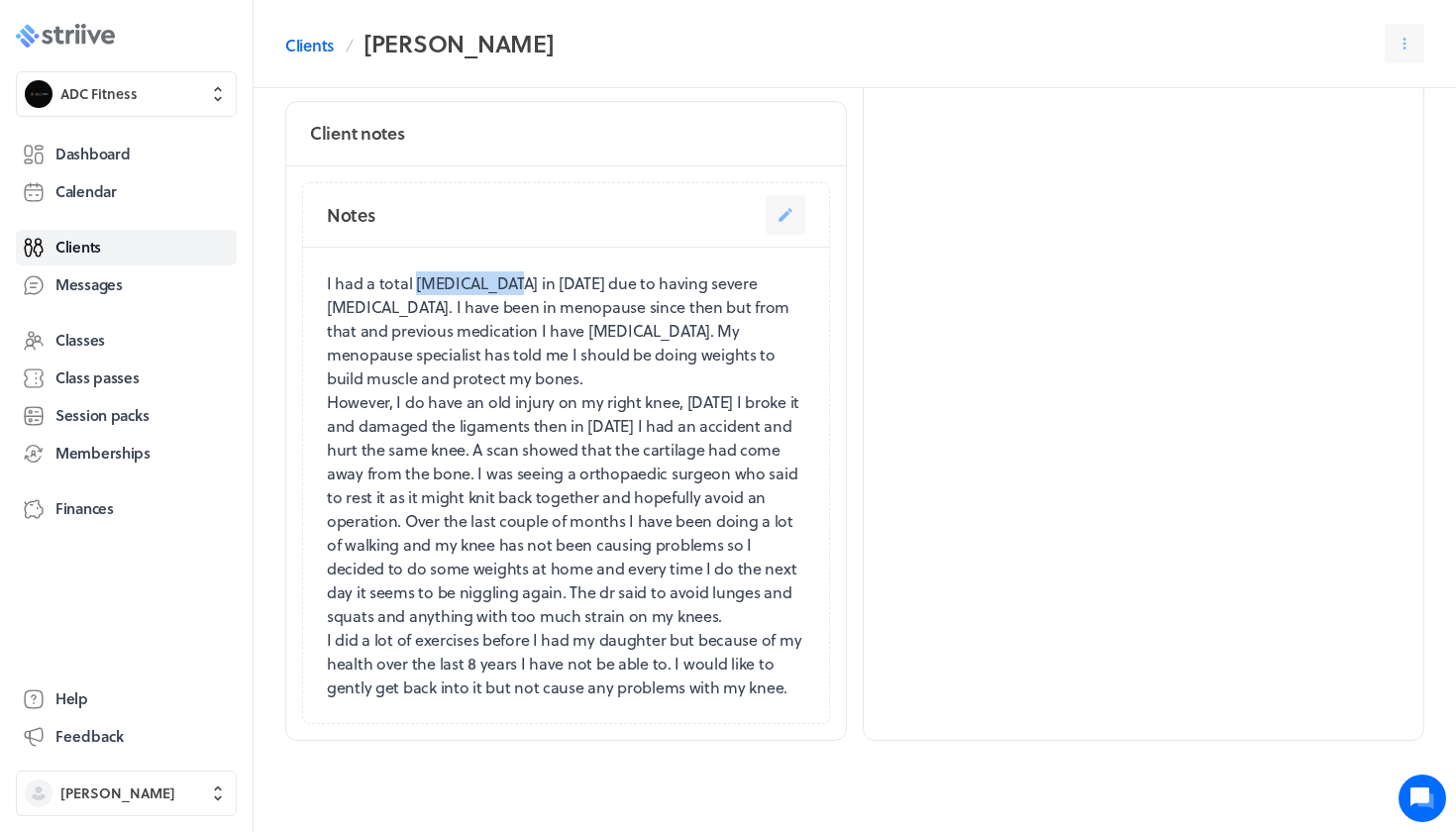 click on ".st0{fill:#006BFF;}
.st1{fill:#0A121C;}
.st2{fill:url(#SVGID_1_);}
.st3{fill:url(#SVGID_2_);}
.st4{fill:url(#SVGID_3_);}
.st5{fill:url(#SVGID_4_);}
.st6{fill:url(#SVGID_5_);}
.st7{fill:#FFFFFF;}
.st8{fill:url(#SVGID_6_);}
.st9{fill:url(#SVGID_7_);}
.st10{fill:url(#SVGID_8_);}
.st11{fill:url(#SVGID_9_);}
.st12{fill:url(#SVGID_10_);}
.st13{fill:url(#SVGID_11_);}" 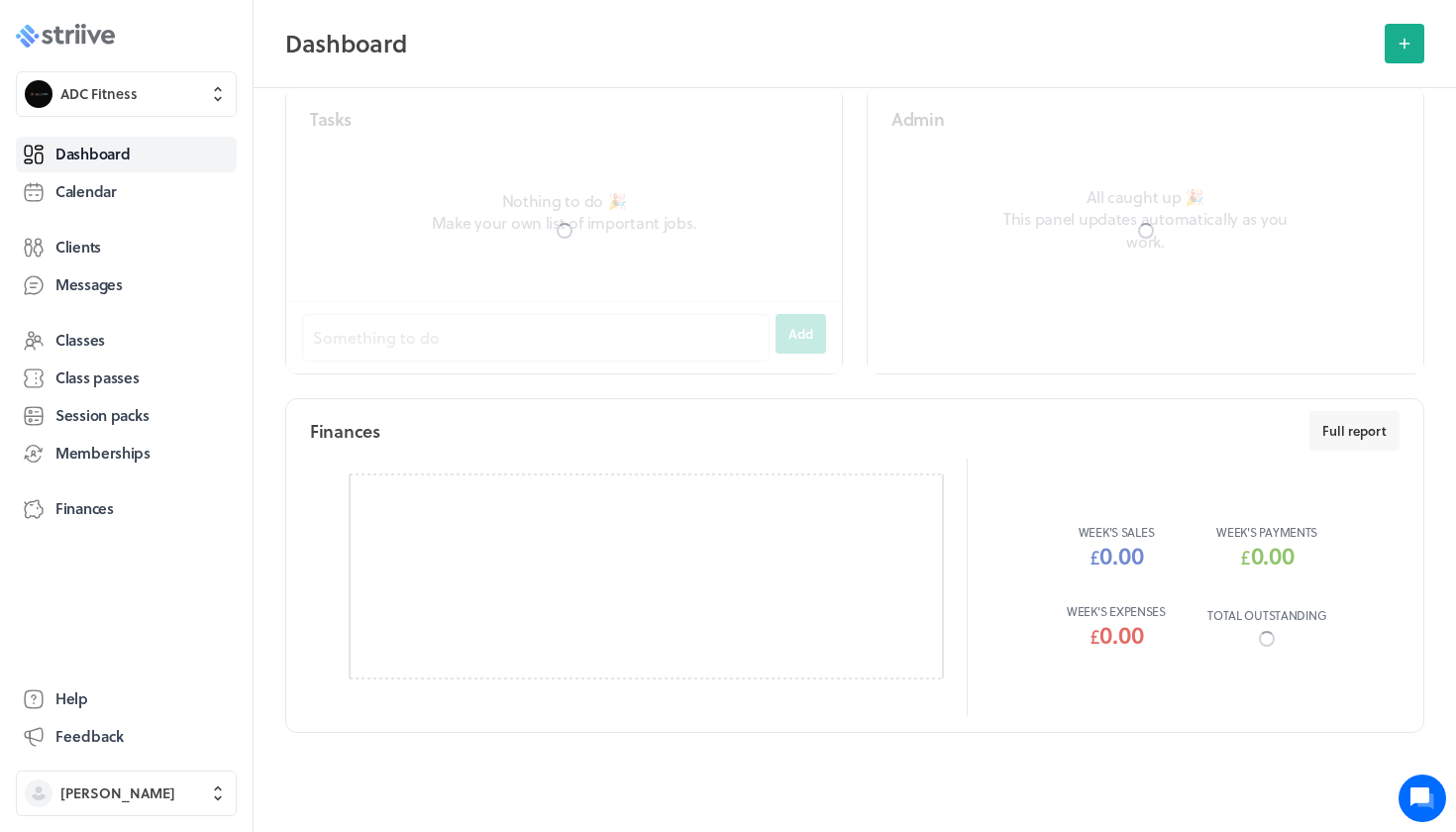 scroll, scrollTop: 0, scrollLeft: 0, axis: both 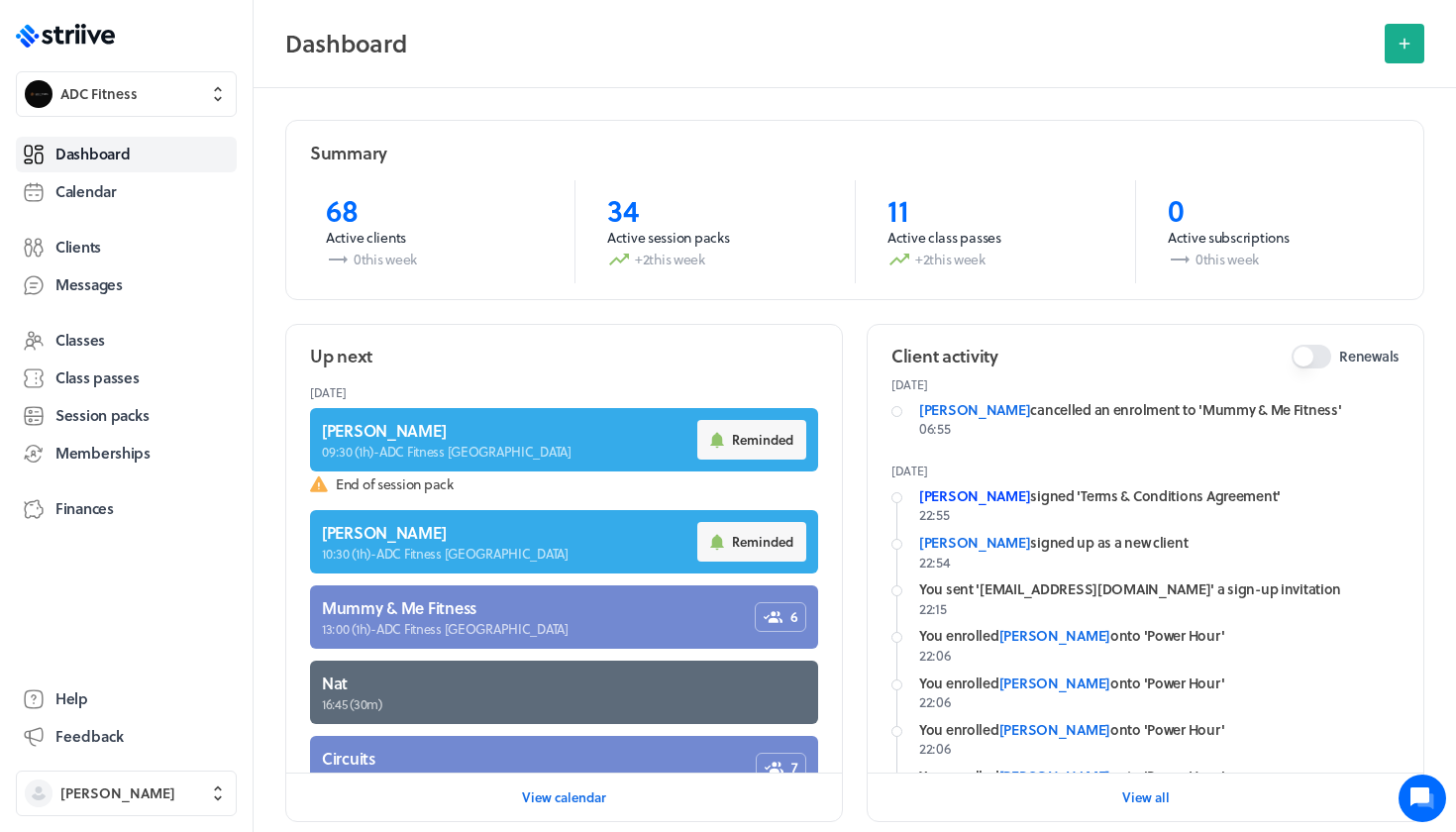 click on "[PERSON_NAME]" at bounding box center (975, 495) 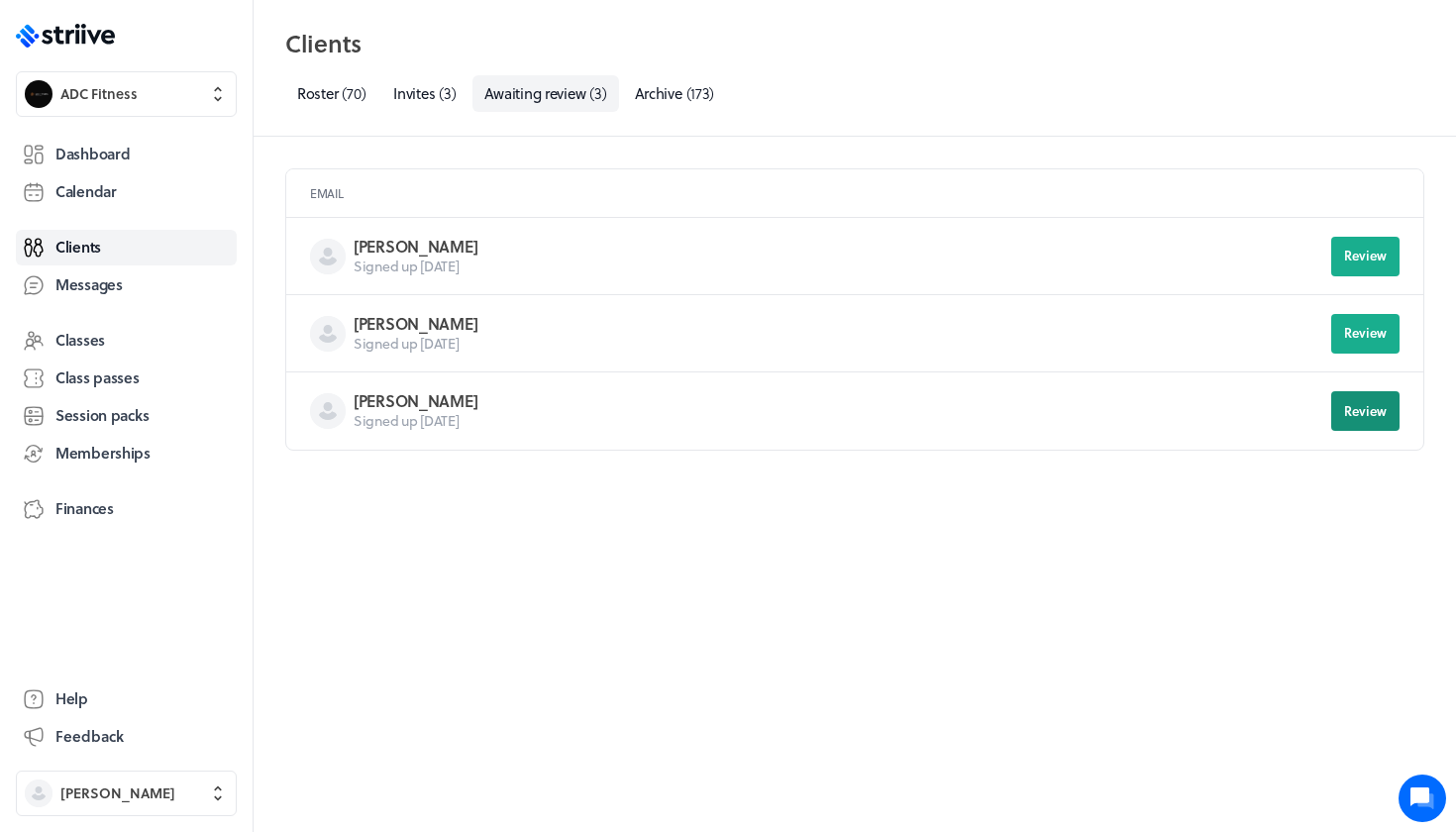 click on "Review" at bounding box center (1365, 411) 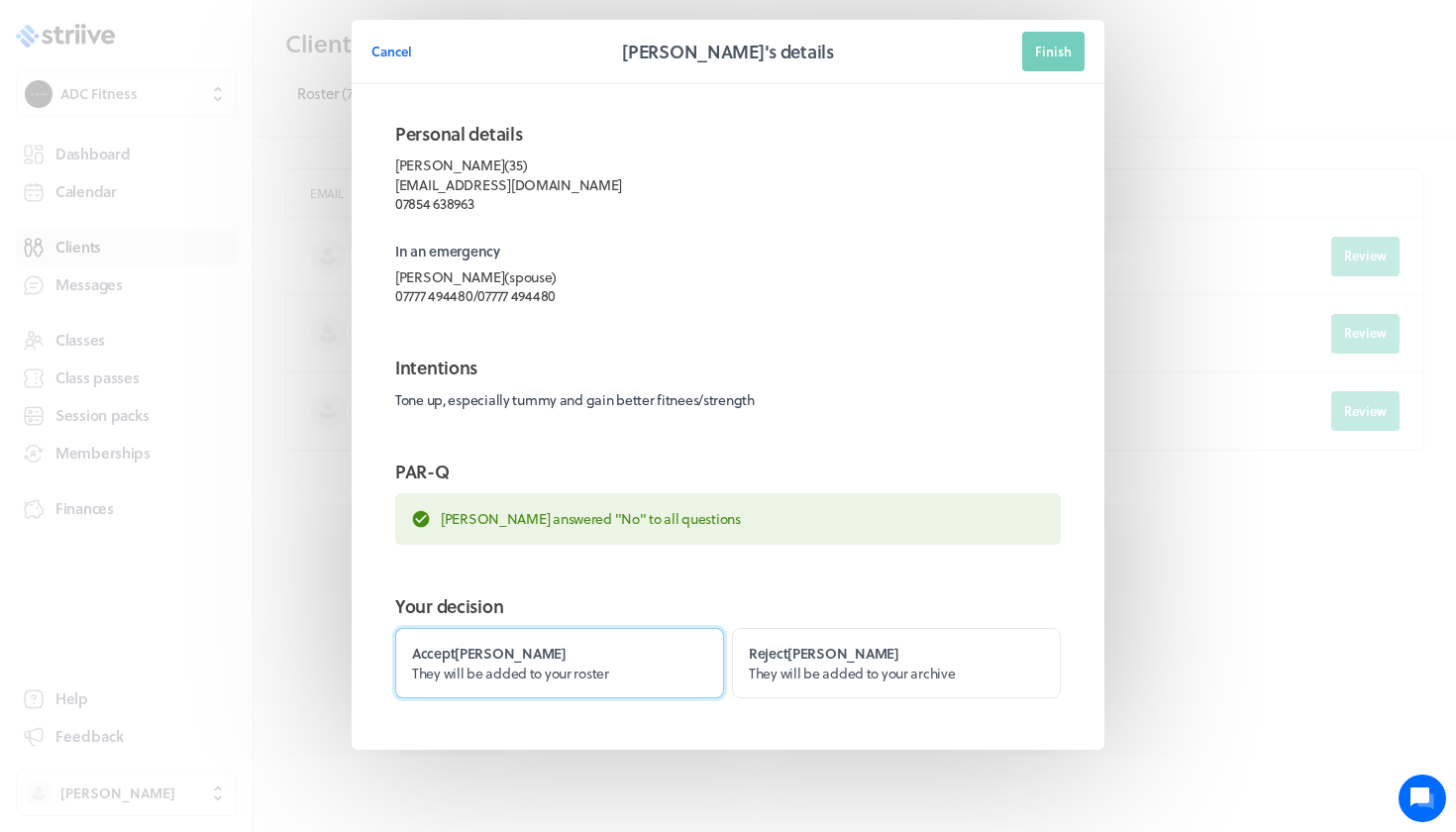click on "They will be added to your roster" at bounding box center (510, 673) 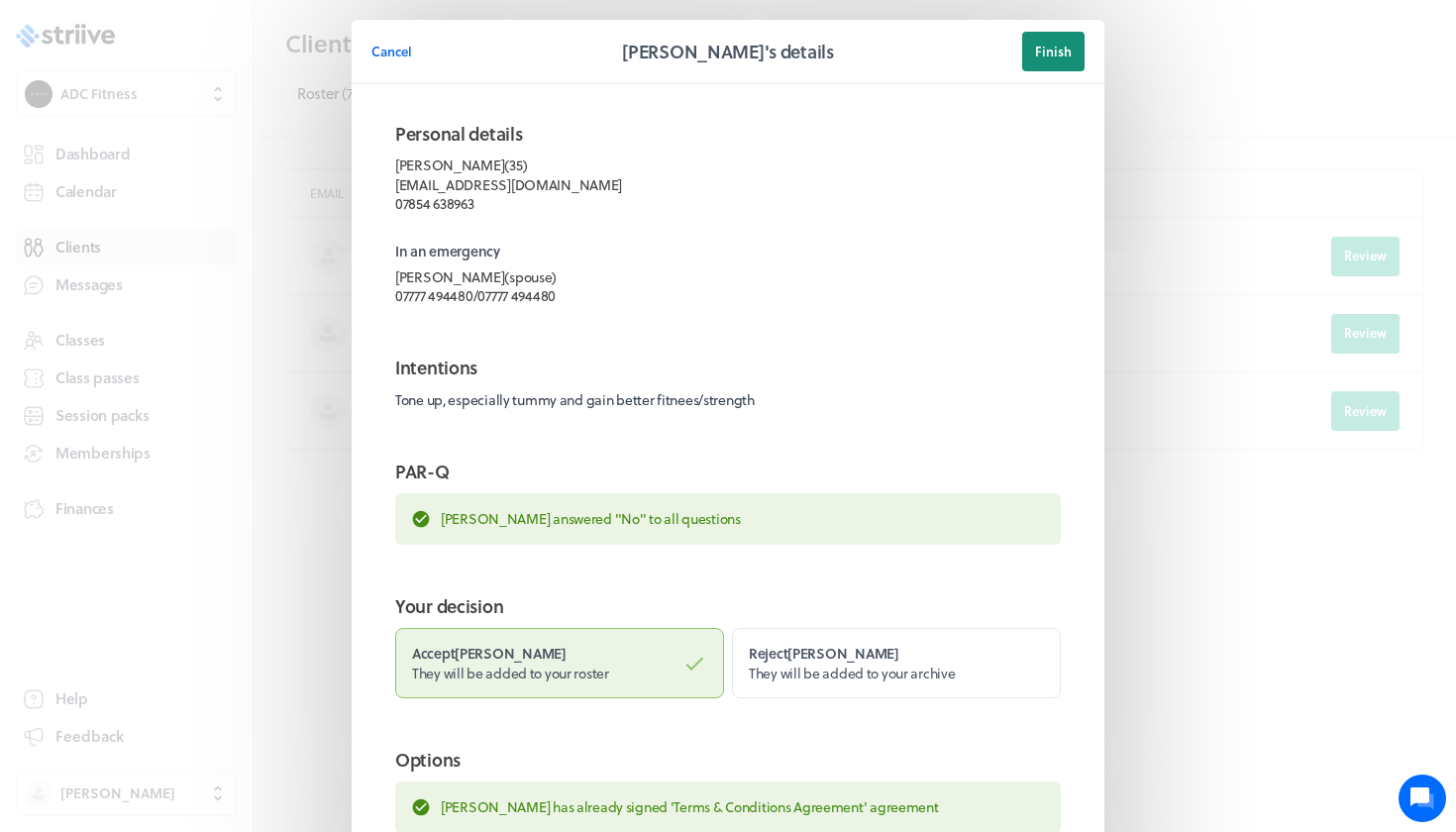 click on "Finish" at bounding box center [1053, 52] 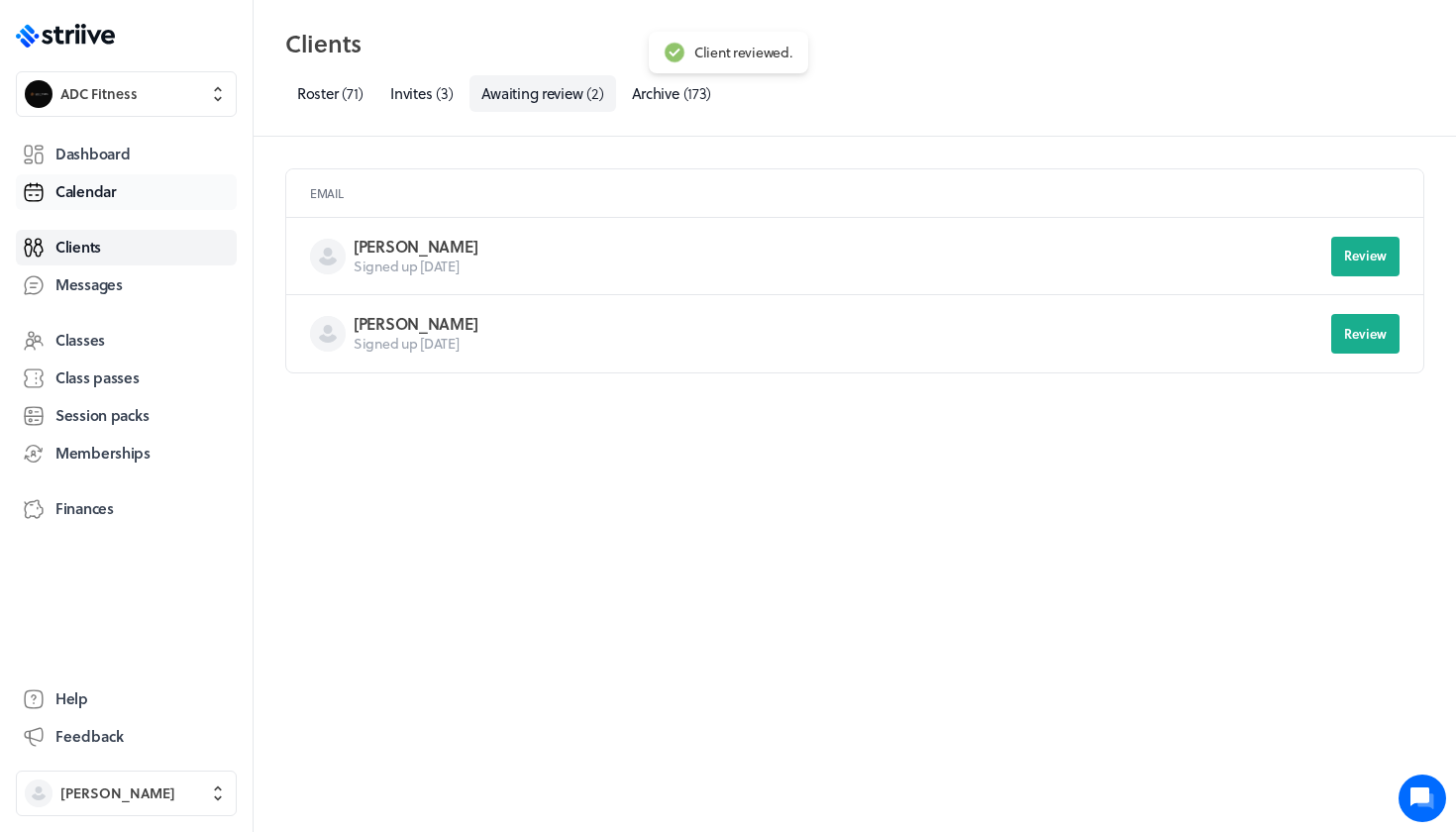 click on "Calendar" at bounding box center (86, 191) 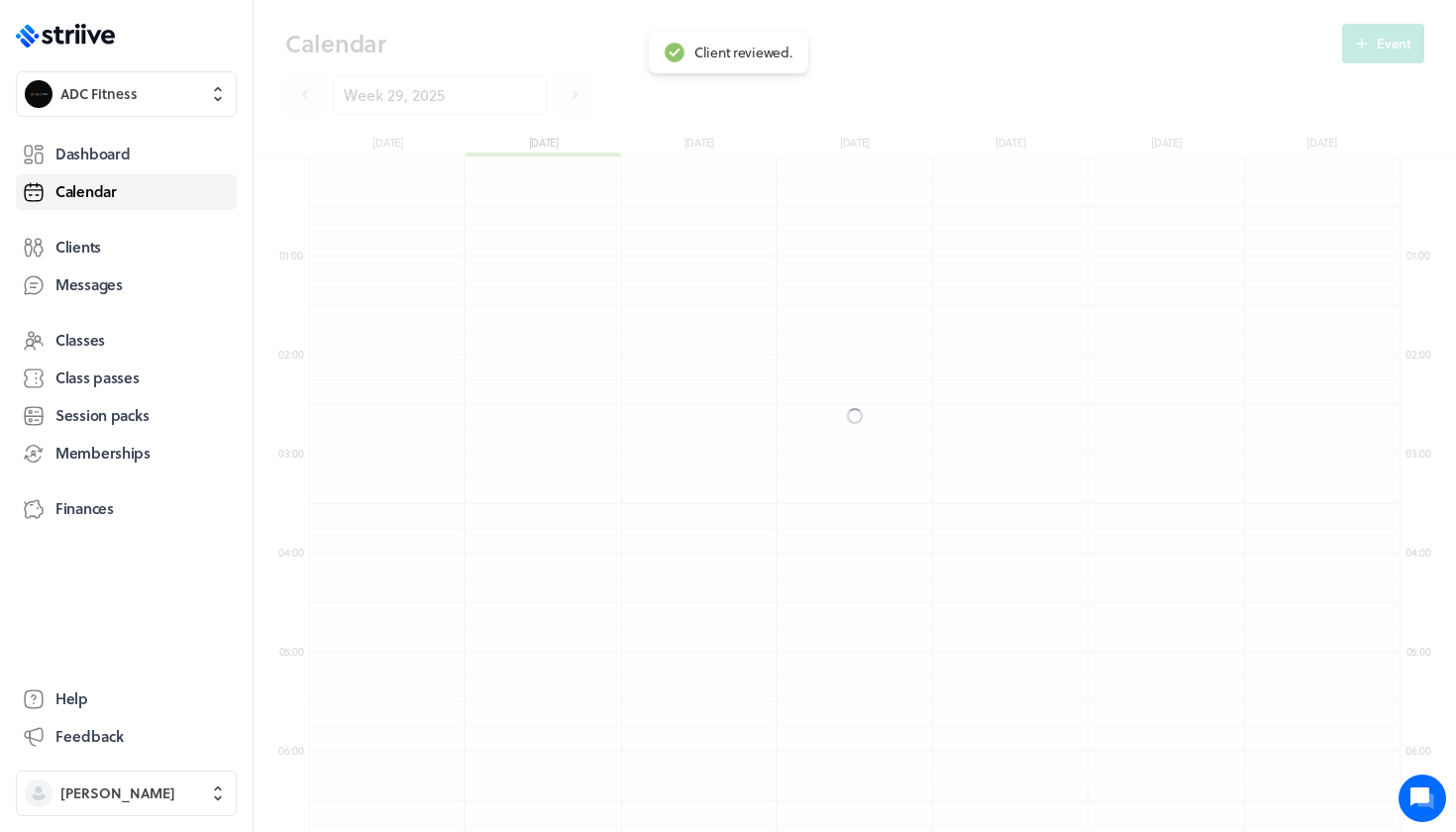 scroll, scrollTop: 842, scrollLeft: 0, axis: vertical 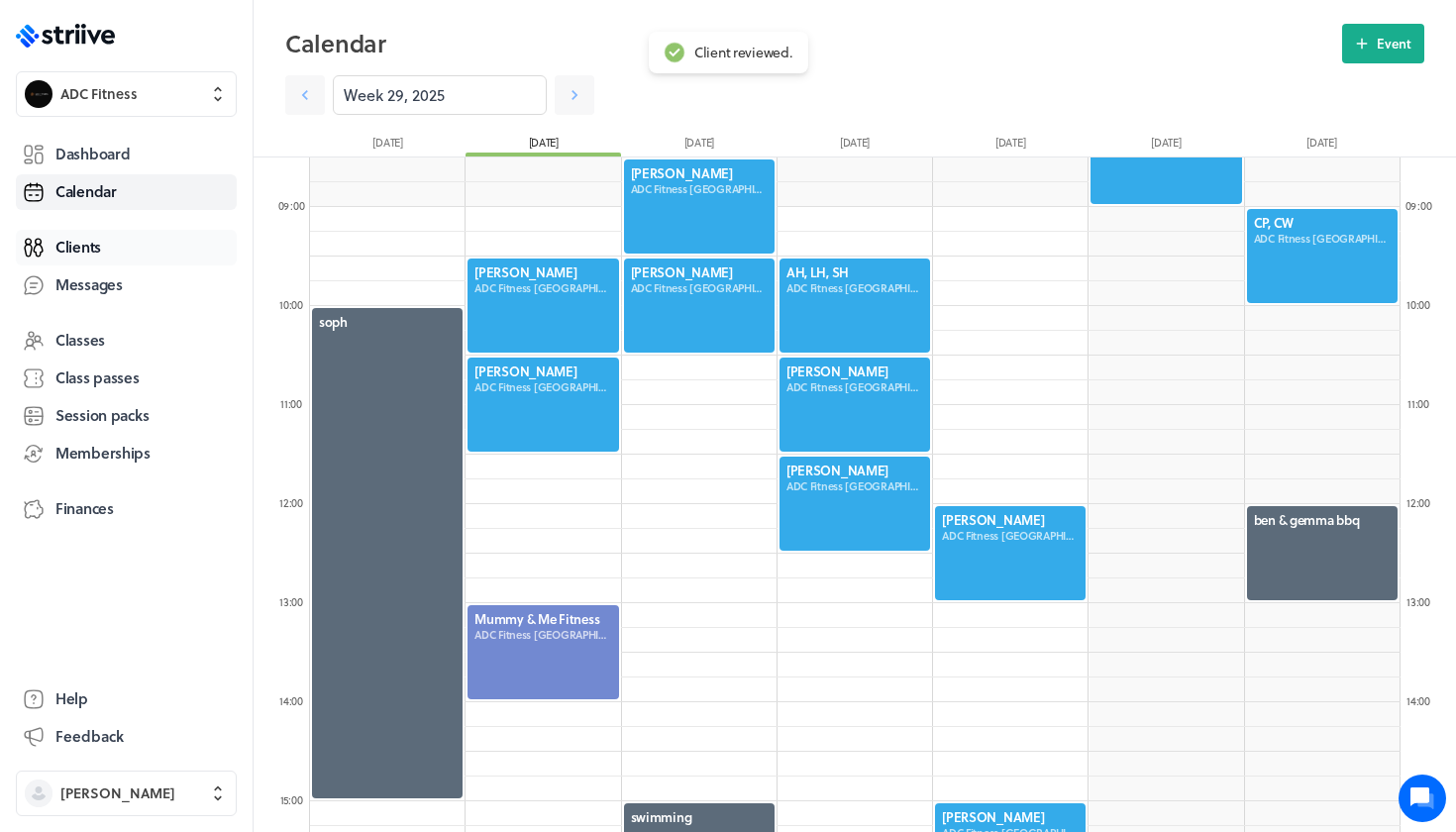 click on "Clients" at bounding box center (126, 248) 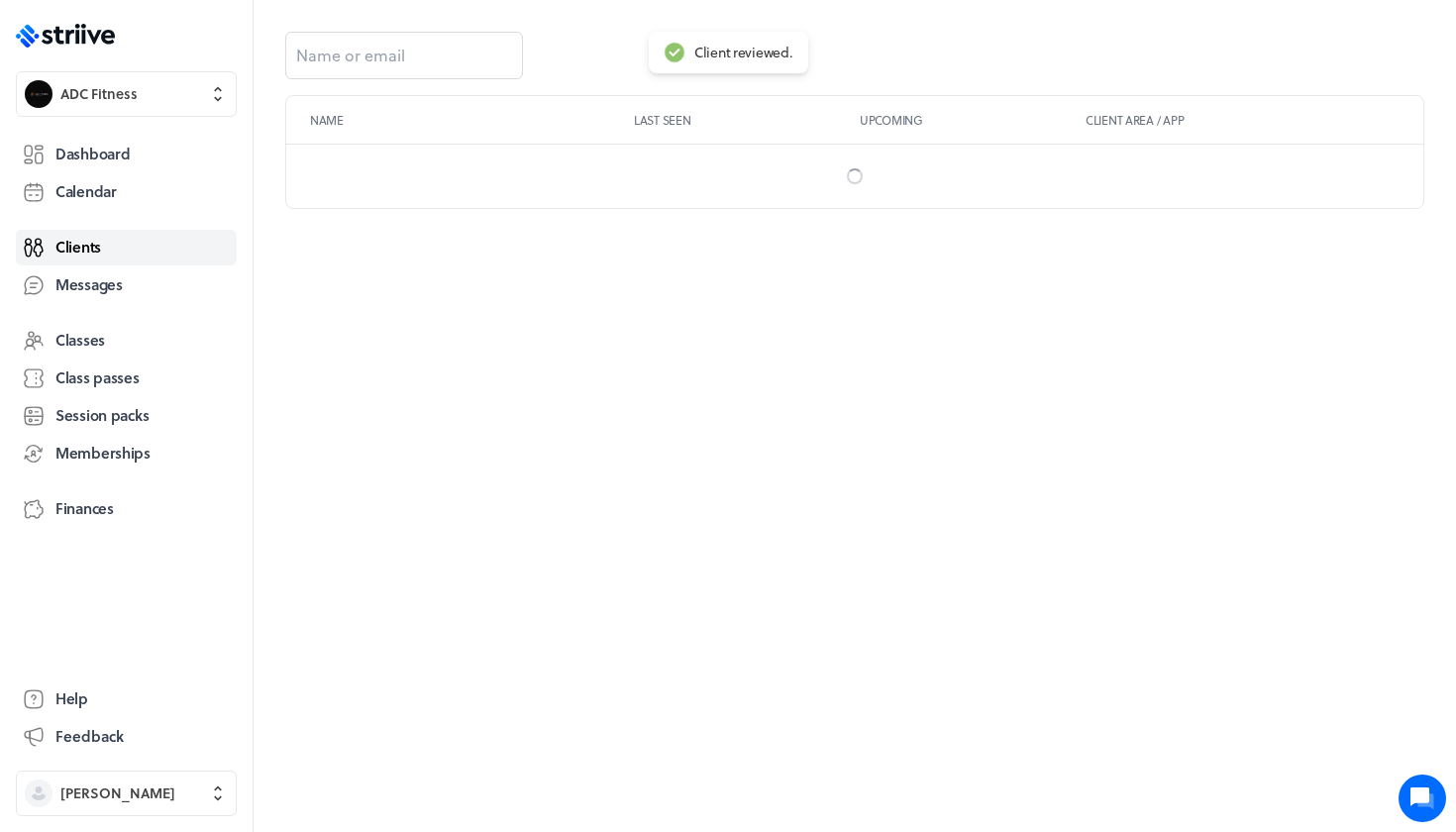 scroll, scrollTop: 0, scrollLeft: 0, axis: both 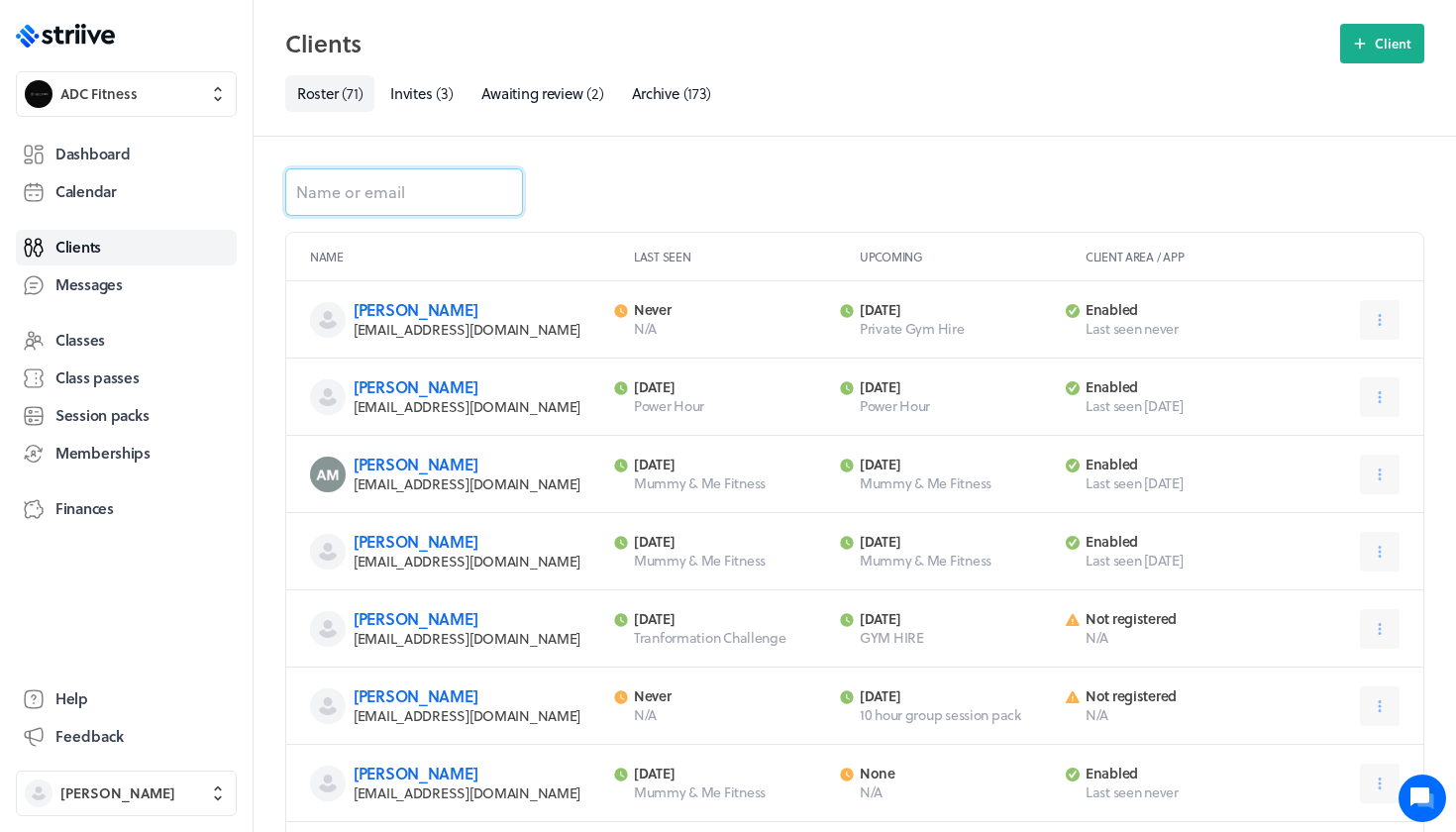 click at bounding box center (404, 192) 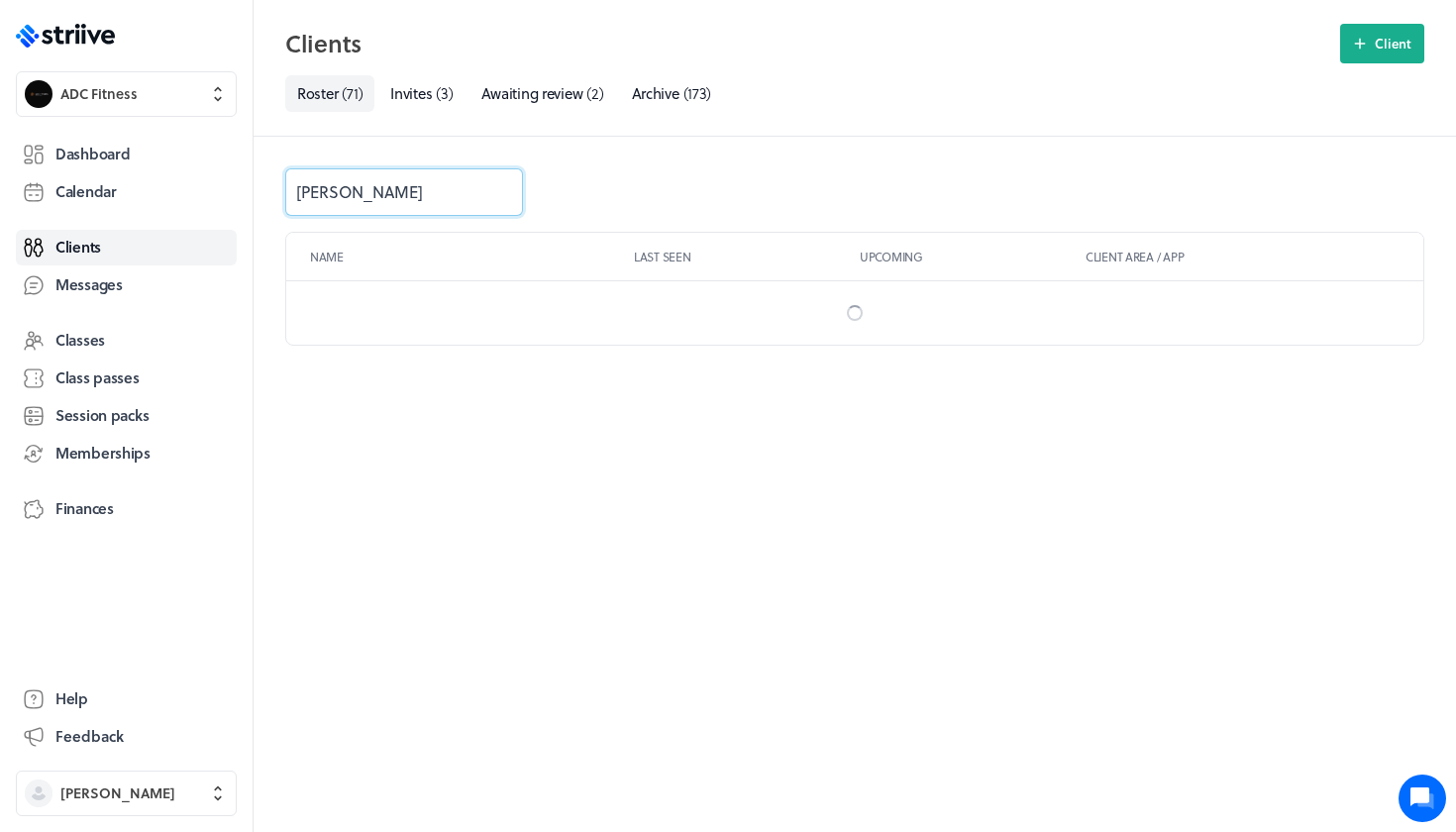 type on "chase" 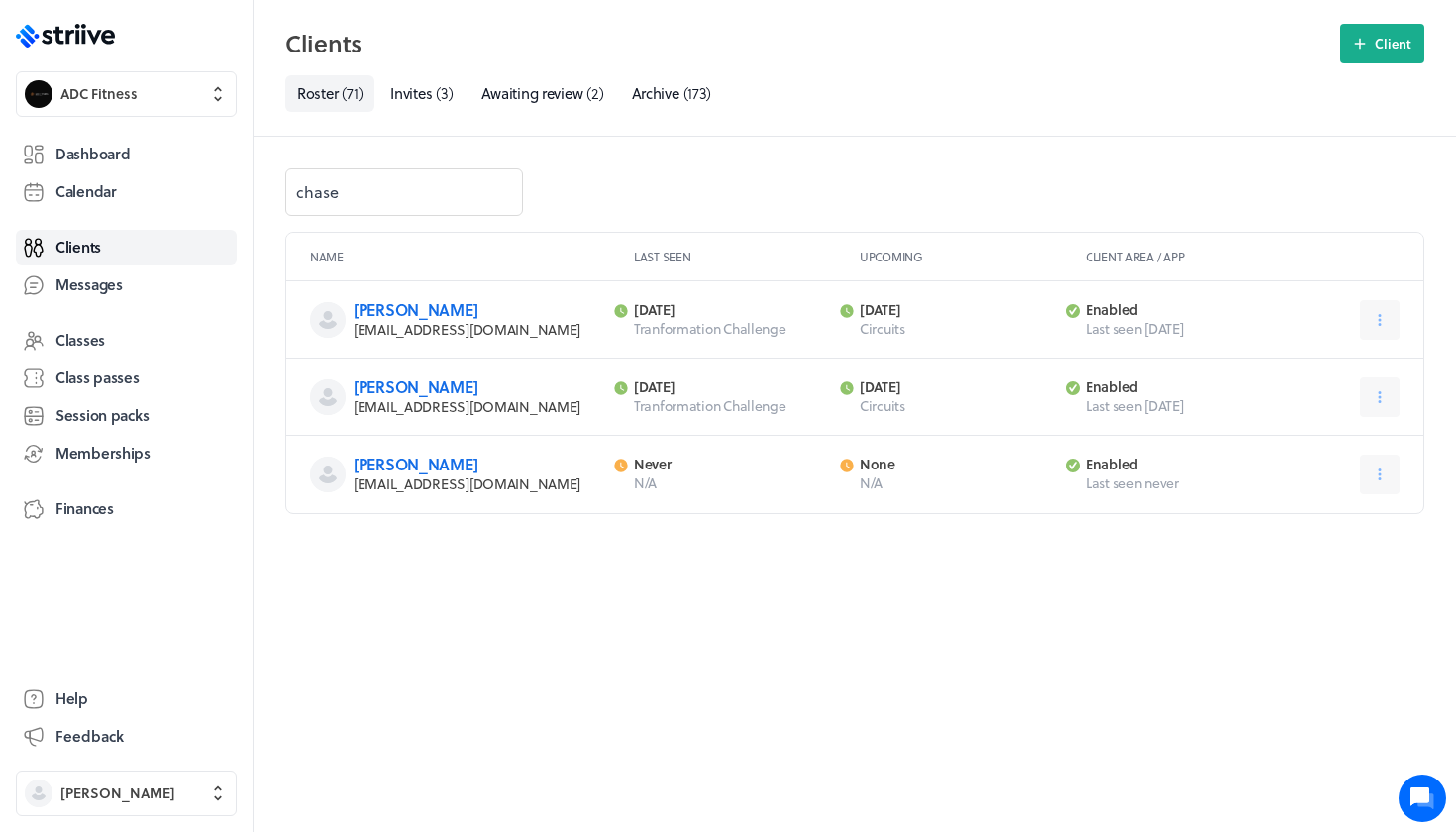 click on "[PERSON_NAME] [PERSON_NAME][EMAIL_ADDRESS][DOMAIN_NAME] Last activity  Never N/A Next activity  None N/A Client area   enabled Last seen never" at bounding box center [855, 474] 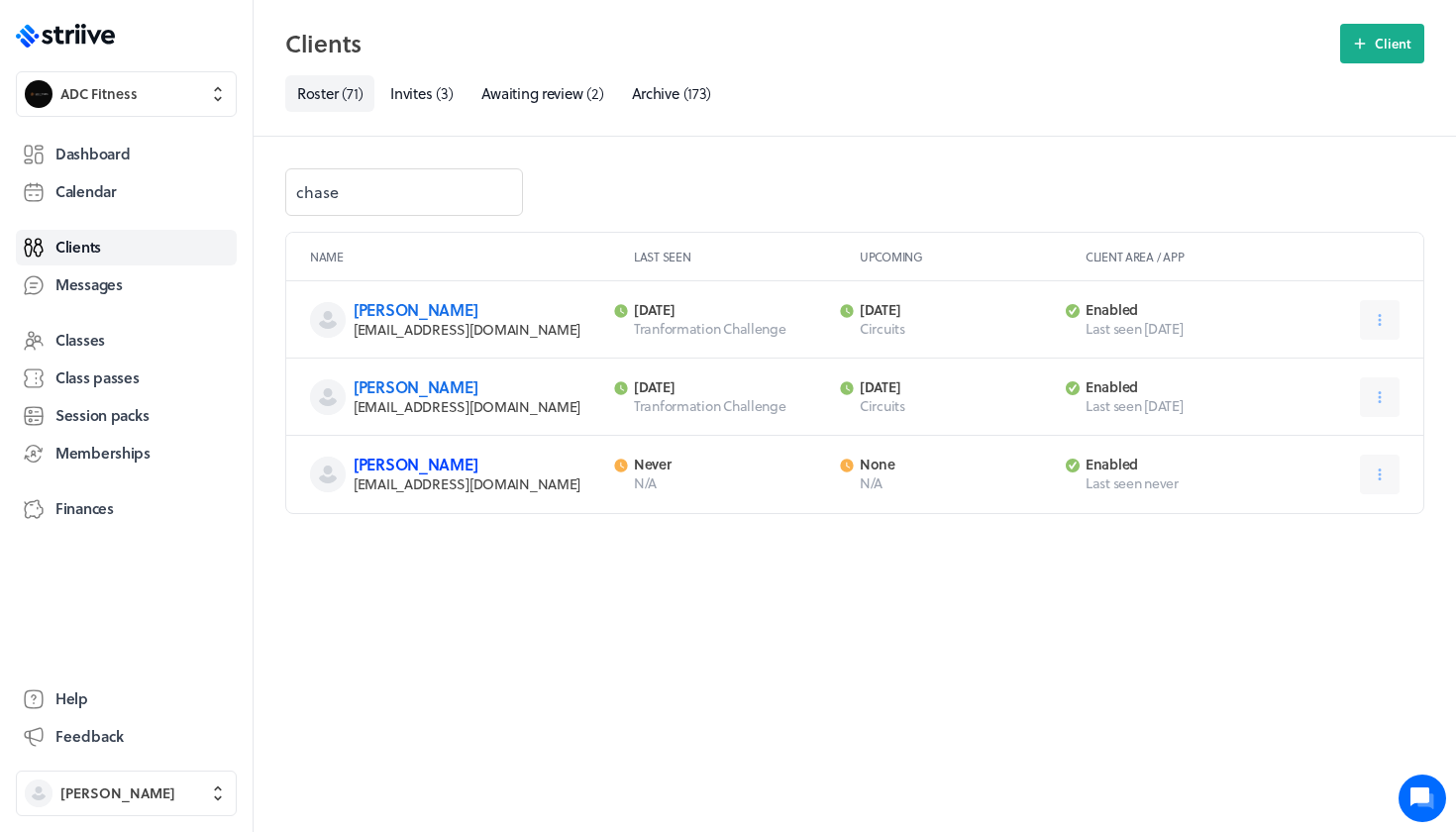 click on "[PERSON_NAME]" at bounding box center (415, 464) 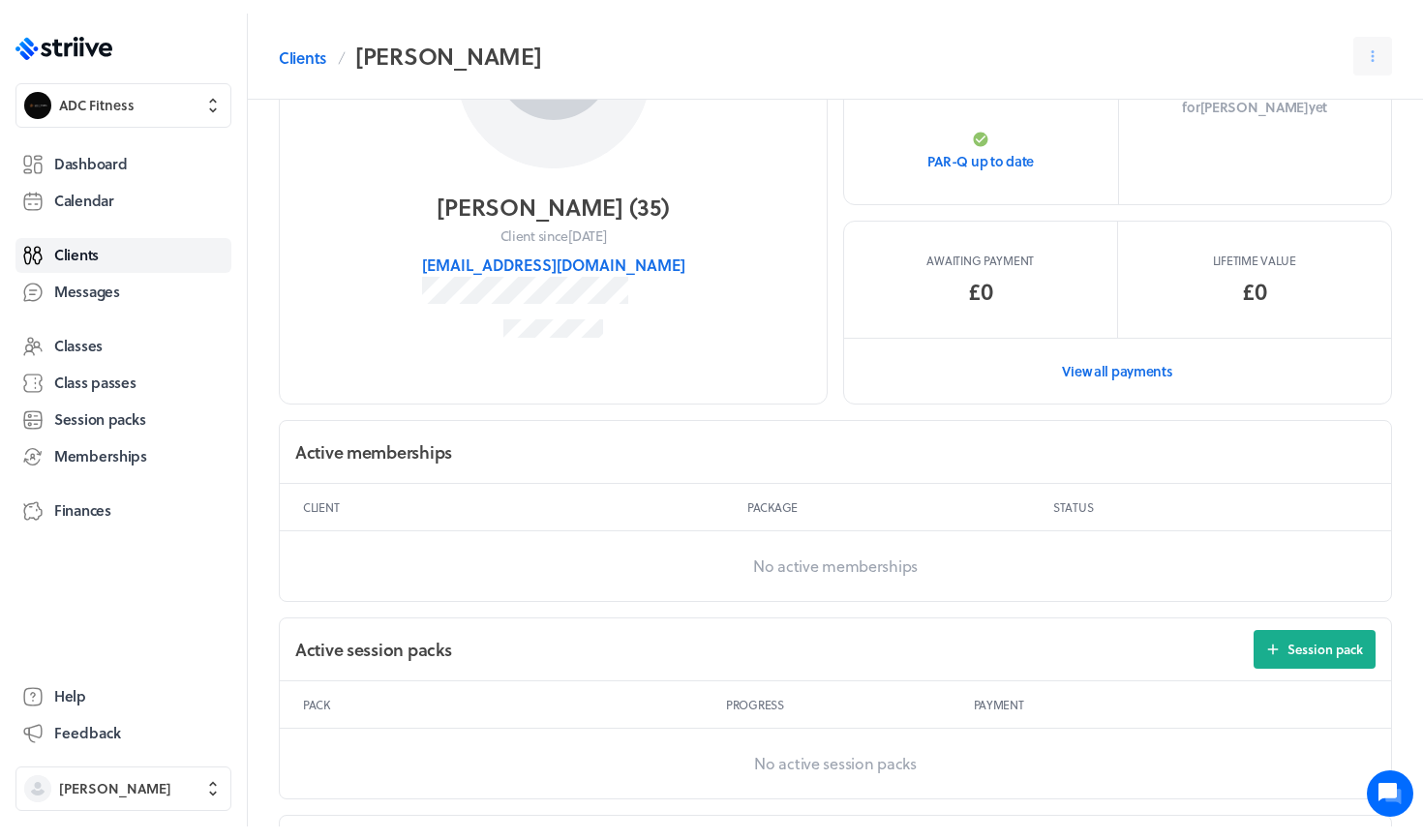 scroll, scrollTop: 654, scrollLeft: 0, axis: vertical 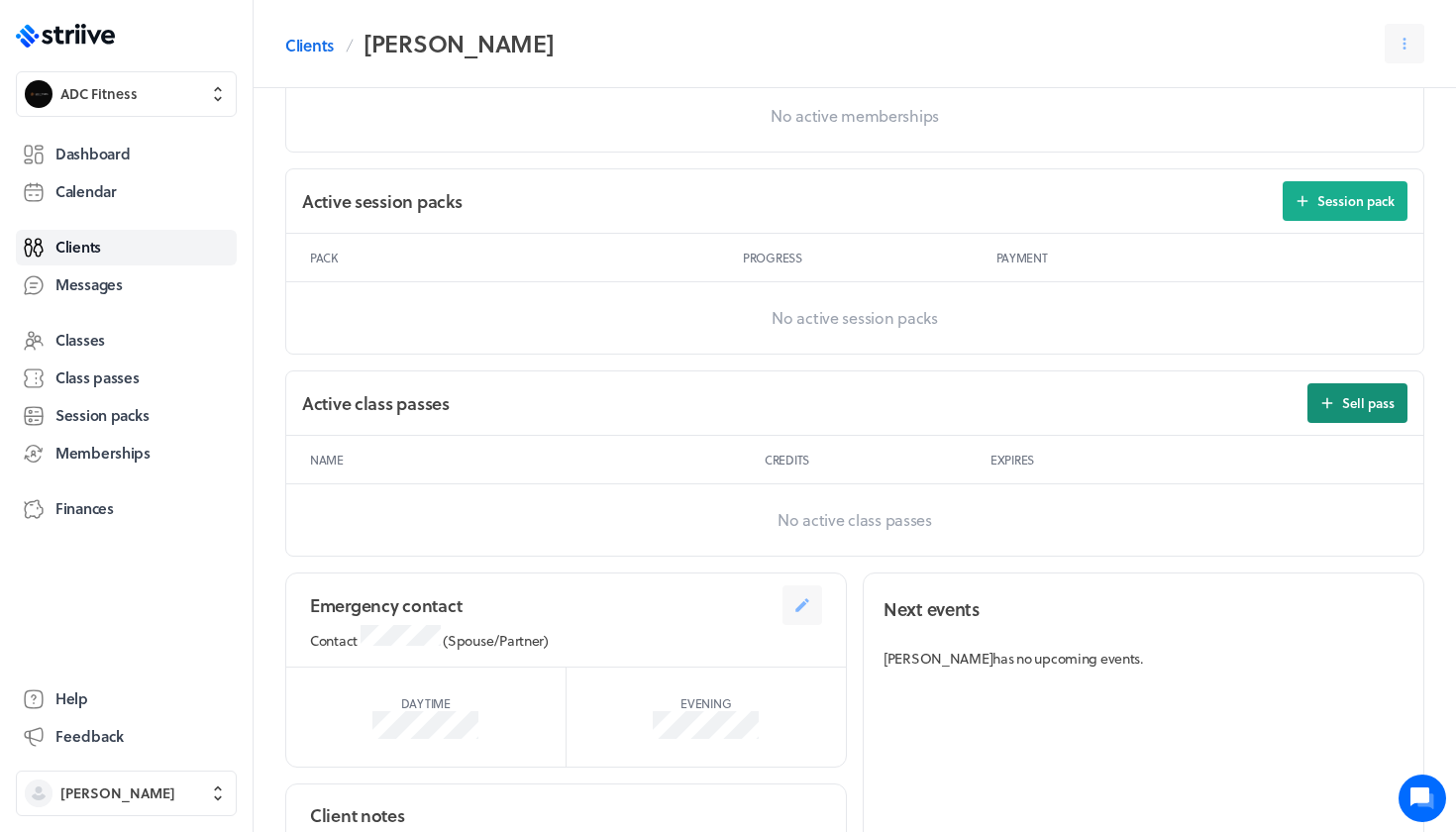 click 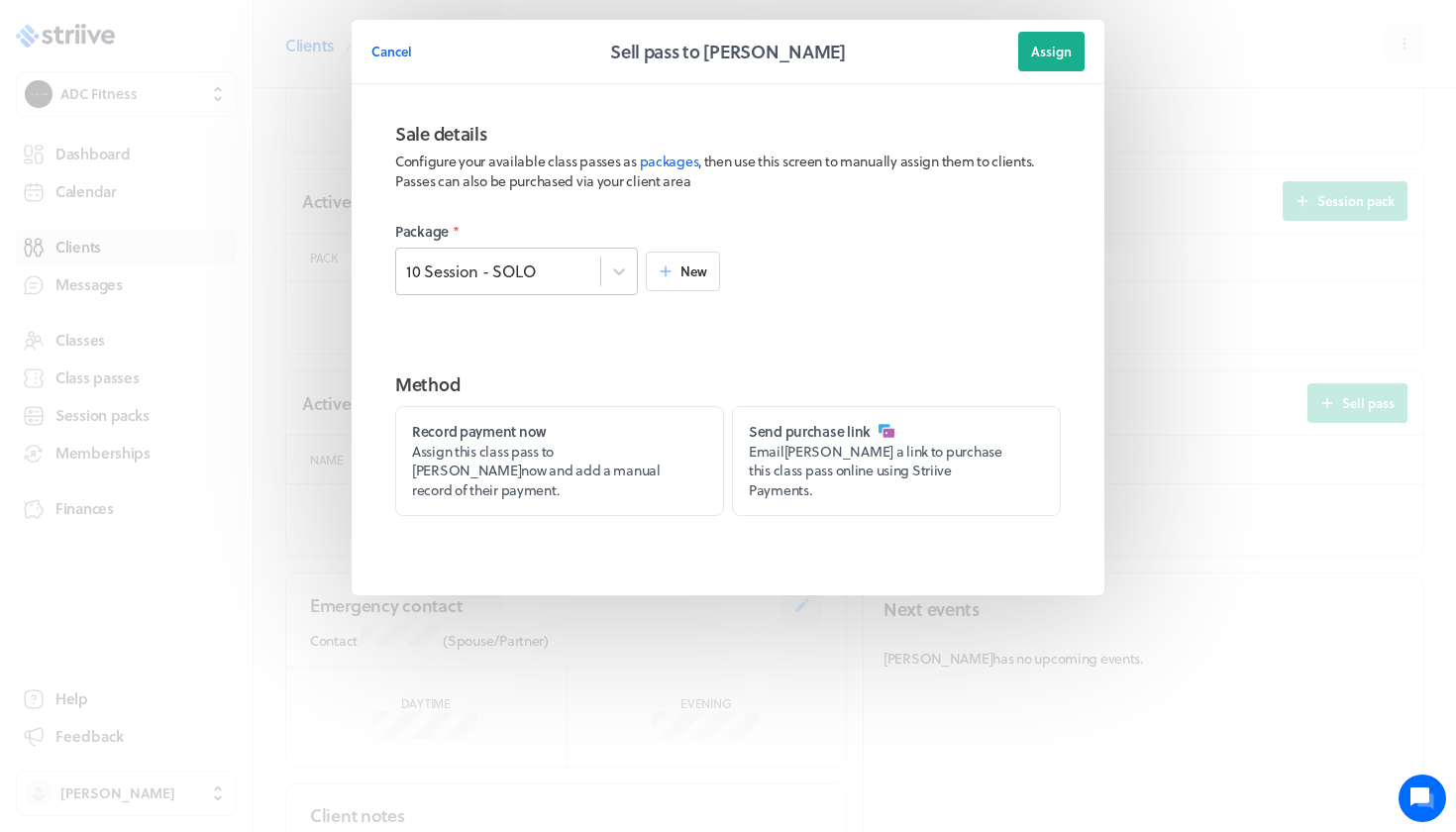 click on "10 Session - SOLO" at bounding box center [498, 271] 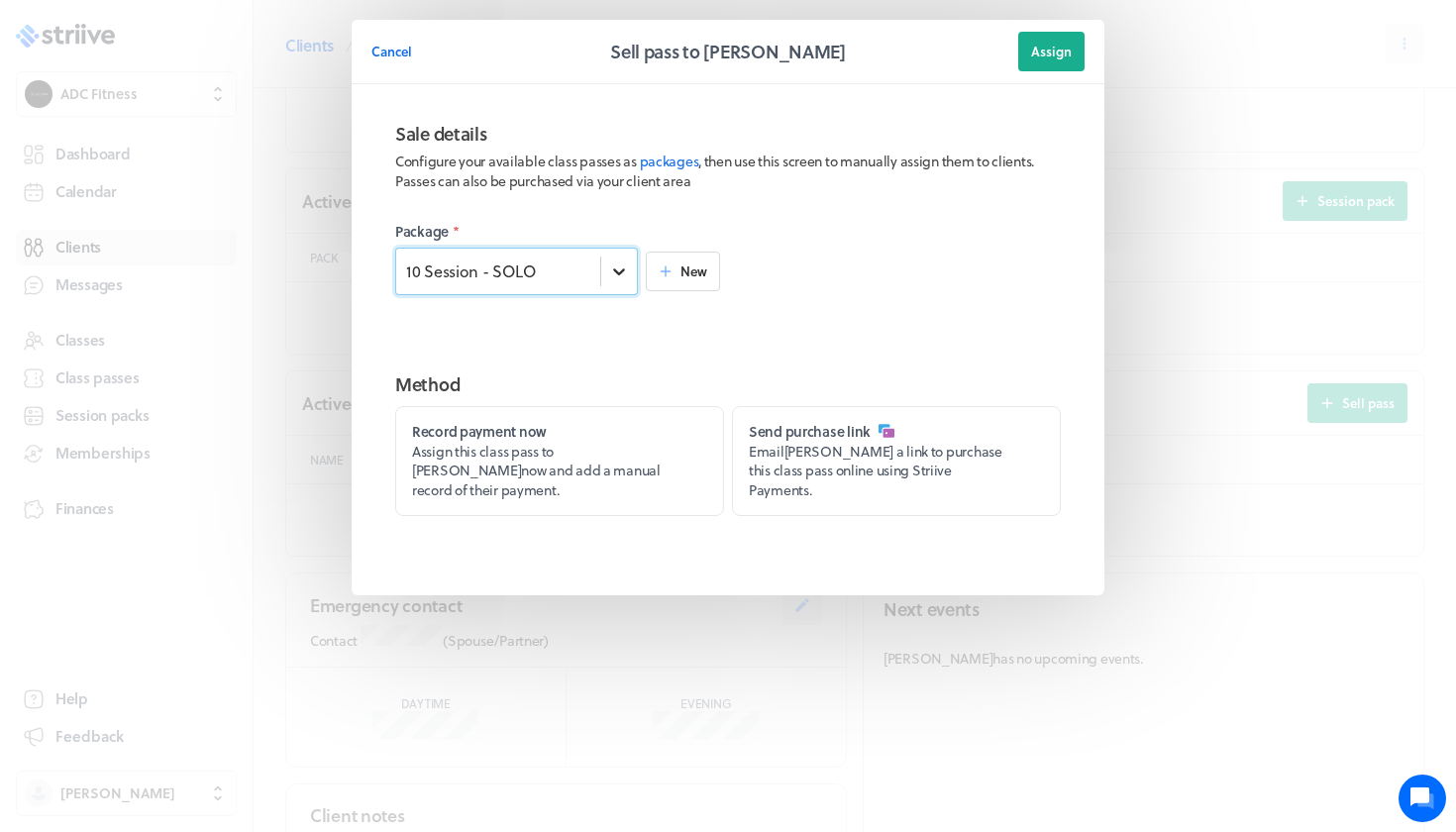 click at bounding box center [619, 271] 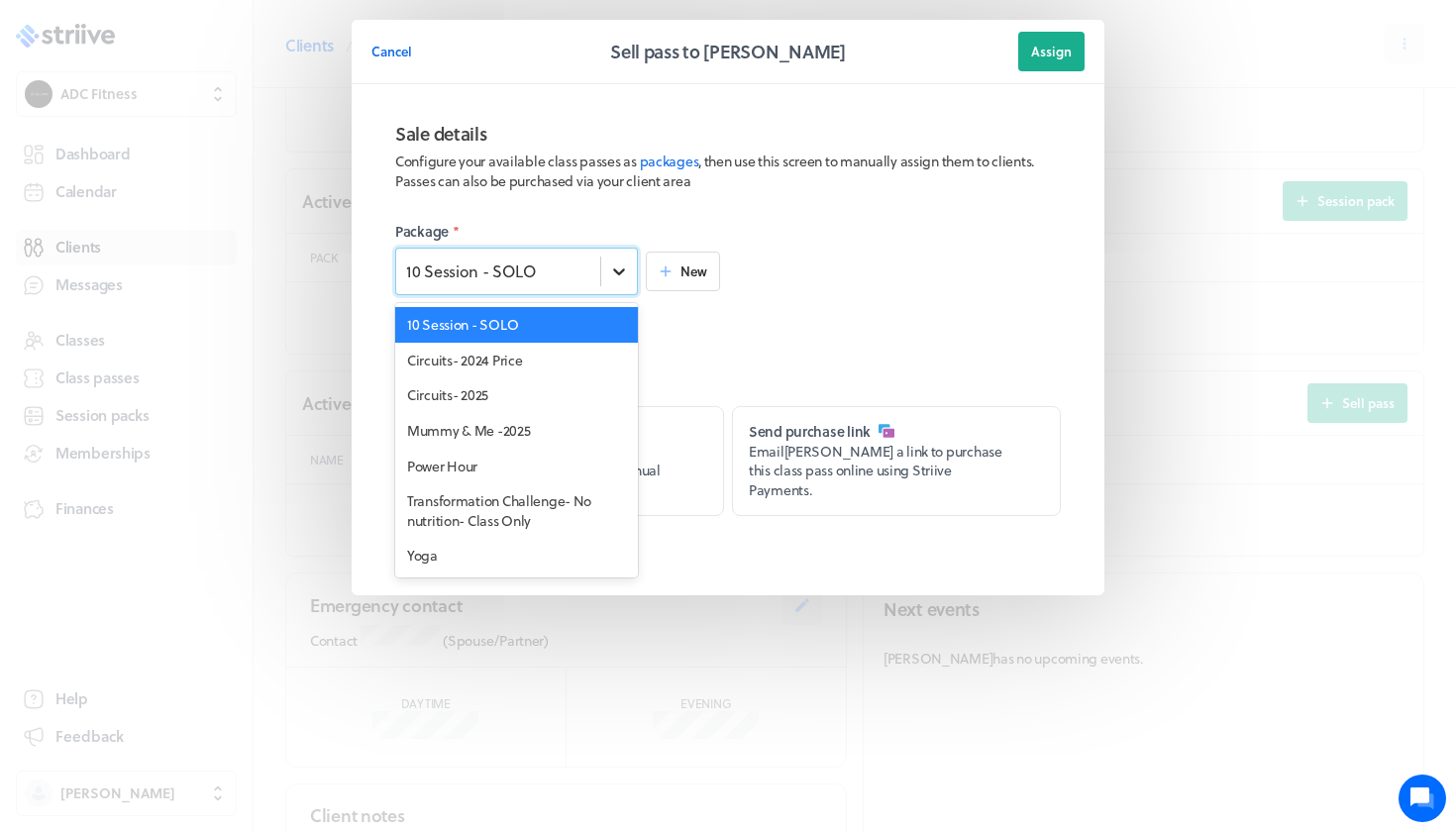 click at bounding box center [619, 271] 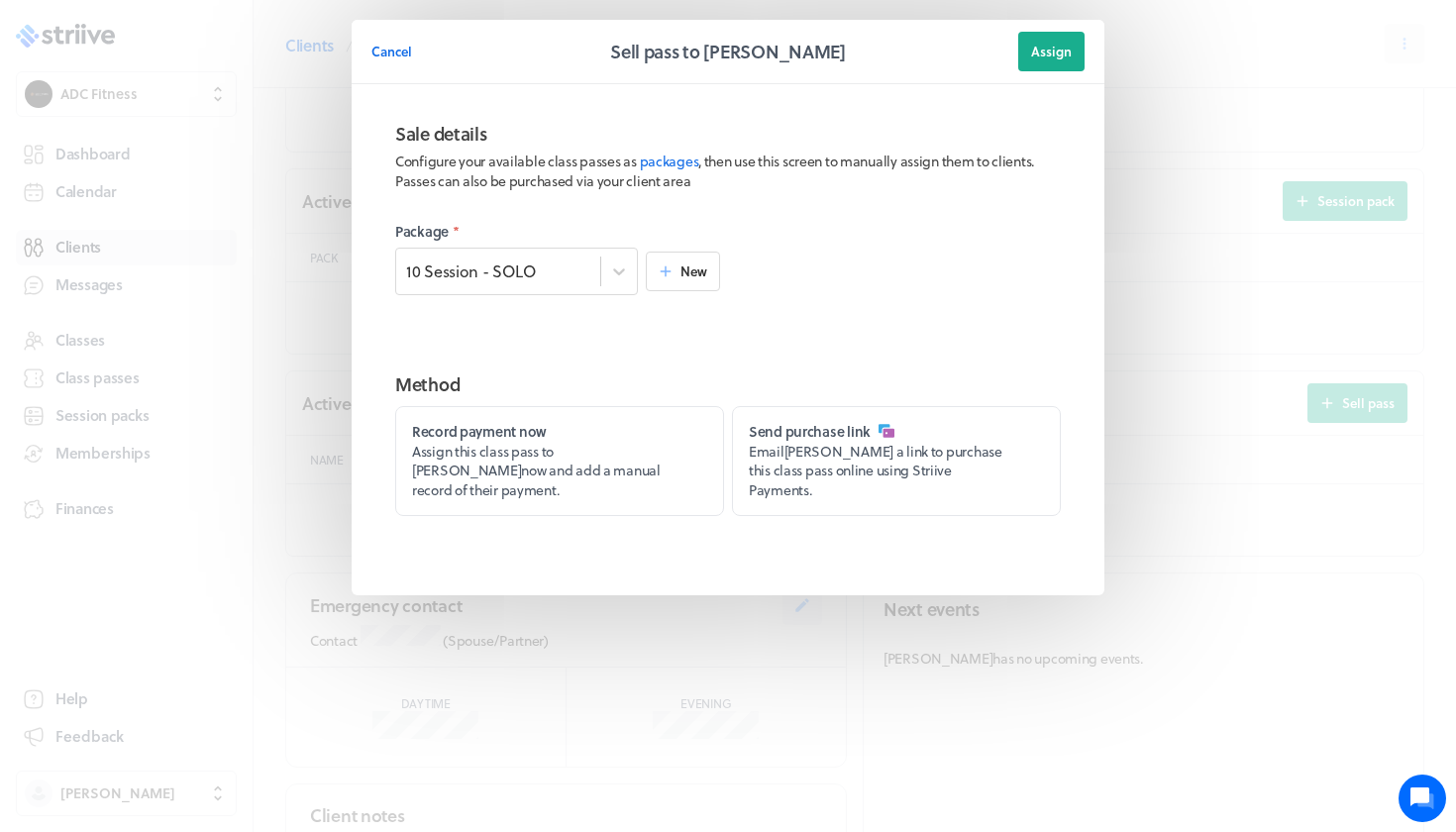 click on "Method Record payment now Assign this class pass to   [PERSON_NAME]  now and add a manual record of their payment. Send purchase link   Email  Siobhan   a link to purchase this class pass online using Striive Payments." at bounding box center (728, 465) 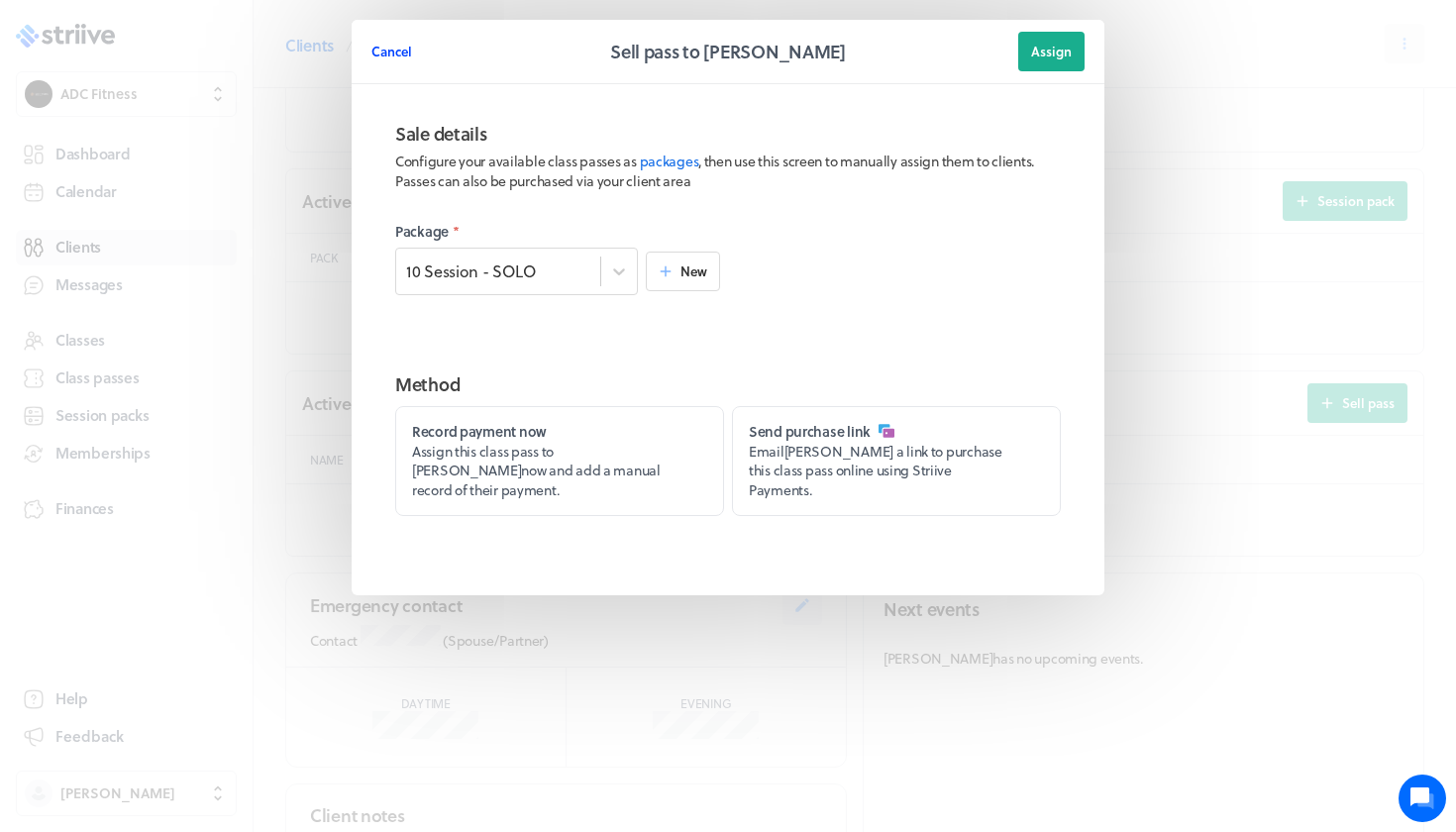click on "Cancel" at bounding box center [391, 52] 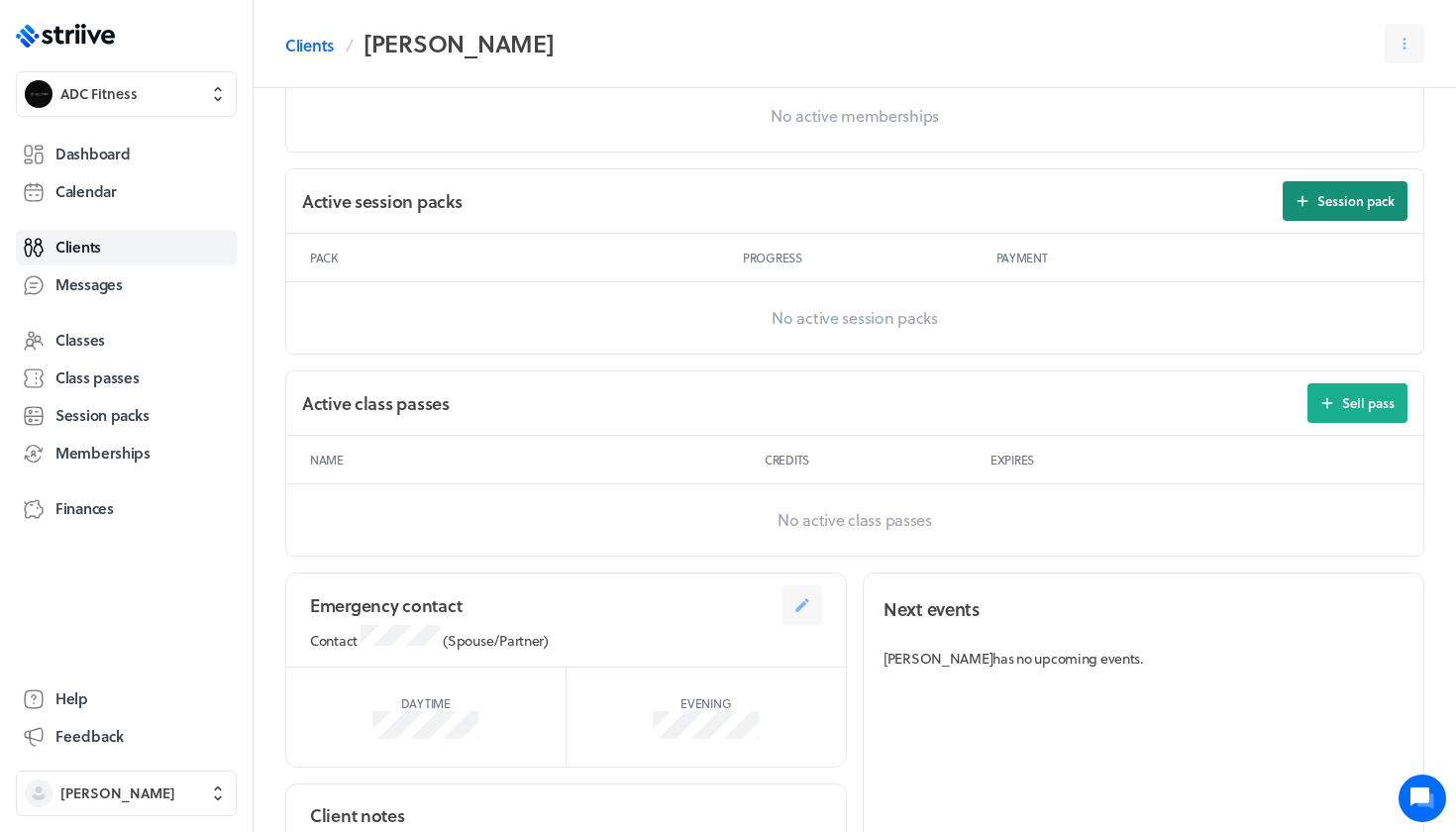 click on "Session pack" at bounding box center (1356, 201) 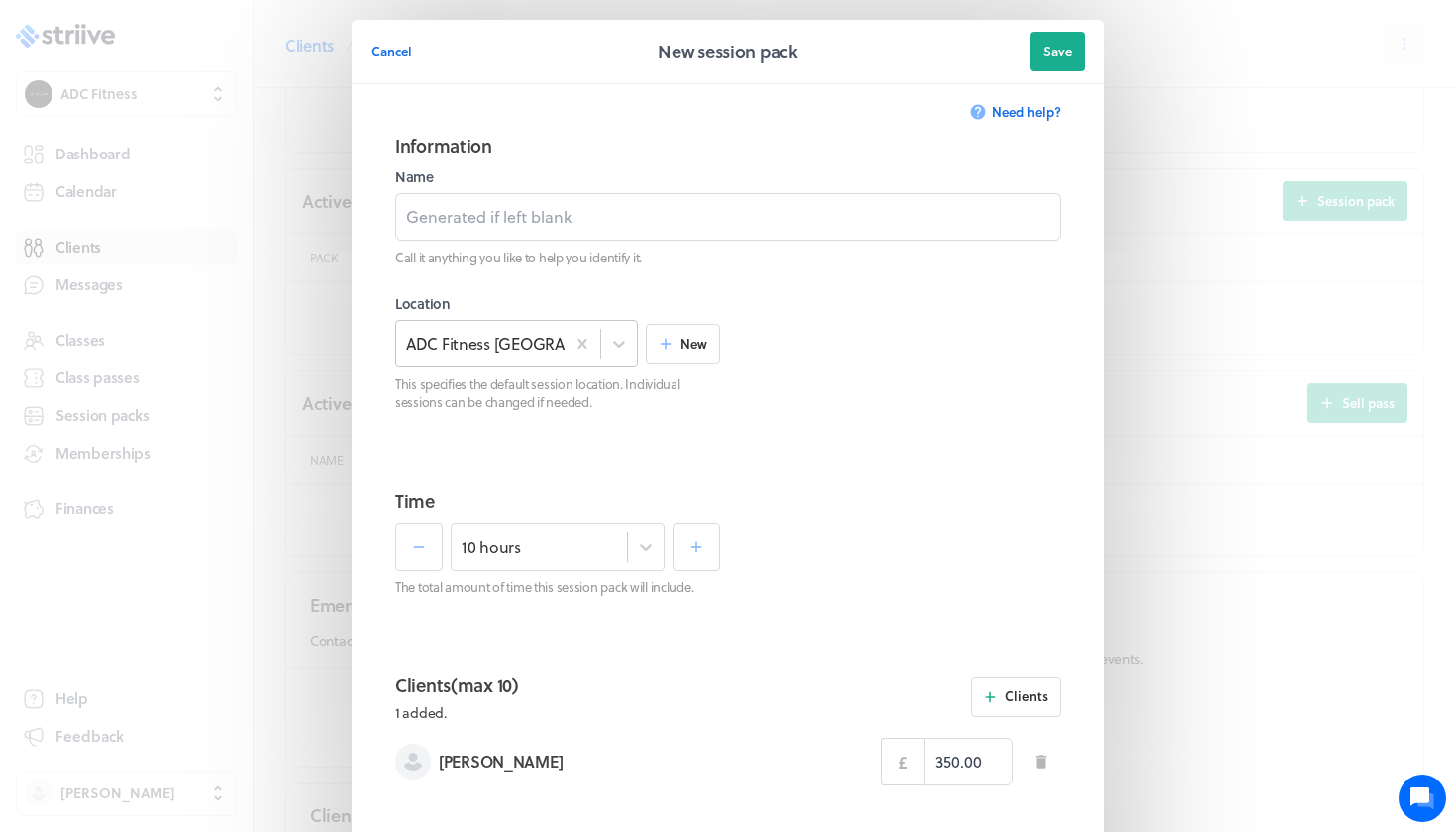 click on "ADC Fitness [GEOGRAPHIC_DATA]" at bounding box center (480, 344) 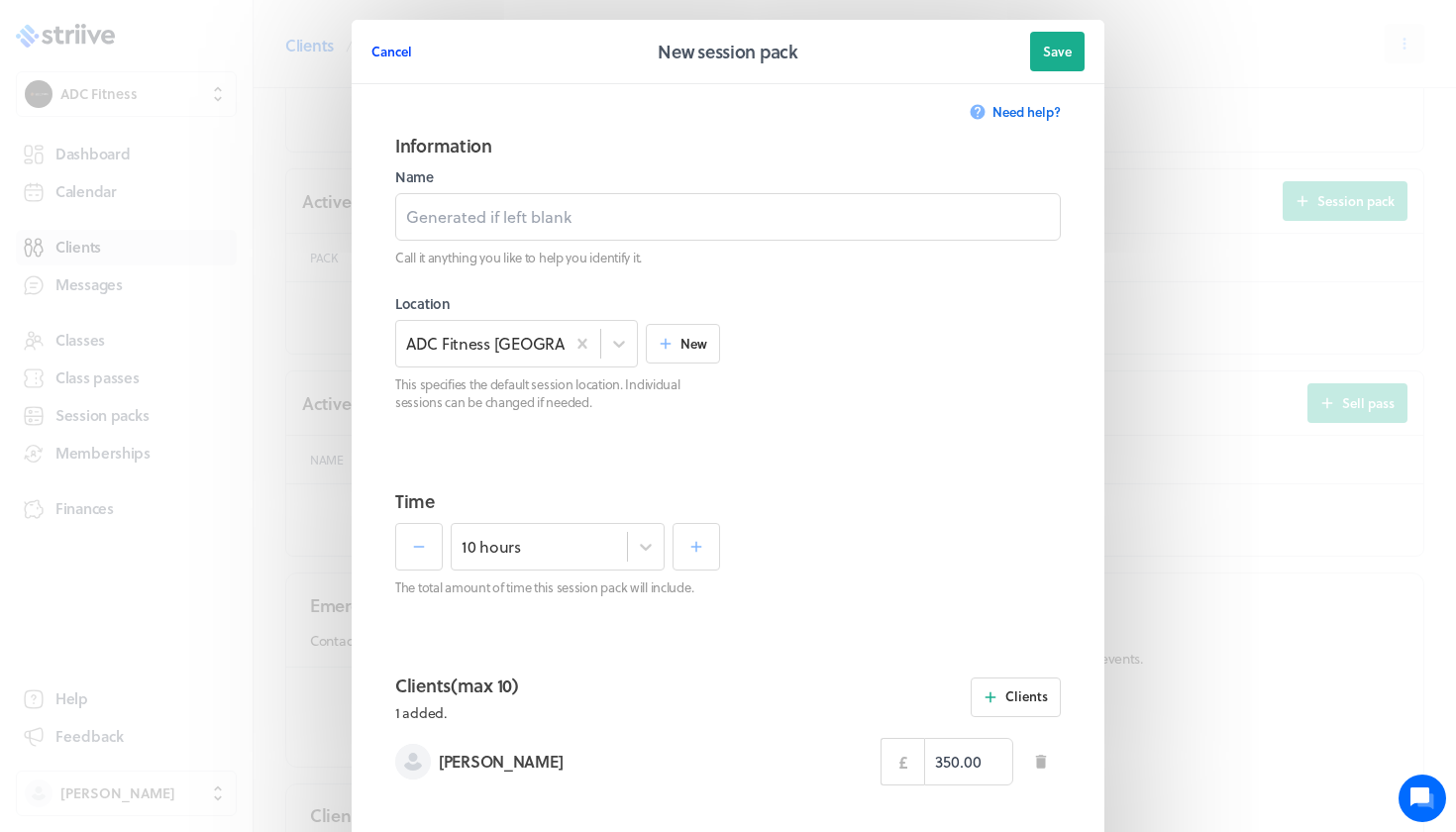 click on "Cancel" at bounding box center (391, 52) 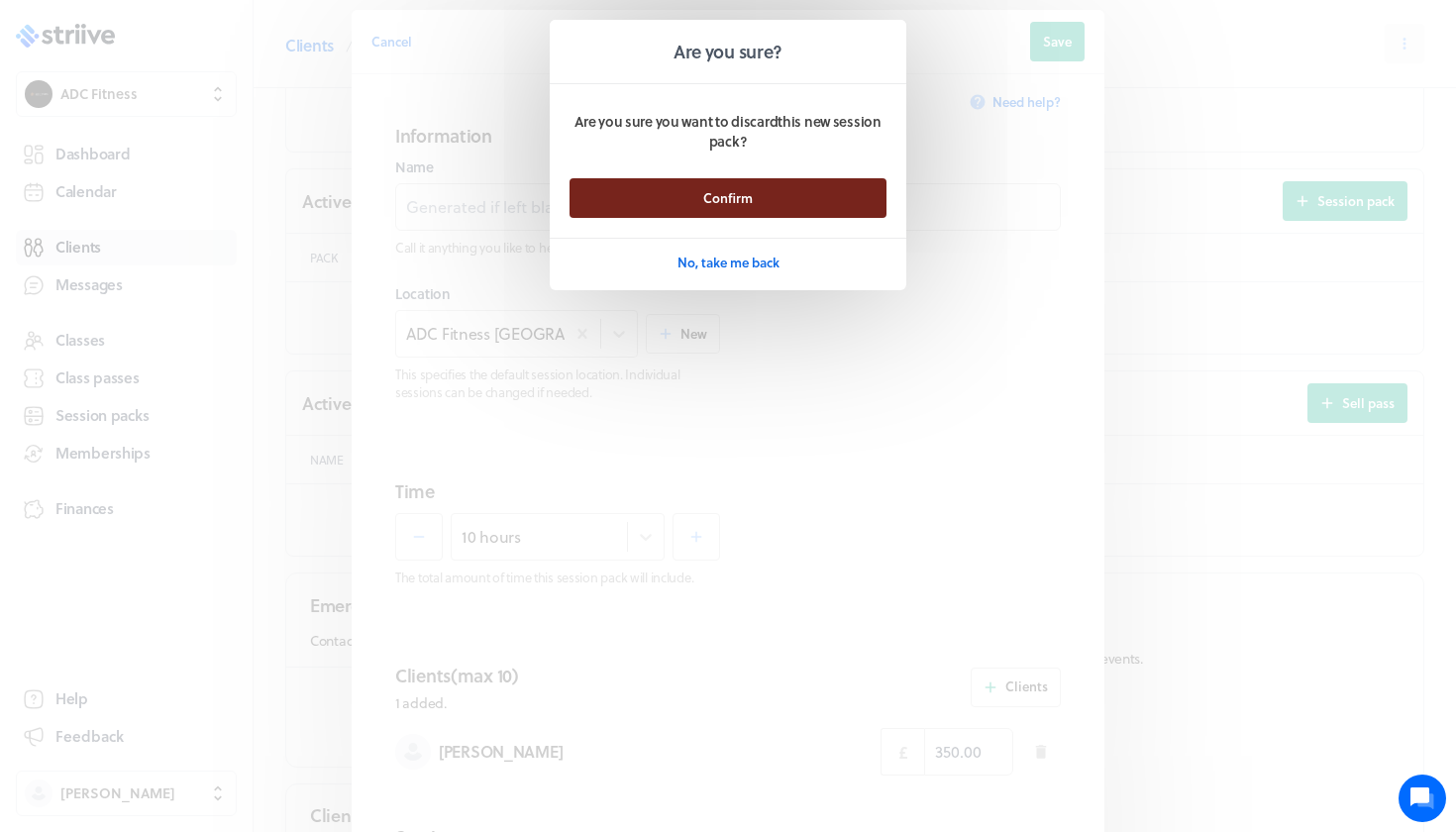 click on "Confirm" at bounding box center (728, 198) 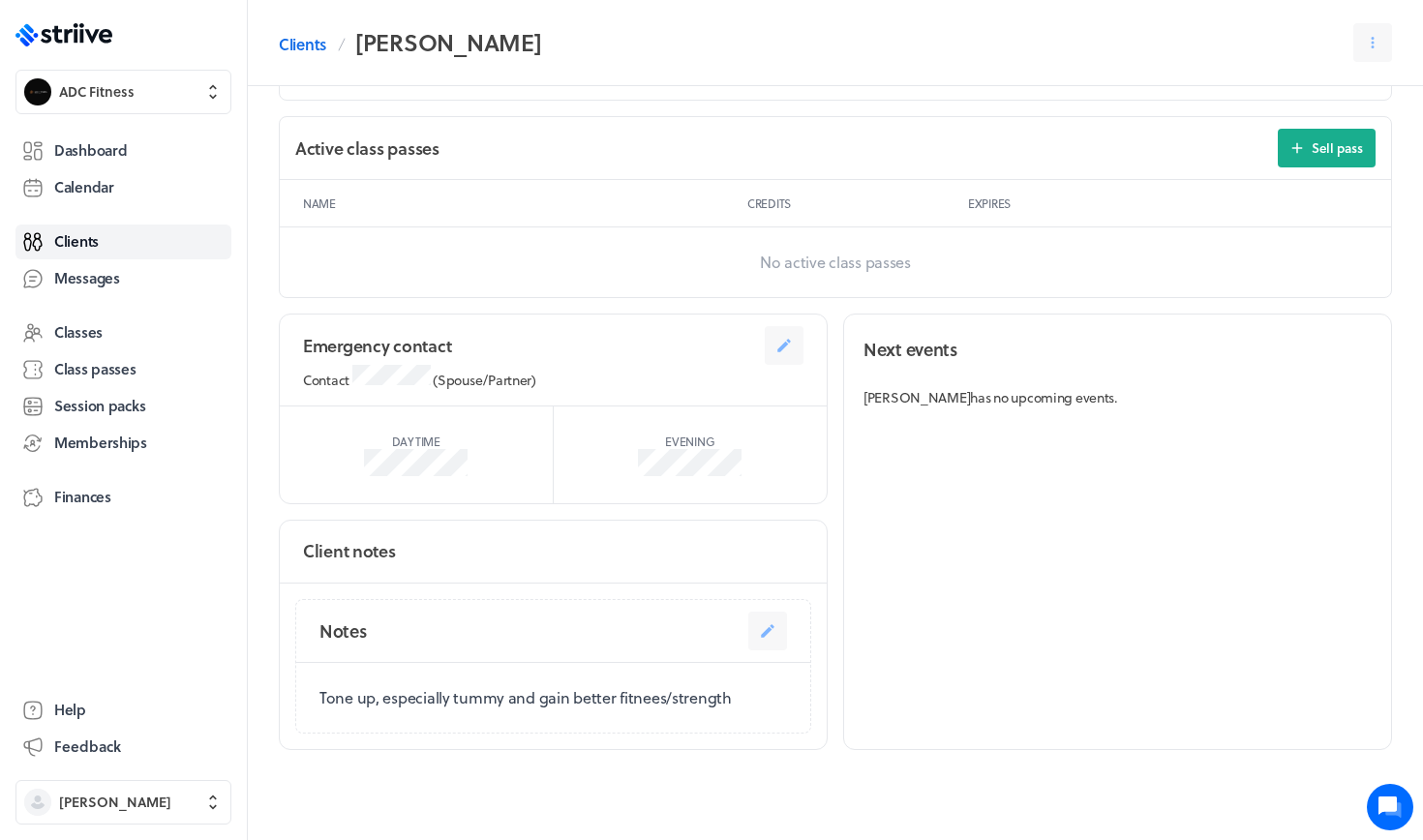 scroll, scrollTop: 899, scrollLeft: 0, axis: vertical 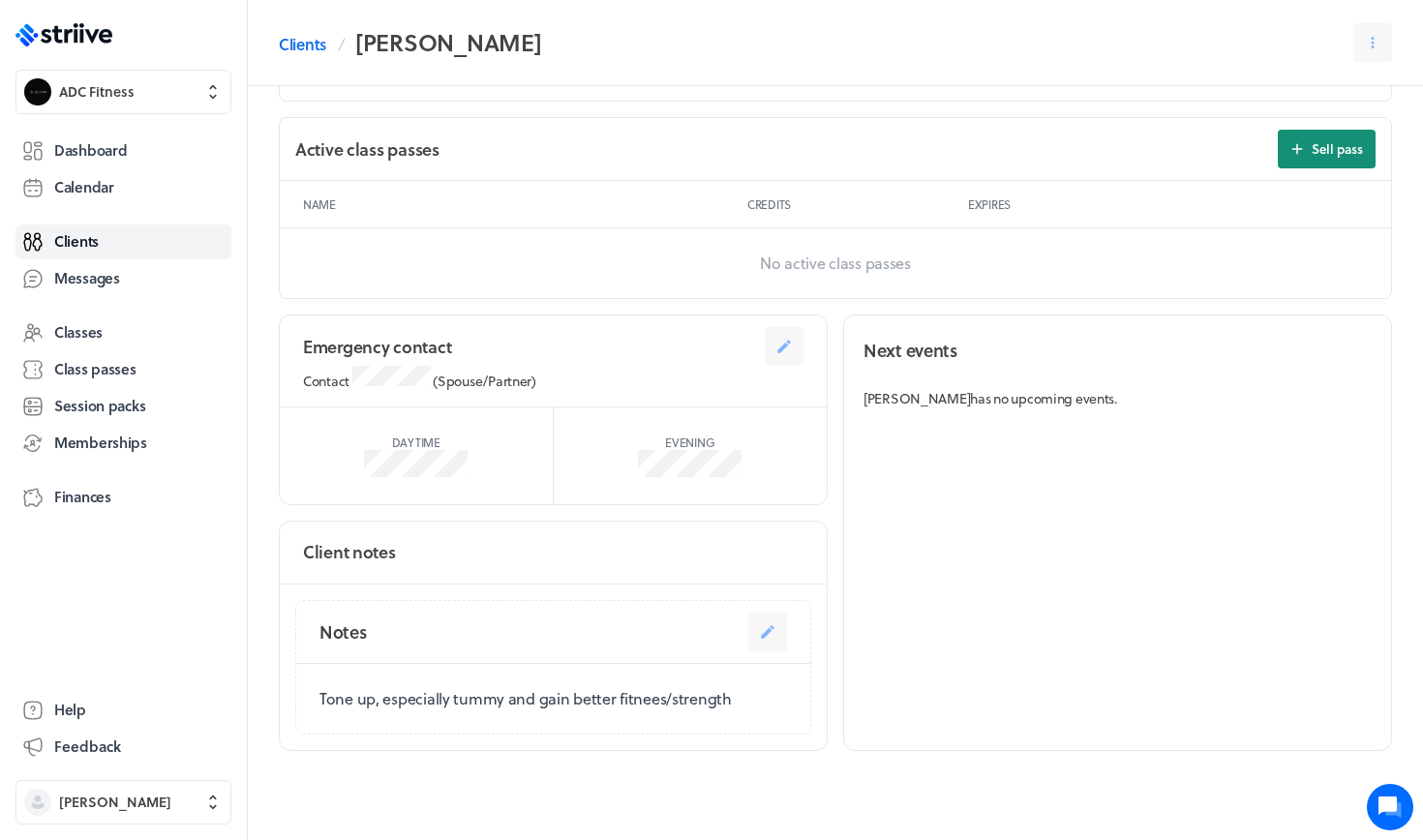 click on "Sell pass" at bounding box center (1337, 149) 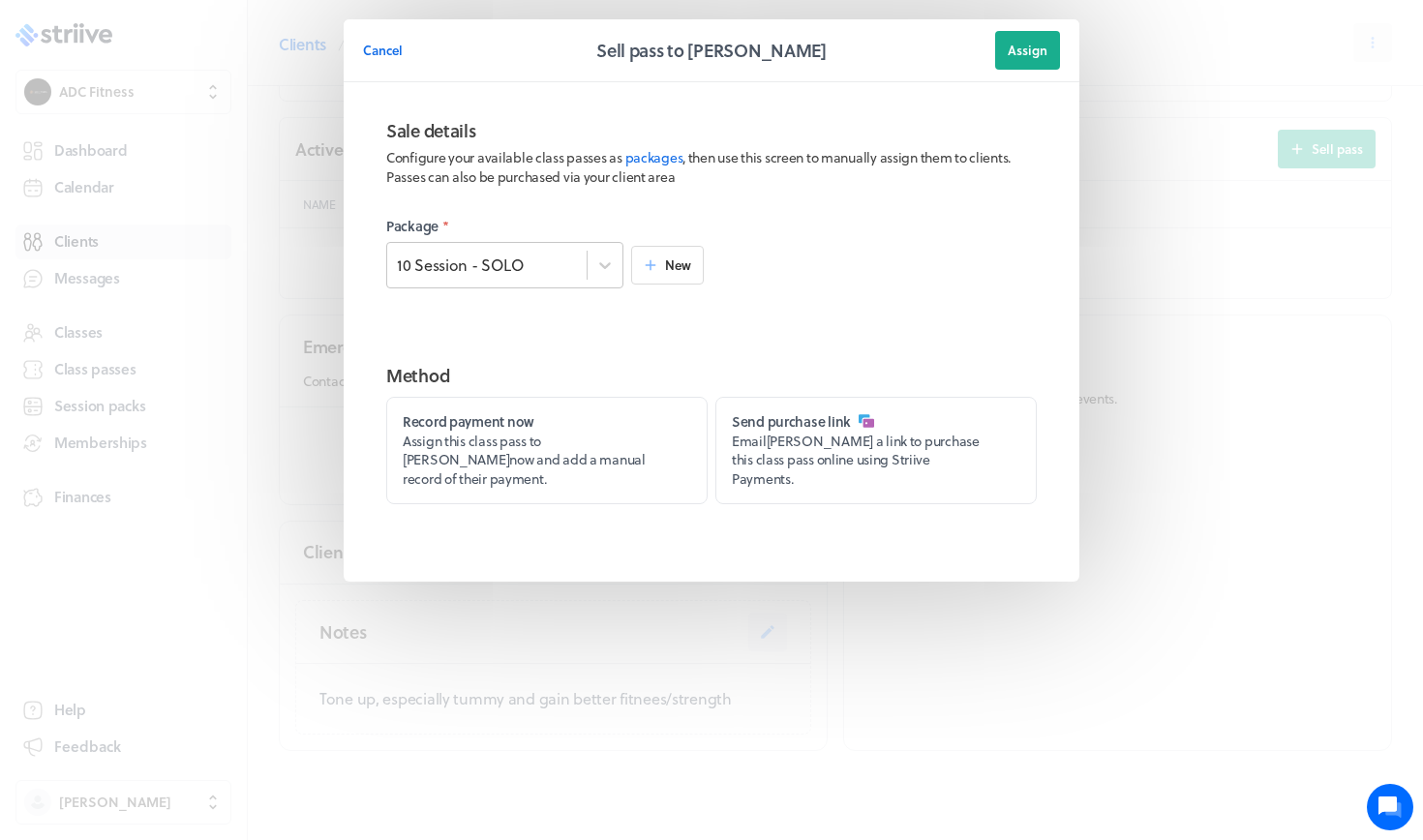 click on "10 Session - SOLO" at bounding box center (460, 265) 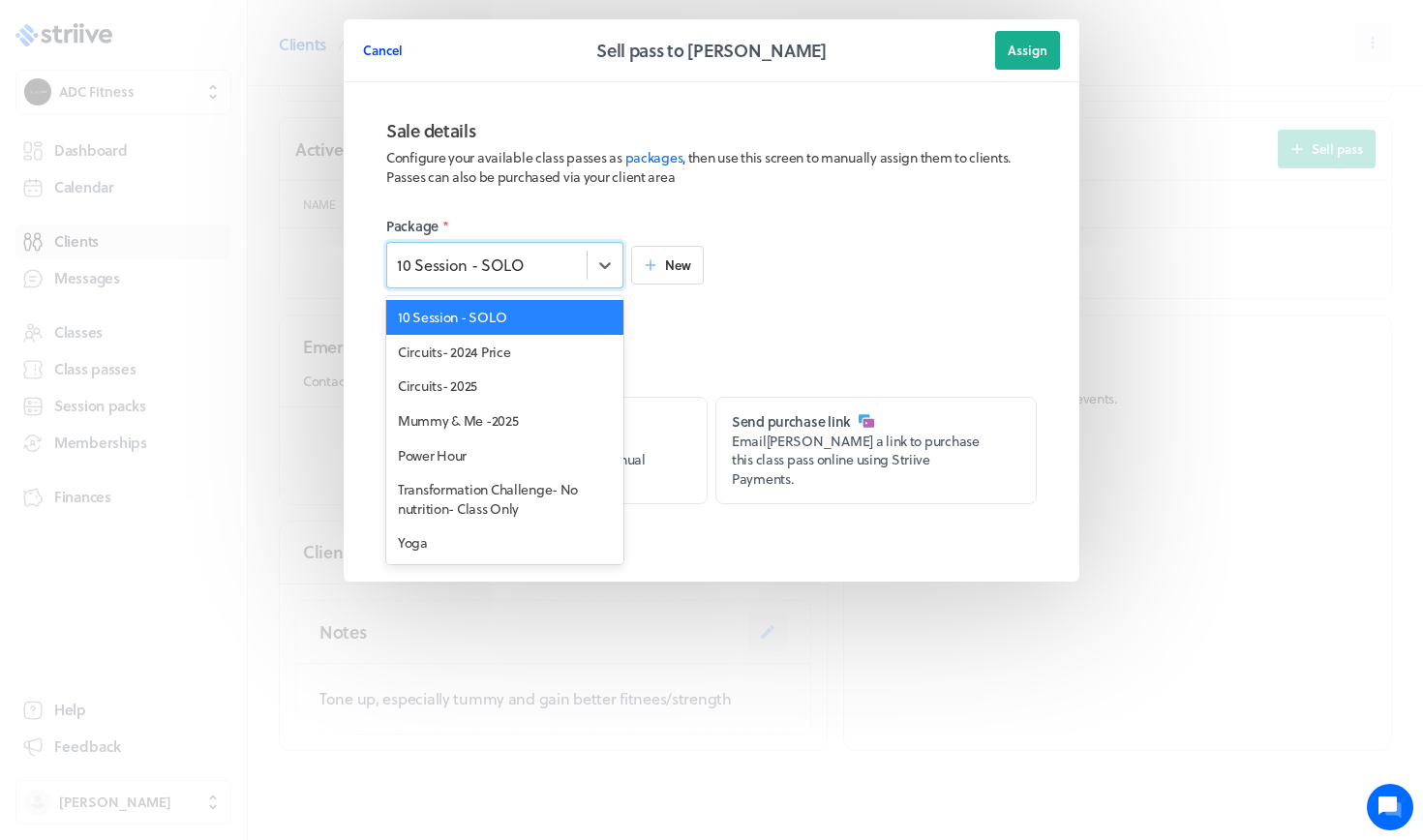 click on "Cancel" at bounding box center (382, 50) 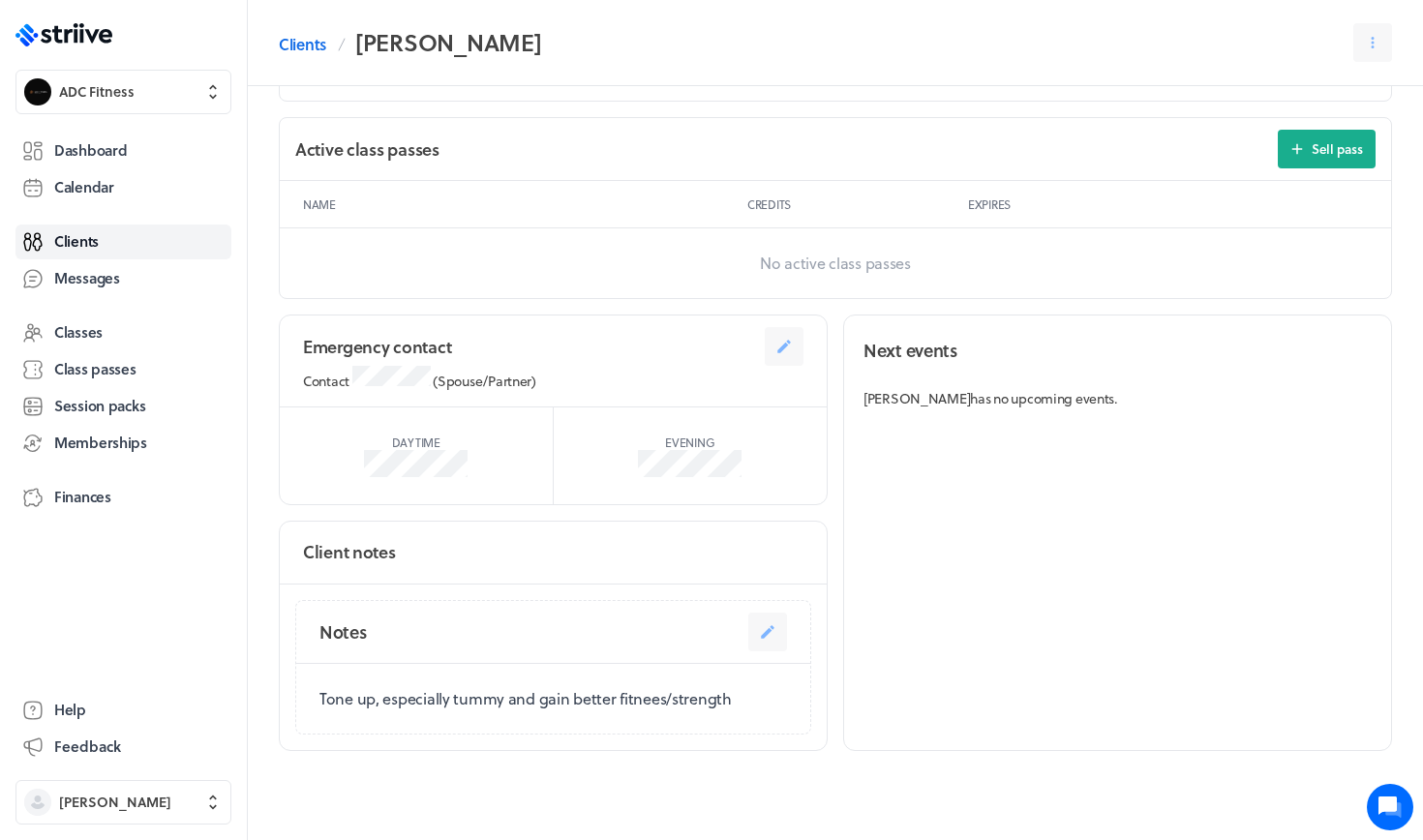 scroll, scrollTop: 0, scrollLeft: 0, axis: both 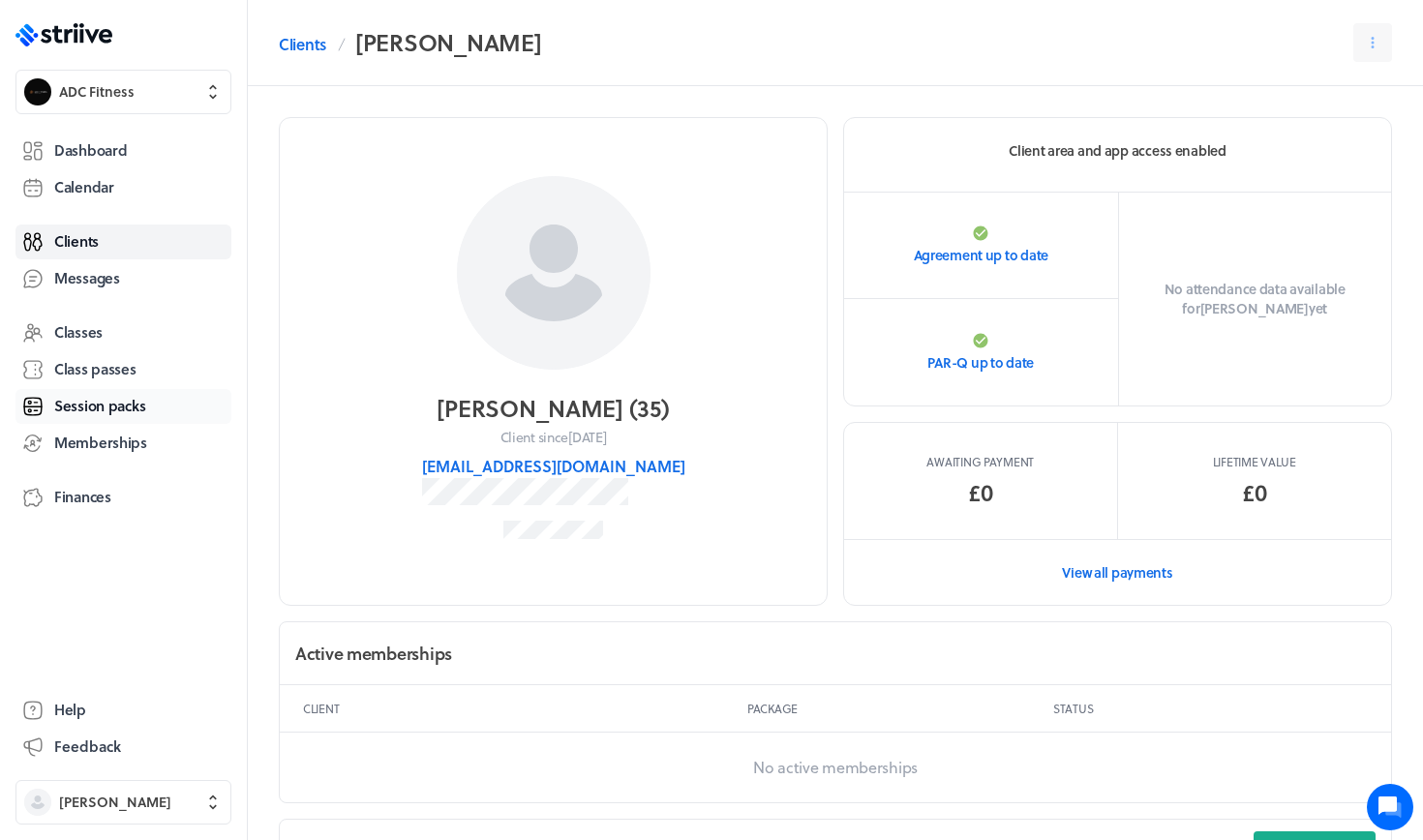 click on "Session packs" at bounding box center (100, 405) 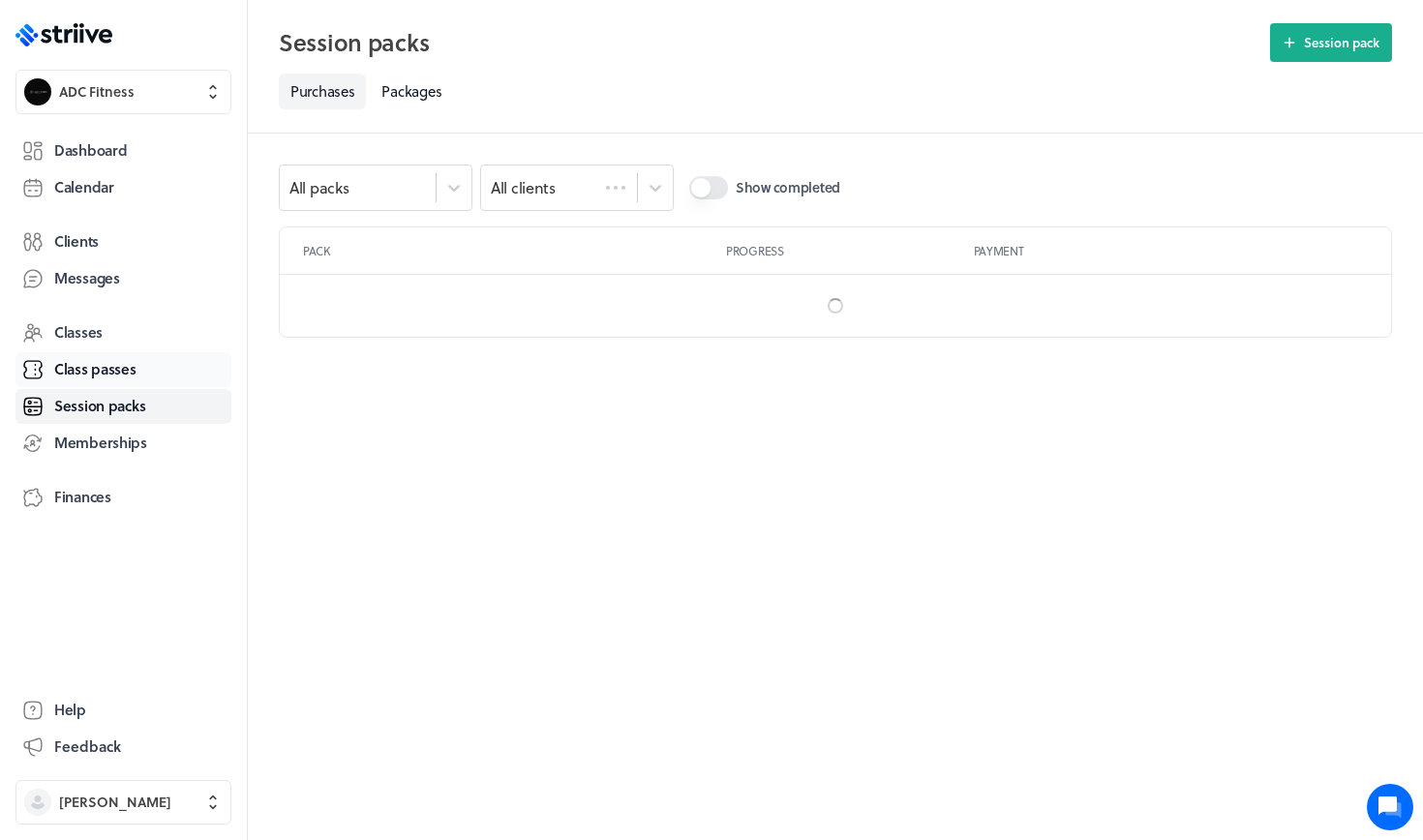 click on "Class passes" at bounding box center [95, 369] 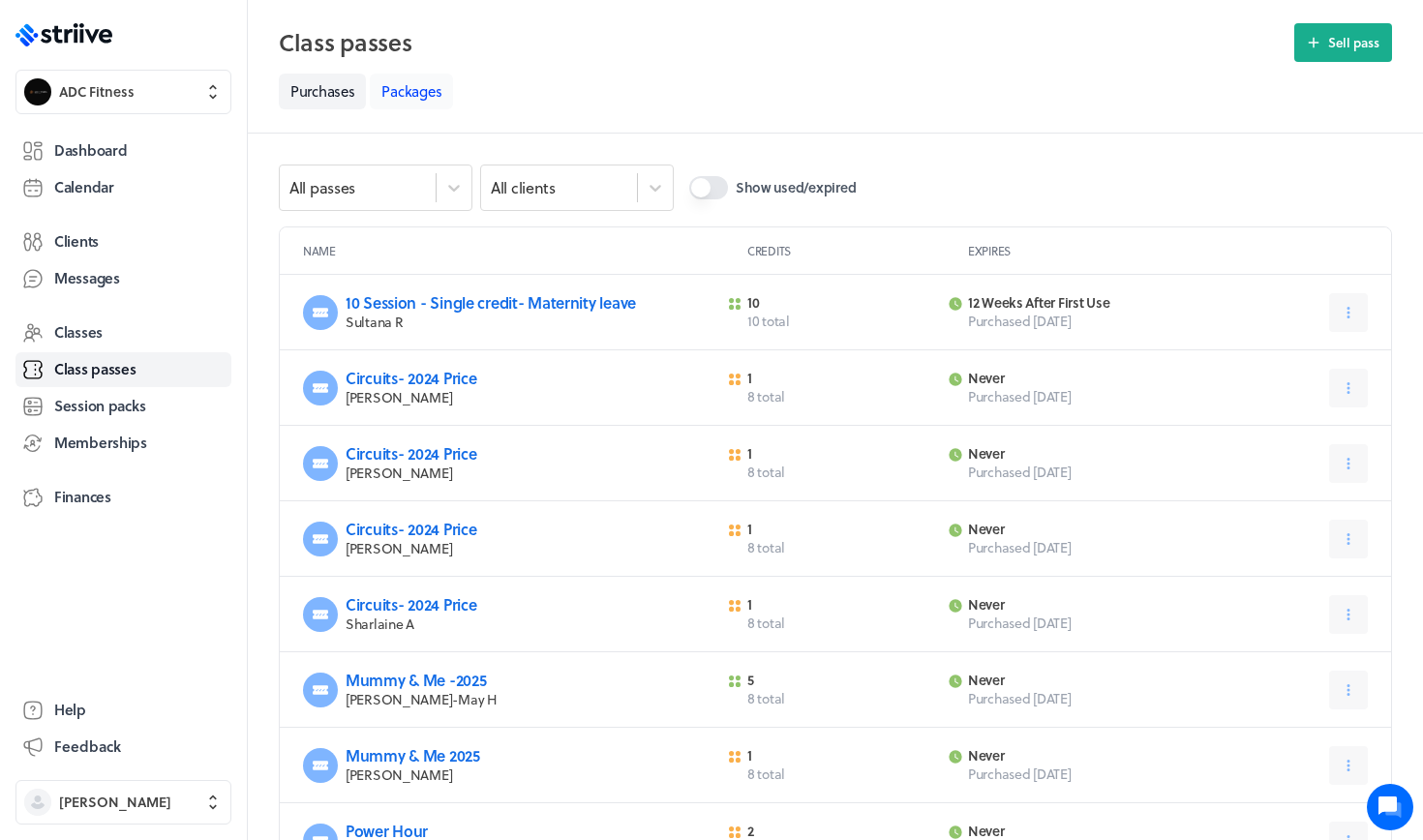 click on "Packages" at bounding box center (411, 91) 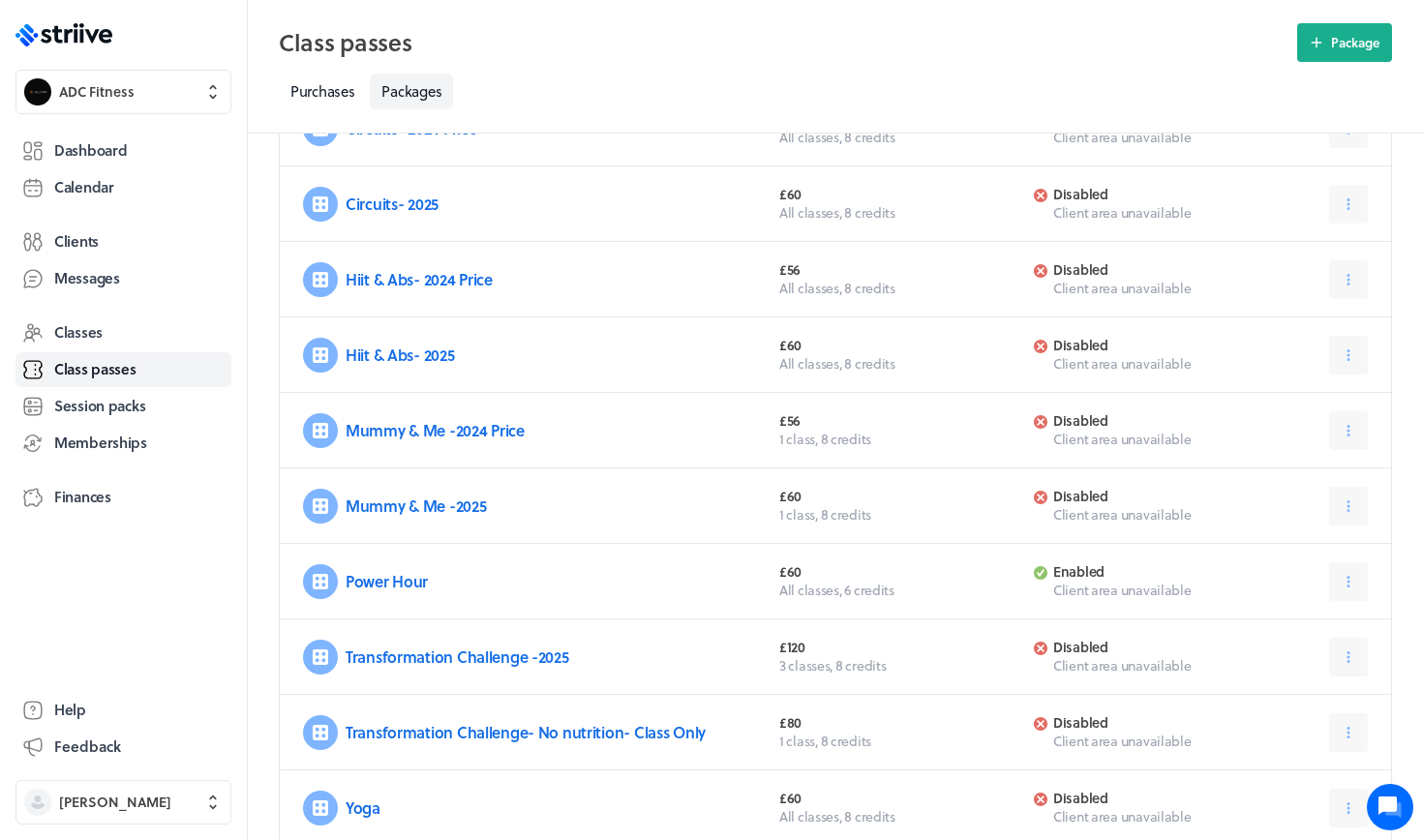 scroll, scrollTop: 274, scrollLeft: 0, axis: vertical 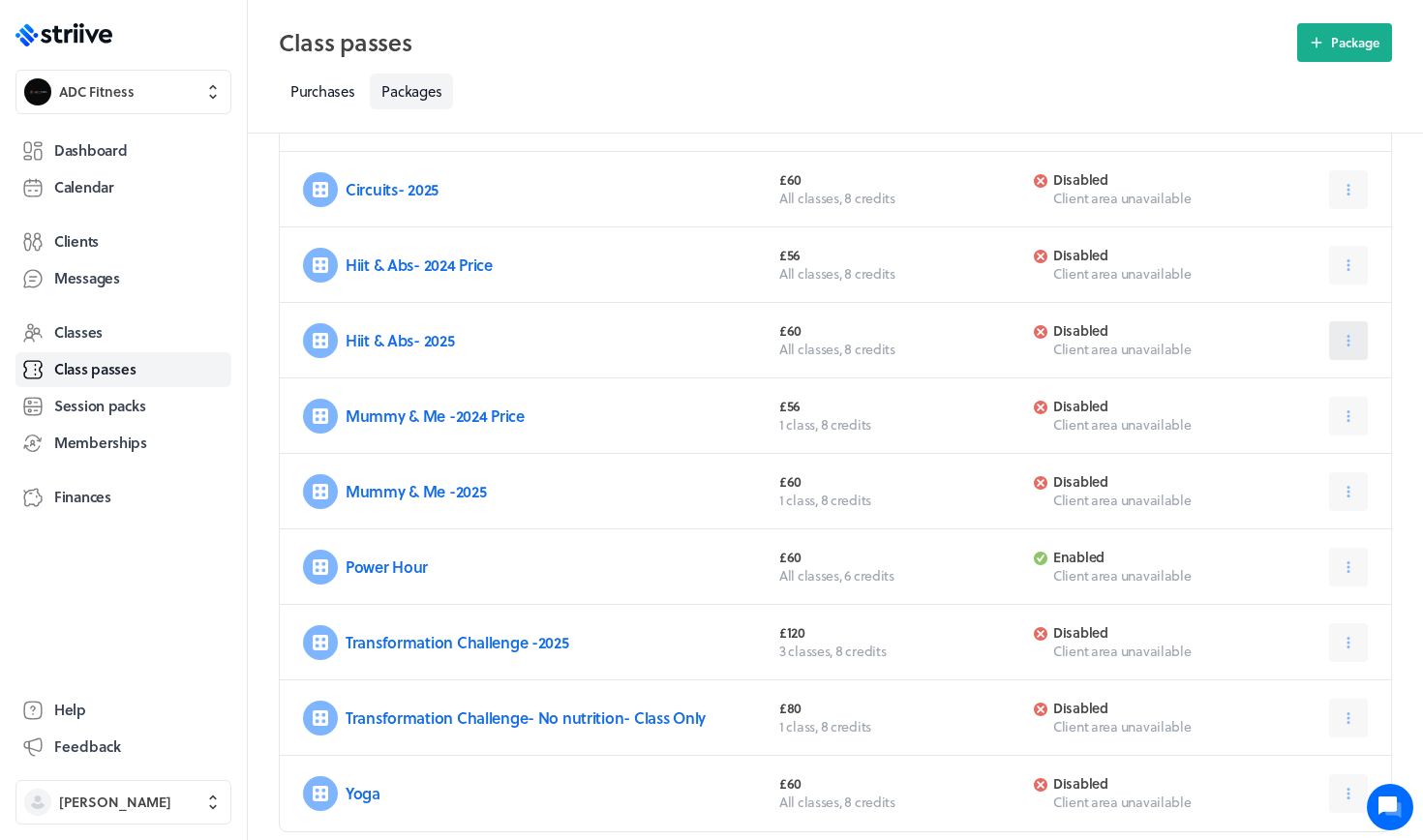 click 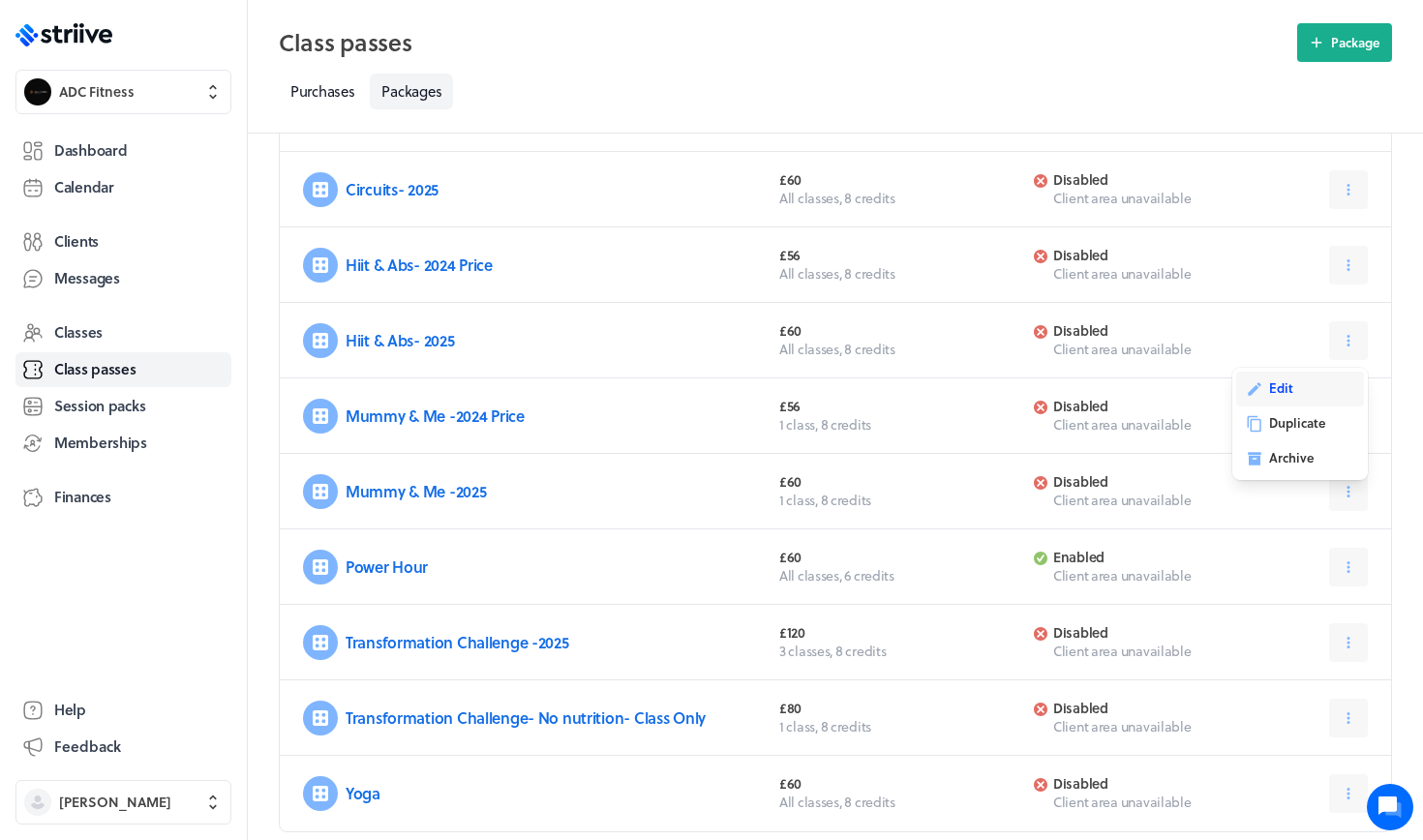 click on "Edit" at bounding box center (1281, 388) 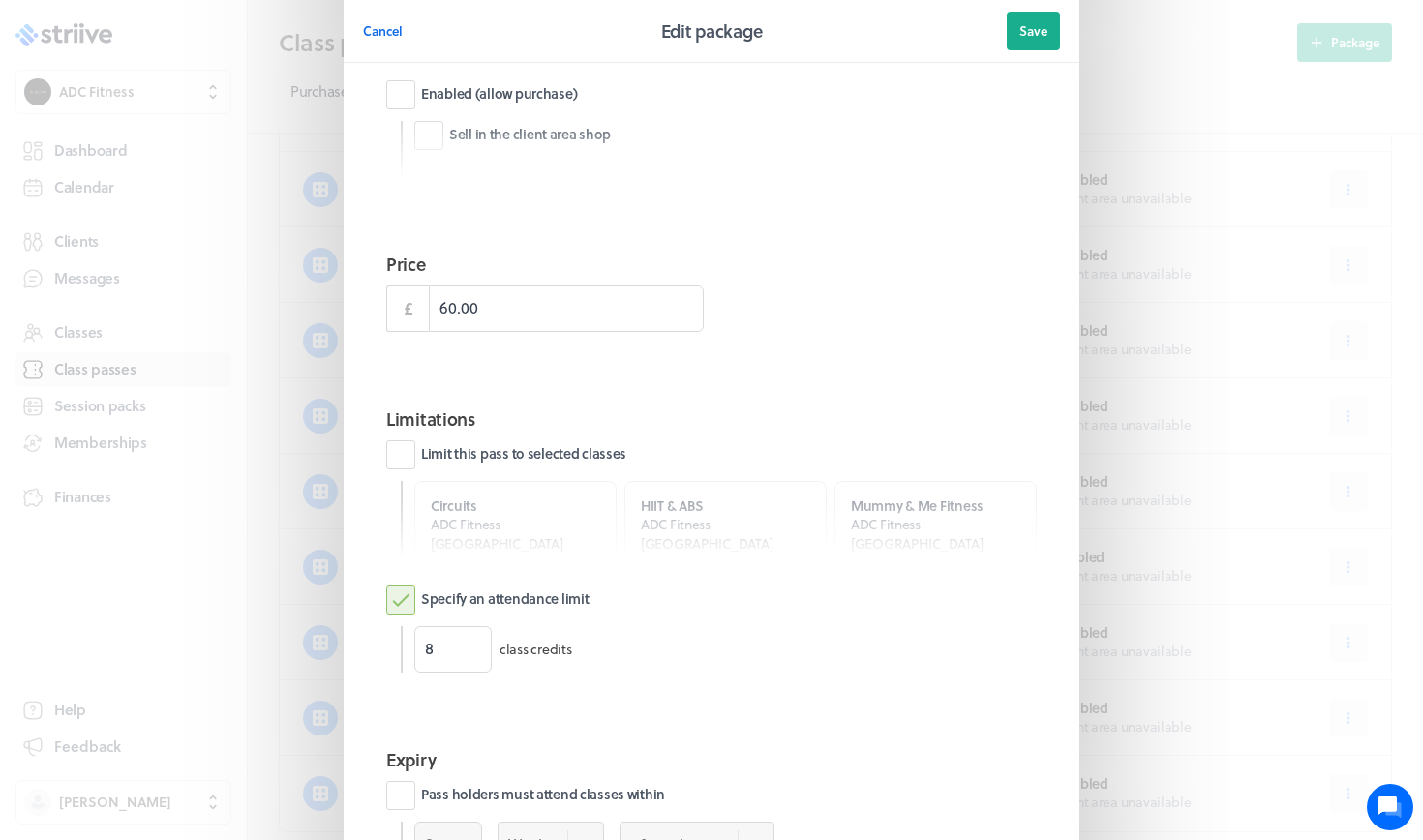 scroll, scrollTop: 692, scrollLeft: 0, axis: vertical 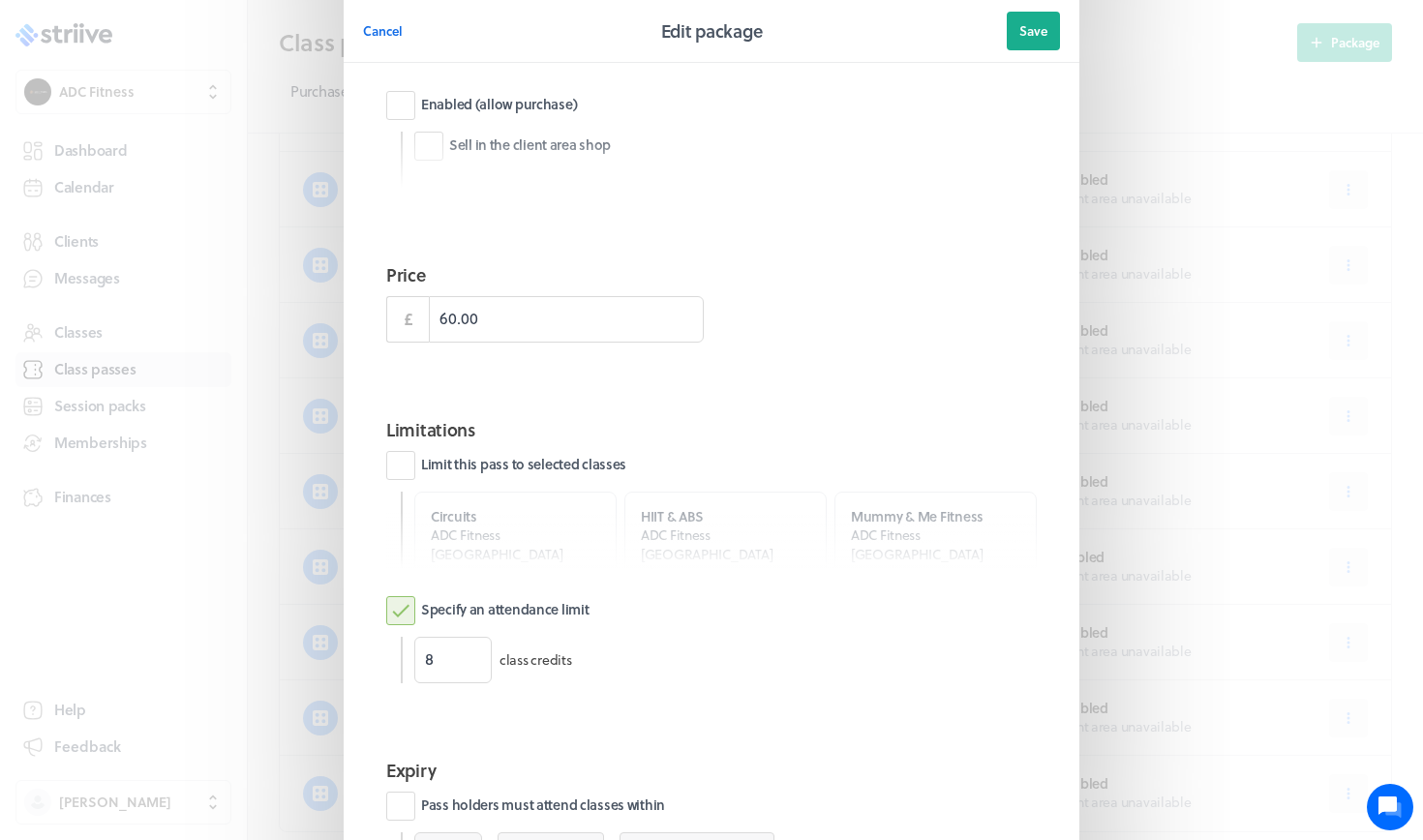 click on "Limitations Limit this pass to selected classes Circuits ADC Fitness Boston HIIT & ABS ADC Fitness Boston £8 Mummy & Me Fitness ADC Fitness Boston Power Hour ADC Fitness Boston Tranformation Challenge ADC Fitness Boston Yoga ADC Fitness Boston Specify an attendance limit 8 class    credits" at bounding box center (712, 571) 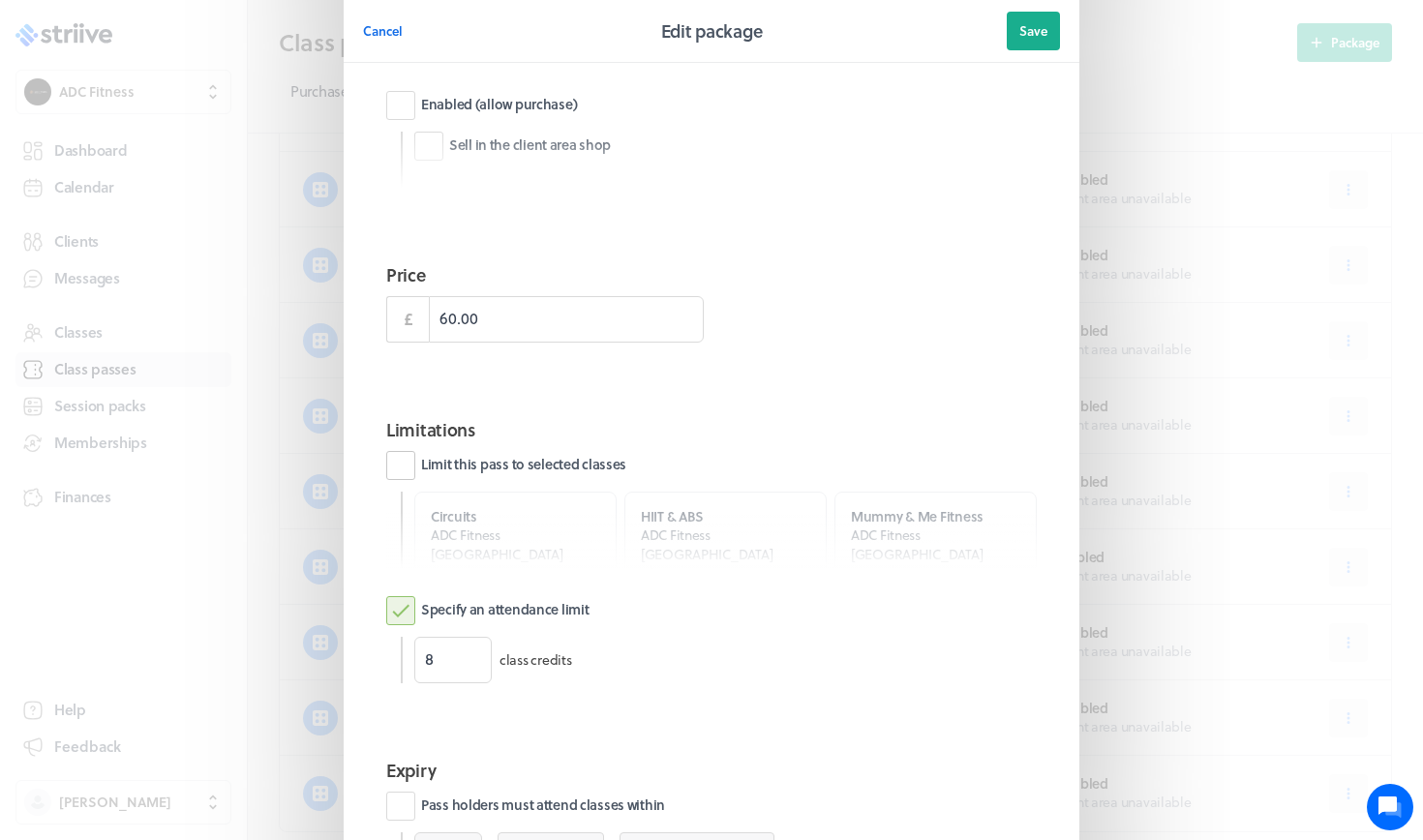 click on "Limit this pass to selected classes" at bounding box center [506, 465] 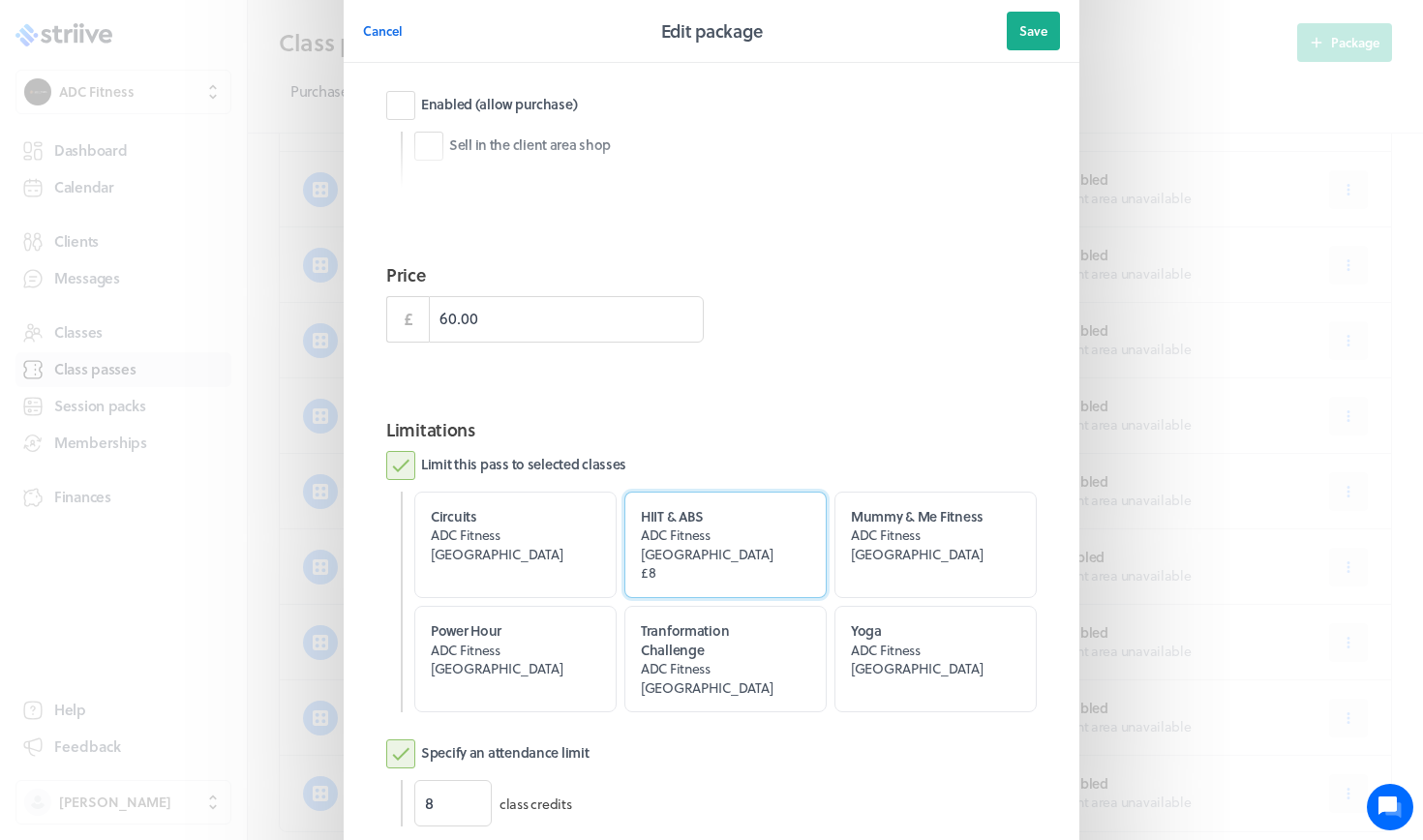 click on "£8" at bounding box center [709, 573] 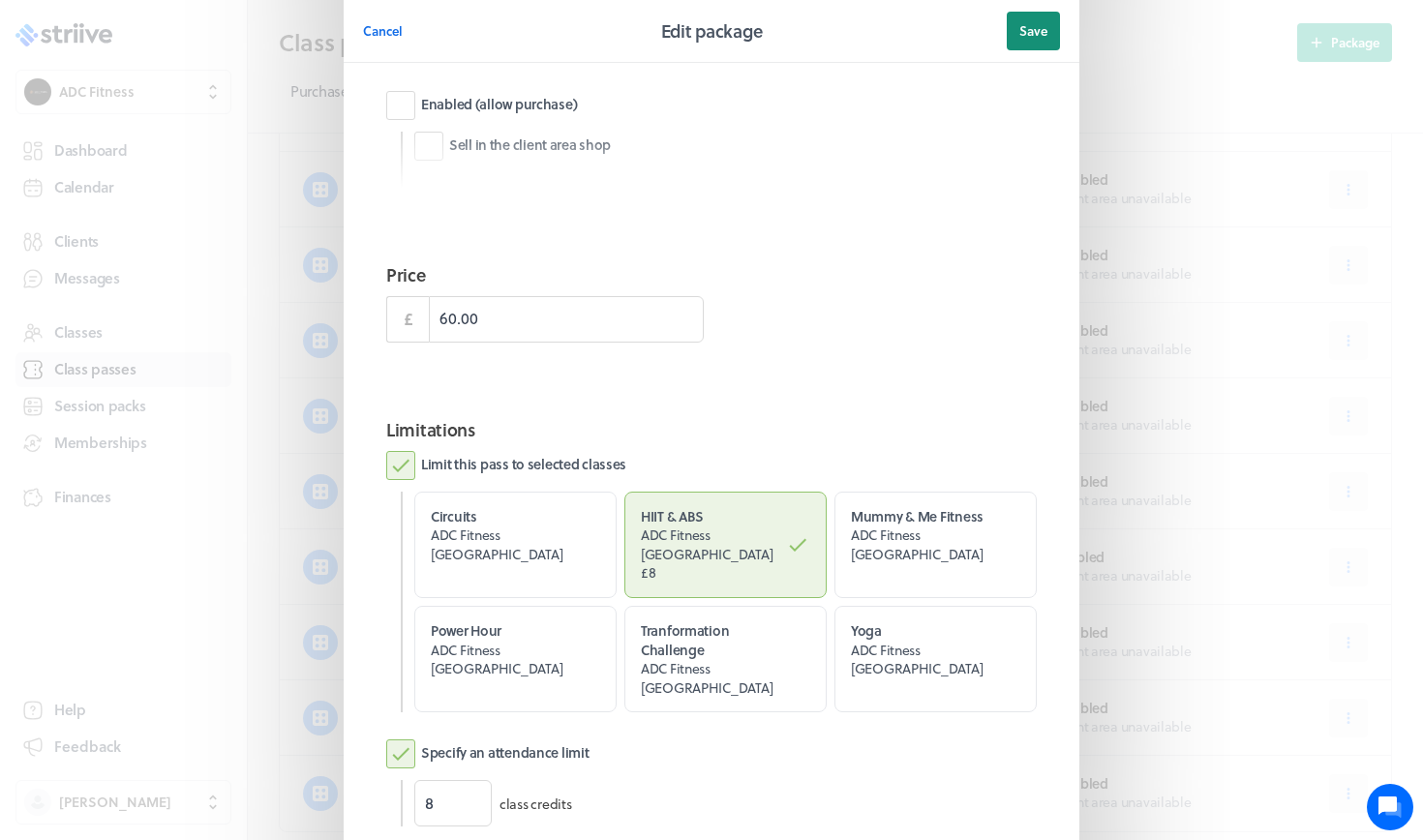 click on "Save" at bounding box center [1033, 31] 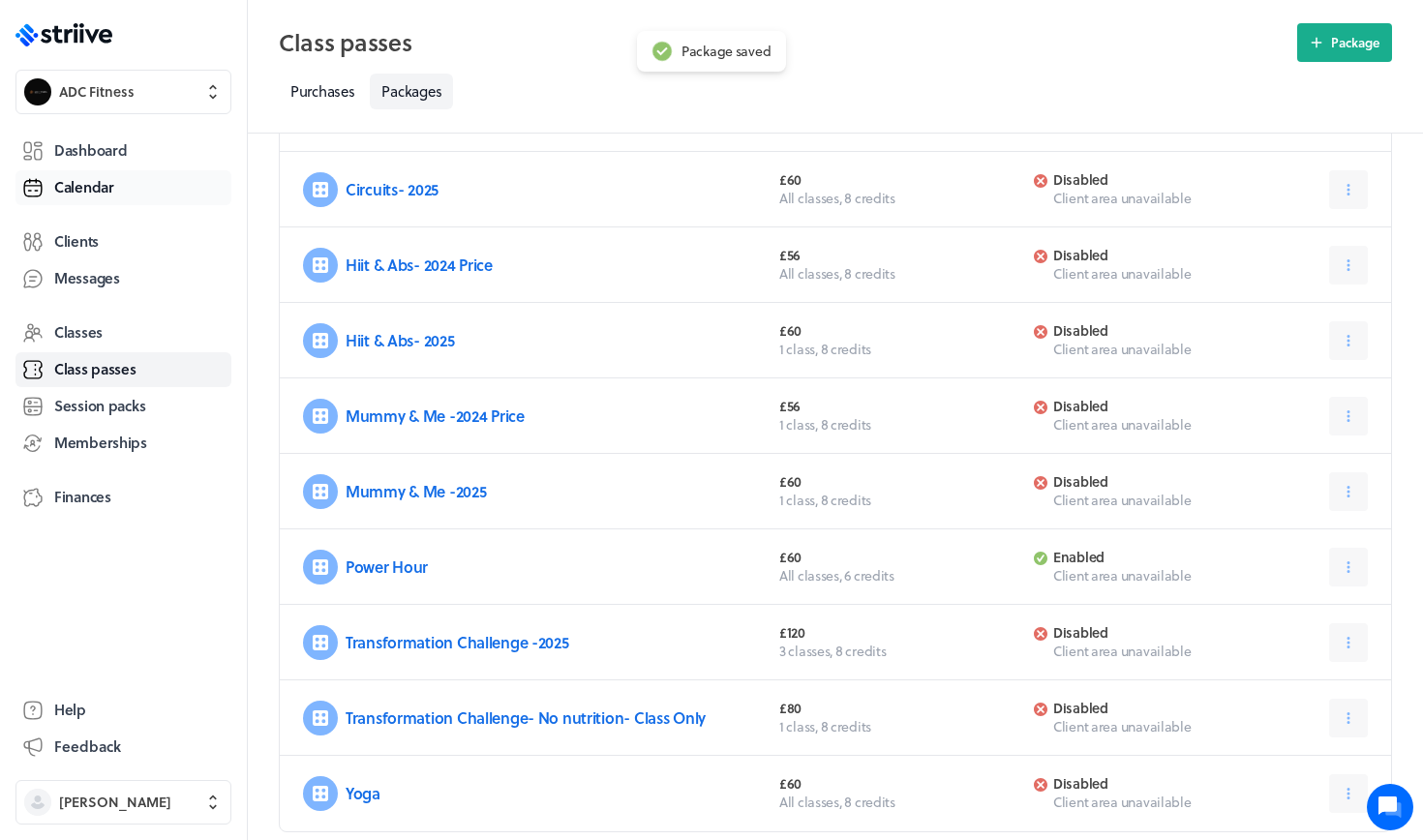click on "Calendar" at bounding box center (123, 188) 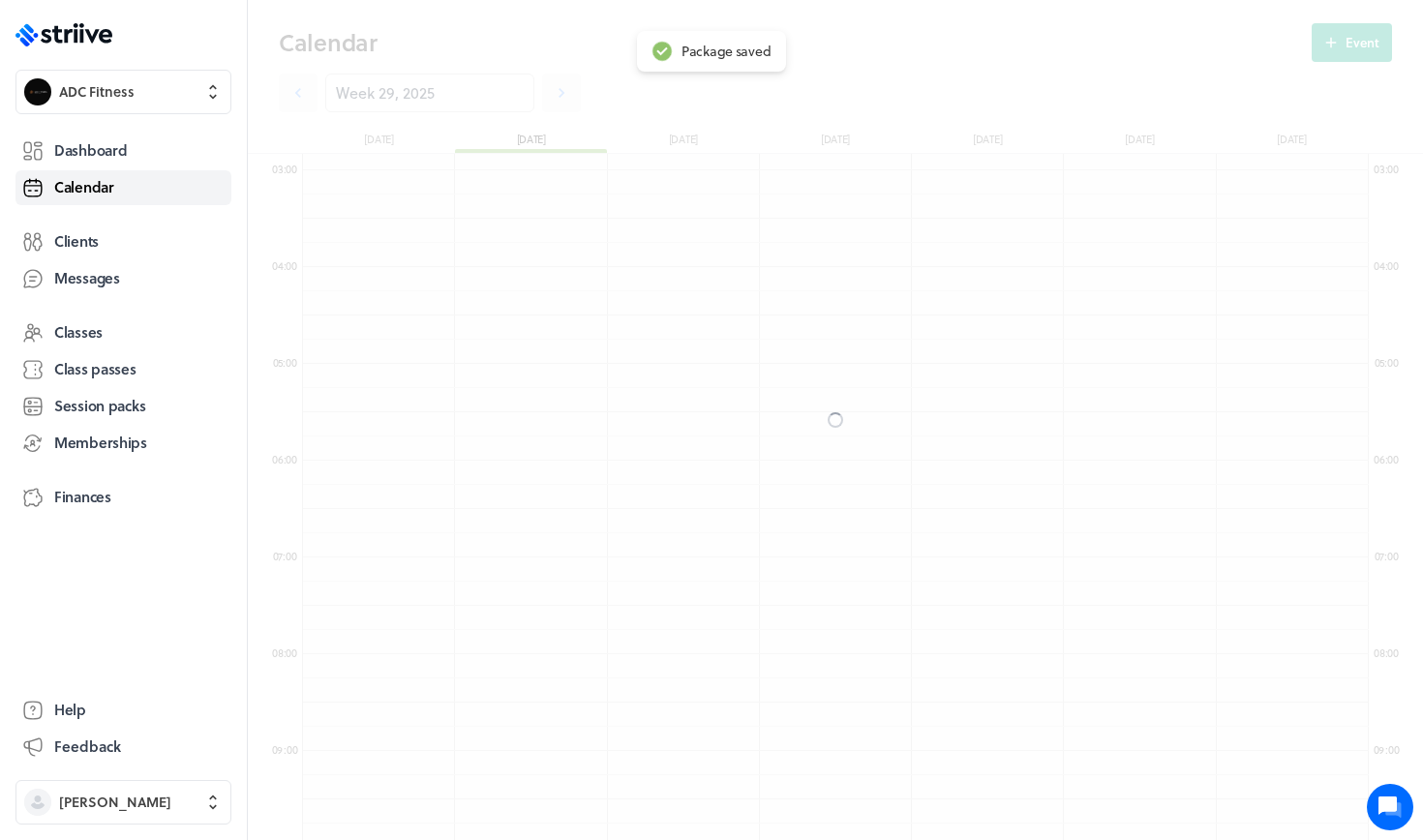 scroll, scrollTop: 823, scrollLeft: 0, axis: vertical 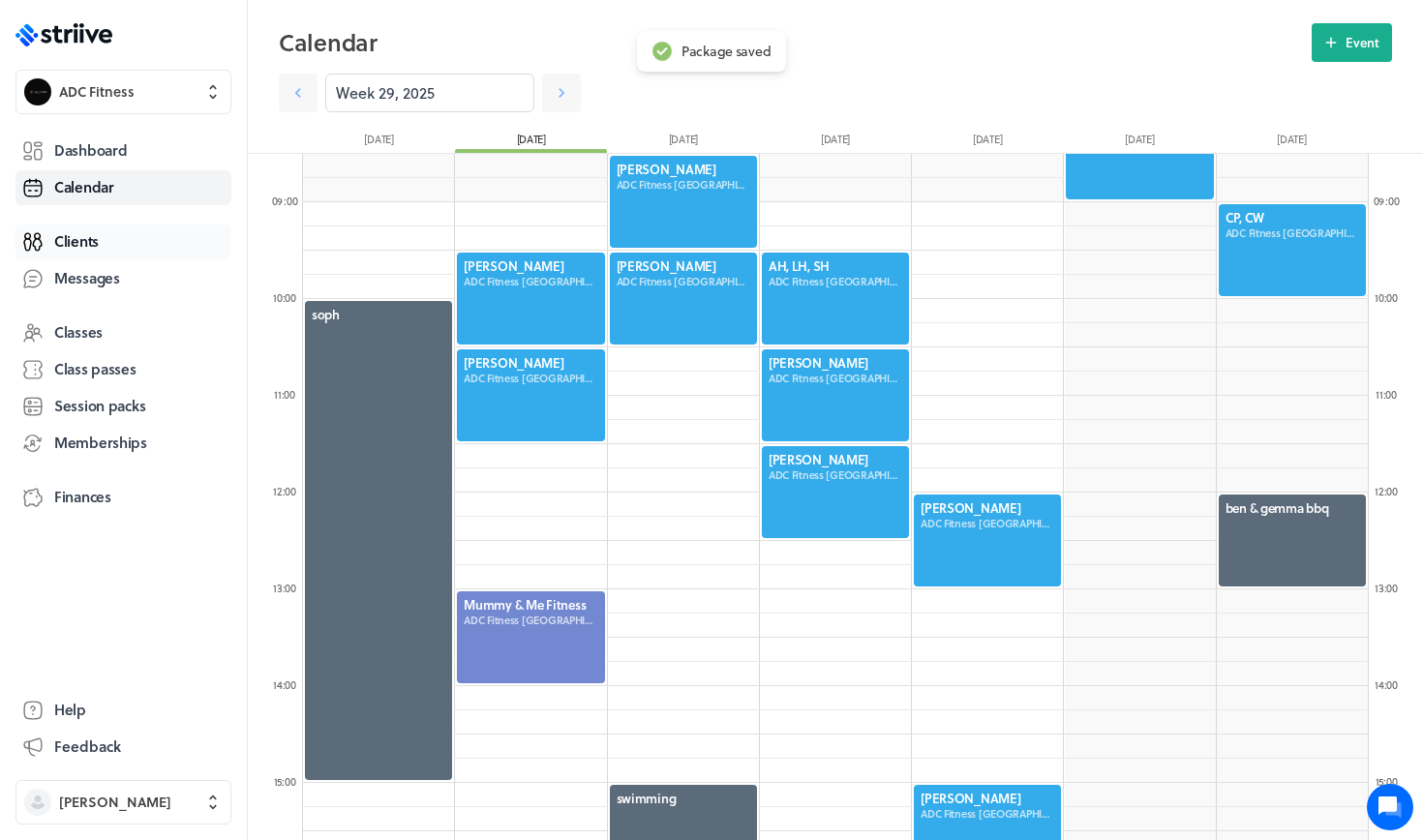 click on "Clients" at bounding box center [76, 241] 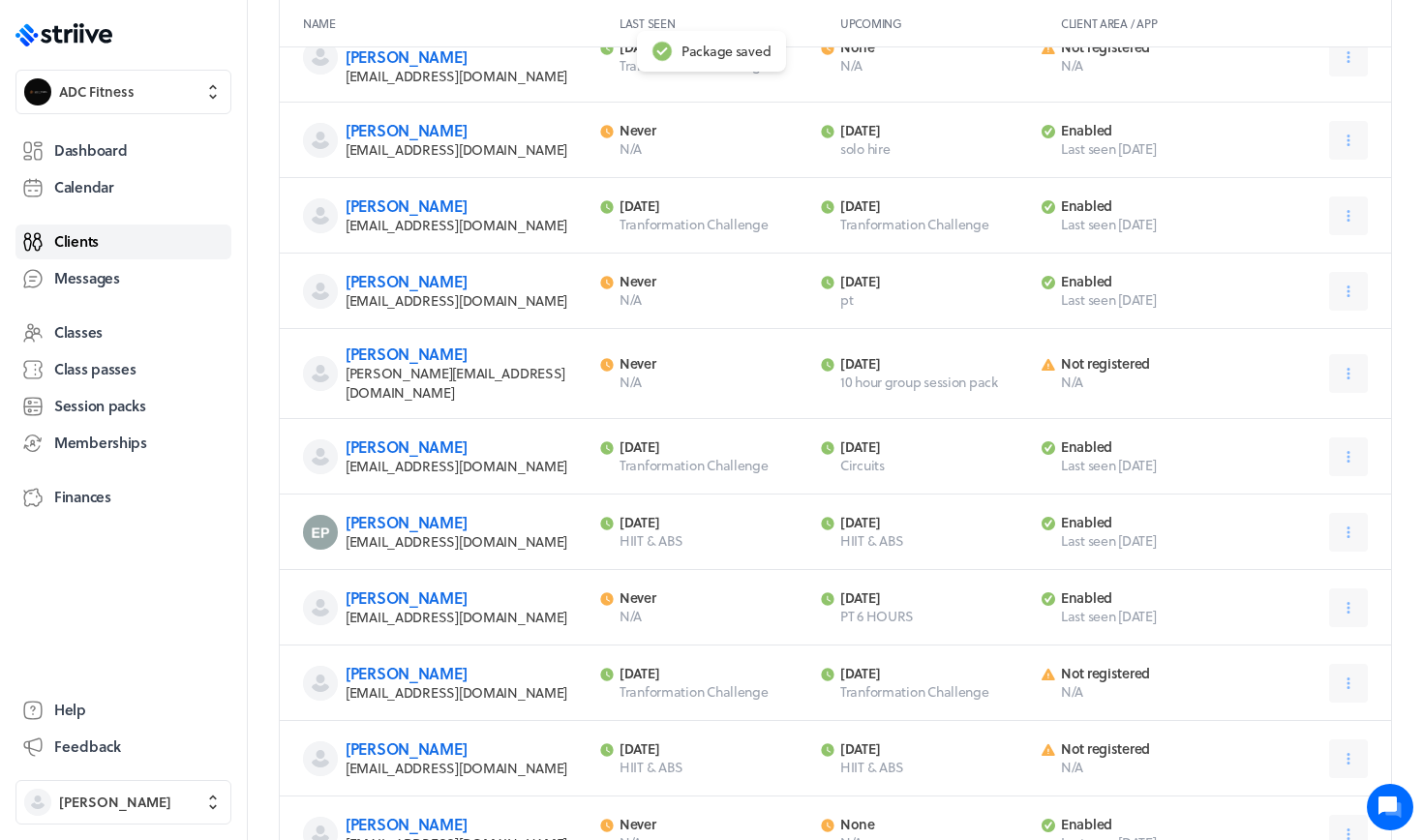 scroll, scrollTop: 0, scrollLeft: 0, axis: both 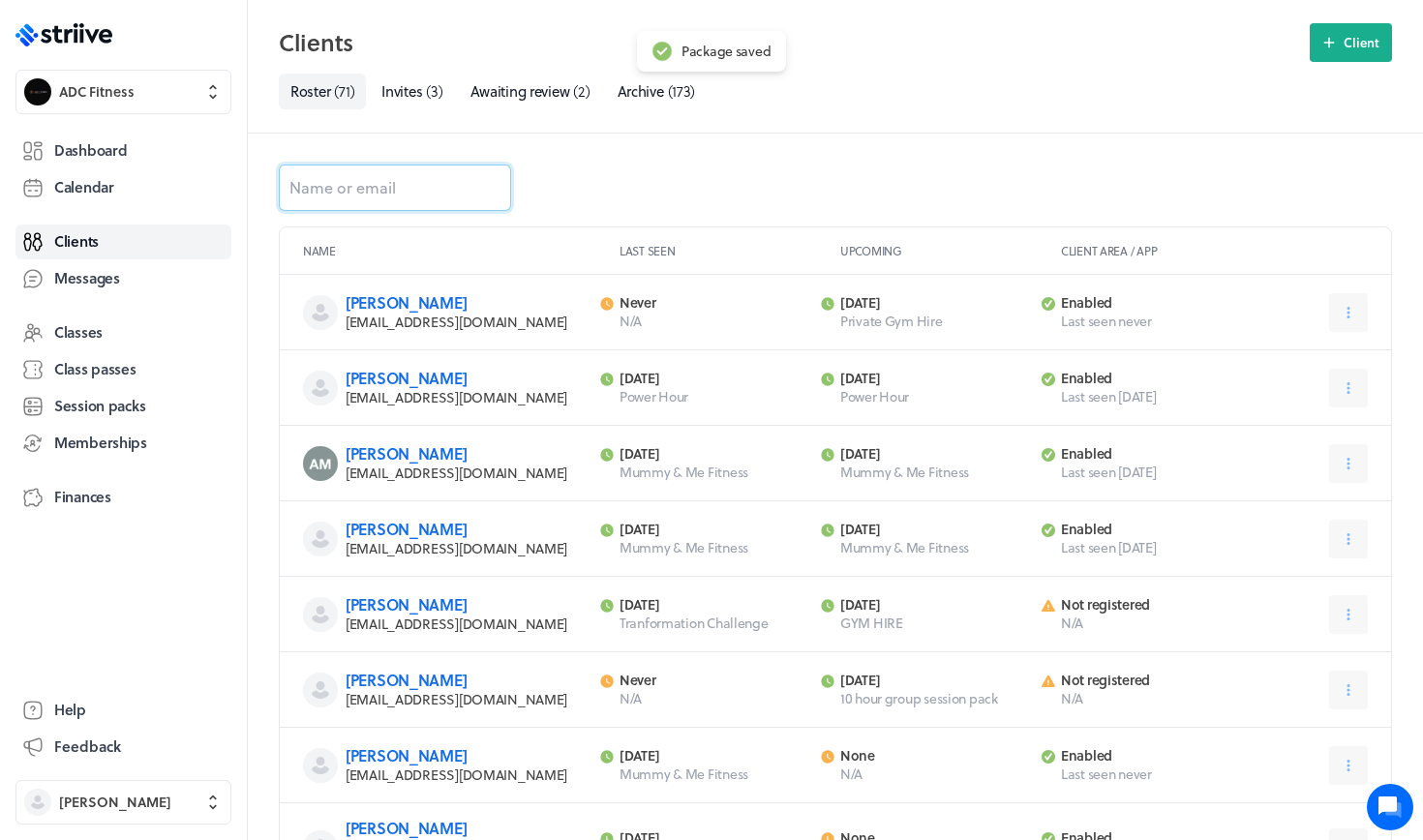 click at bounding box center (395, 188) 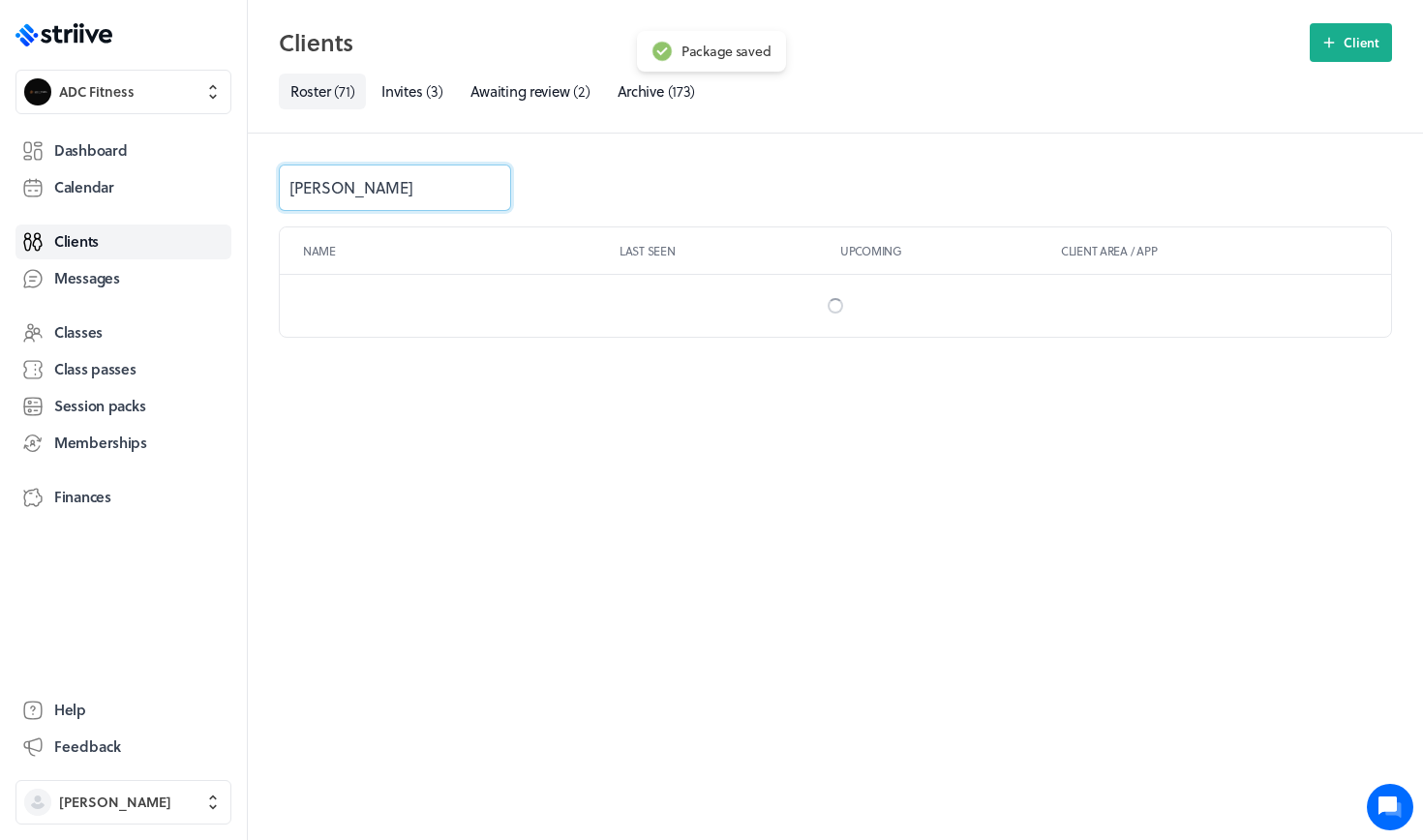 type on "chase" 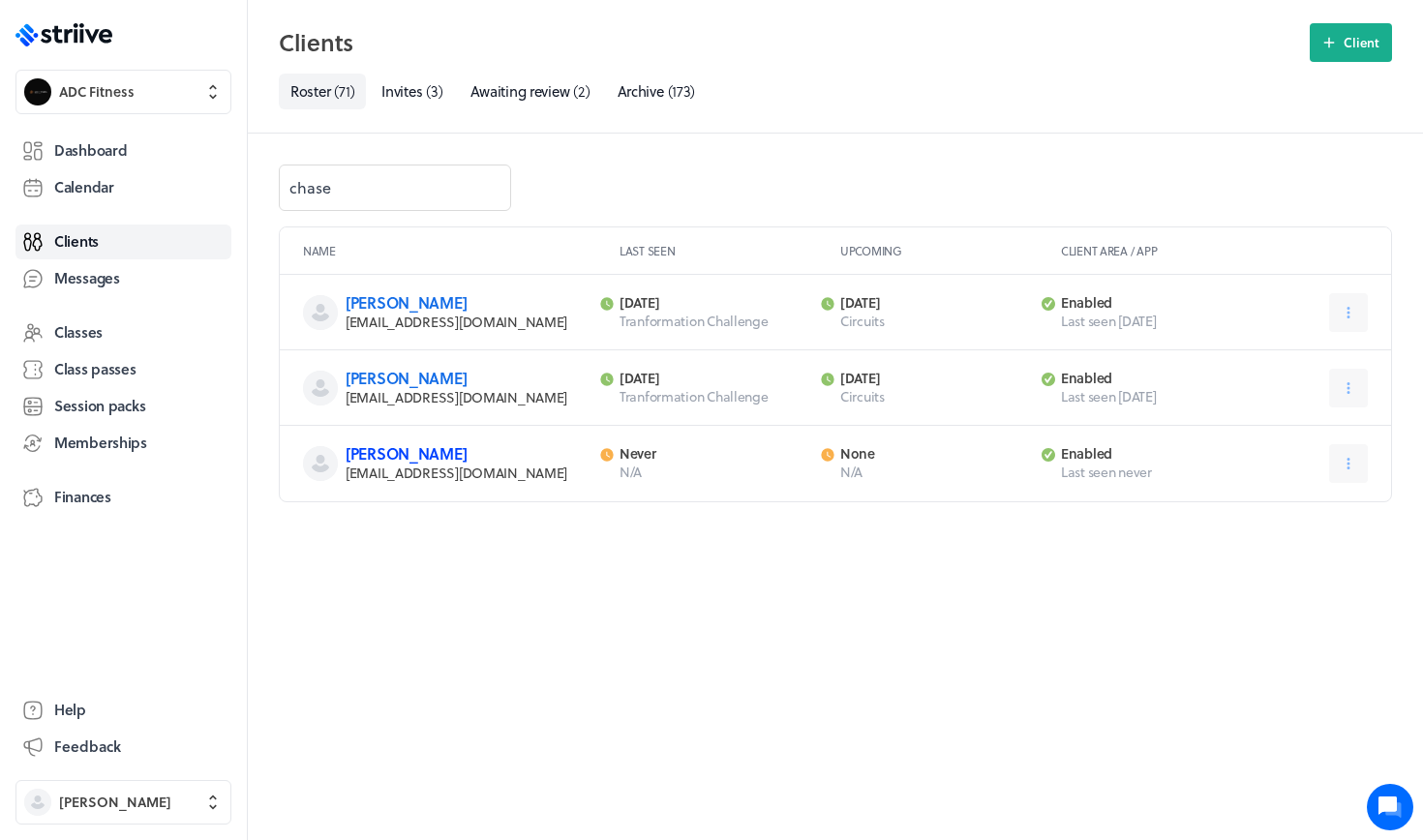 click on "[PERSON_NAME]" at bounding box center [406, 453] 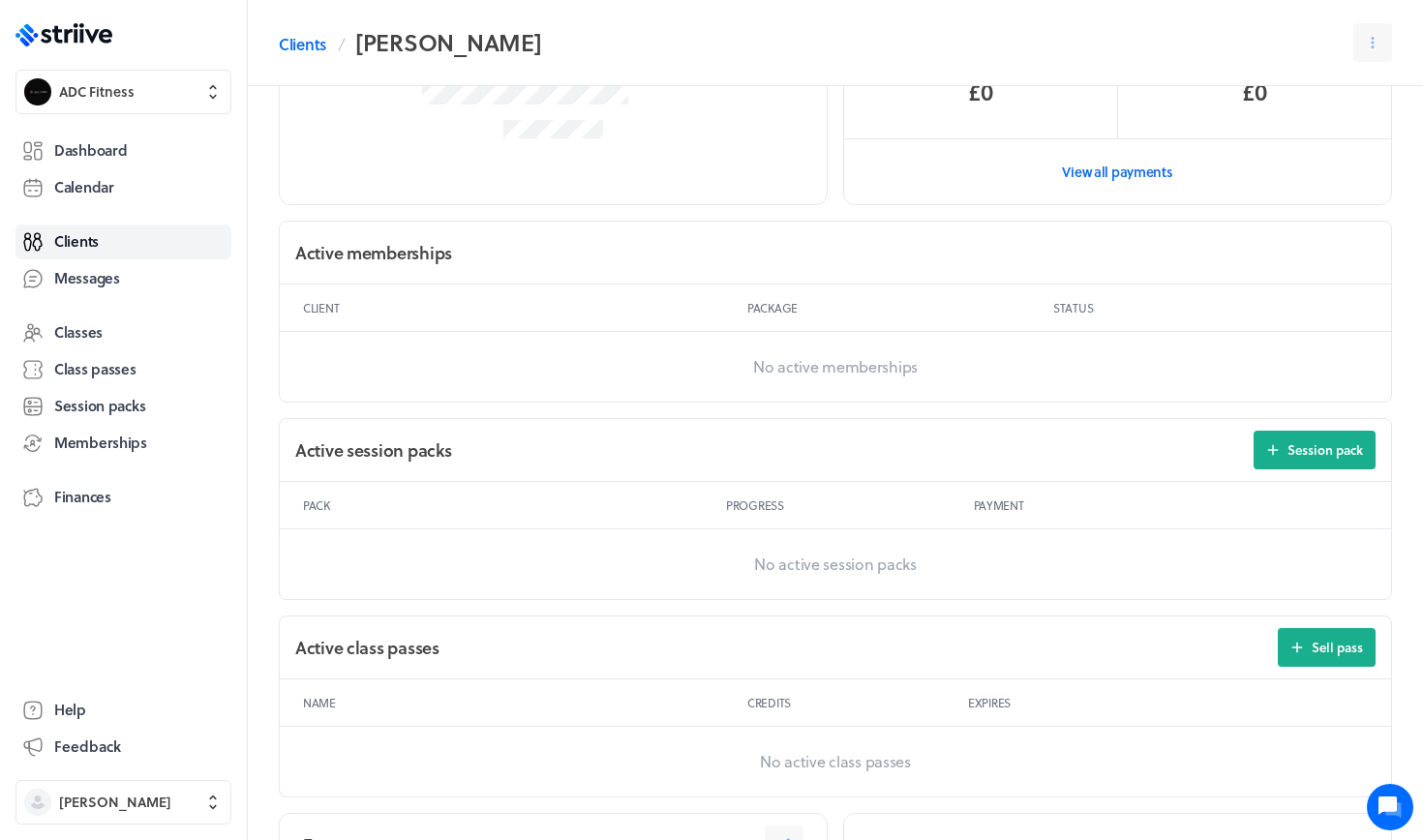 scroll, scrollTop: 425, scrollLeft: 0, axis: vertical 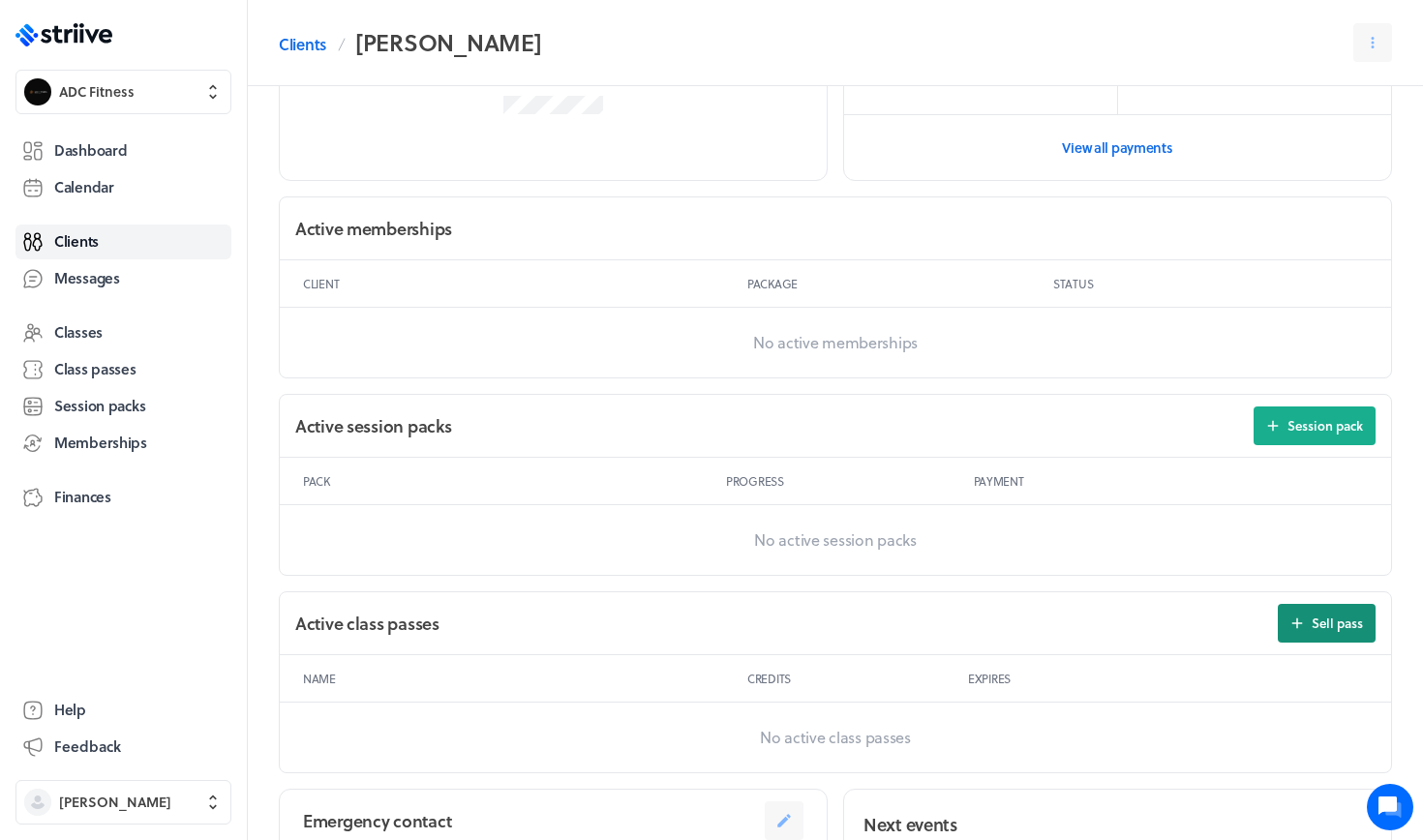 click on "Sell pass" at bounding box center (1337, 623) 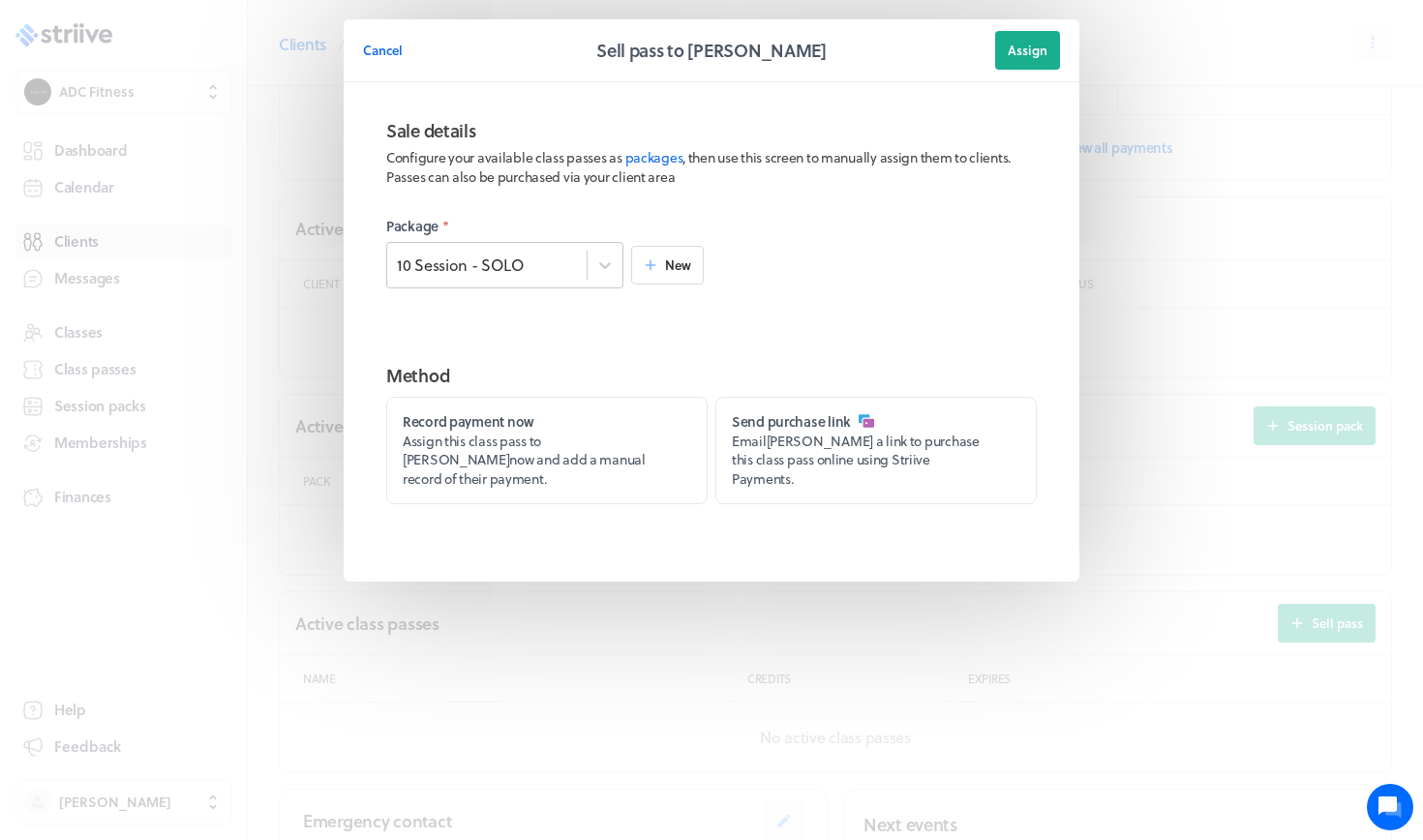 click on "10 Session - SOLO" at bounding box center [460, 265] 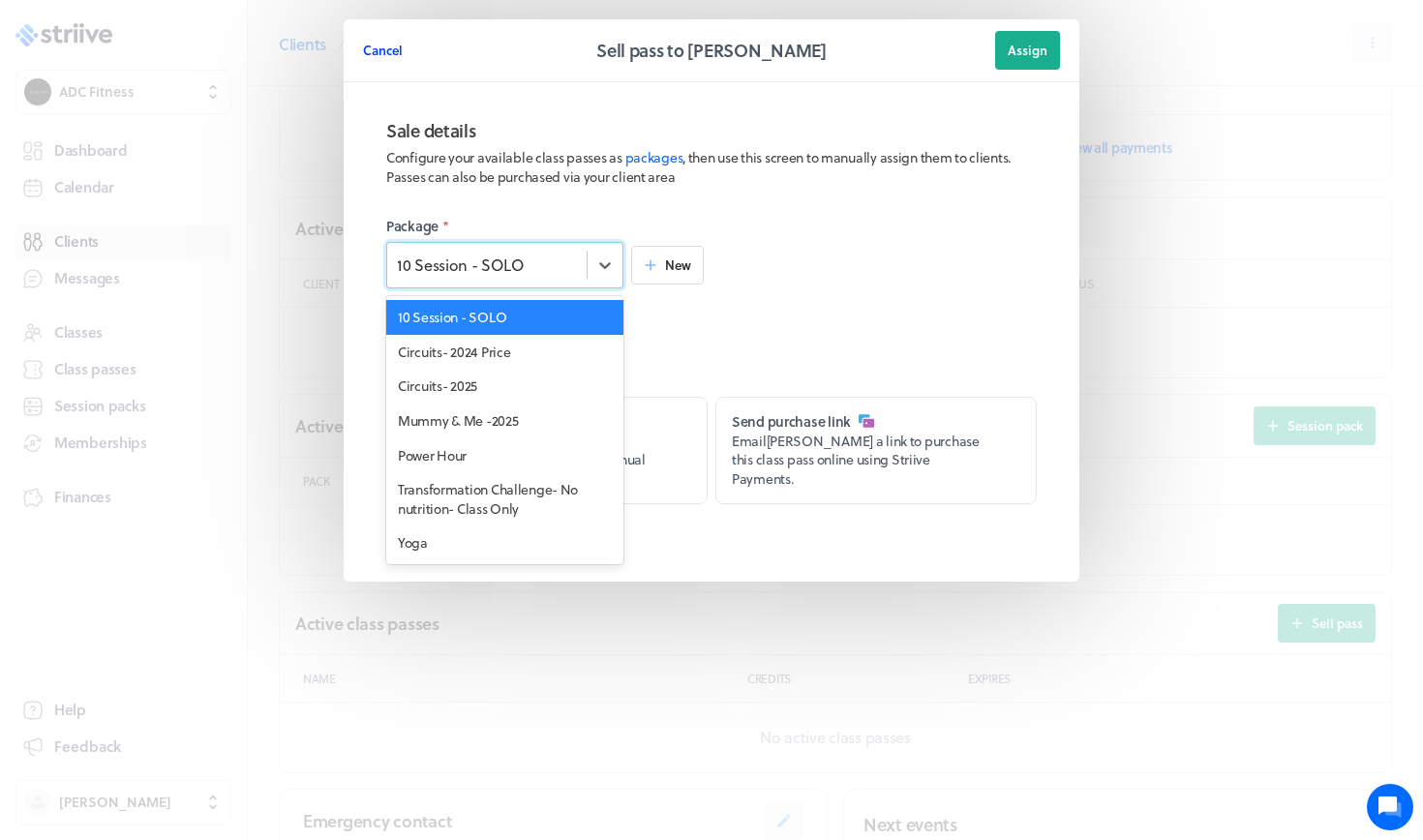 click on "Cancel" at bounding box center [382, 50] 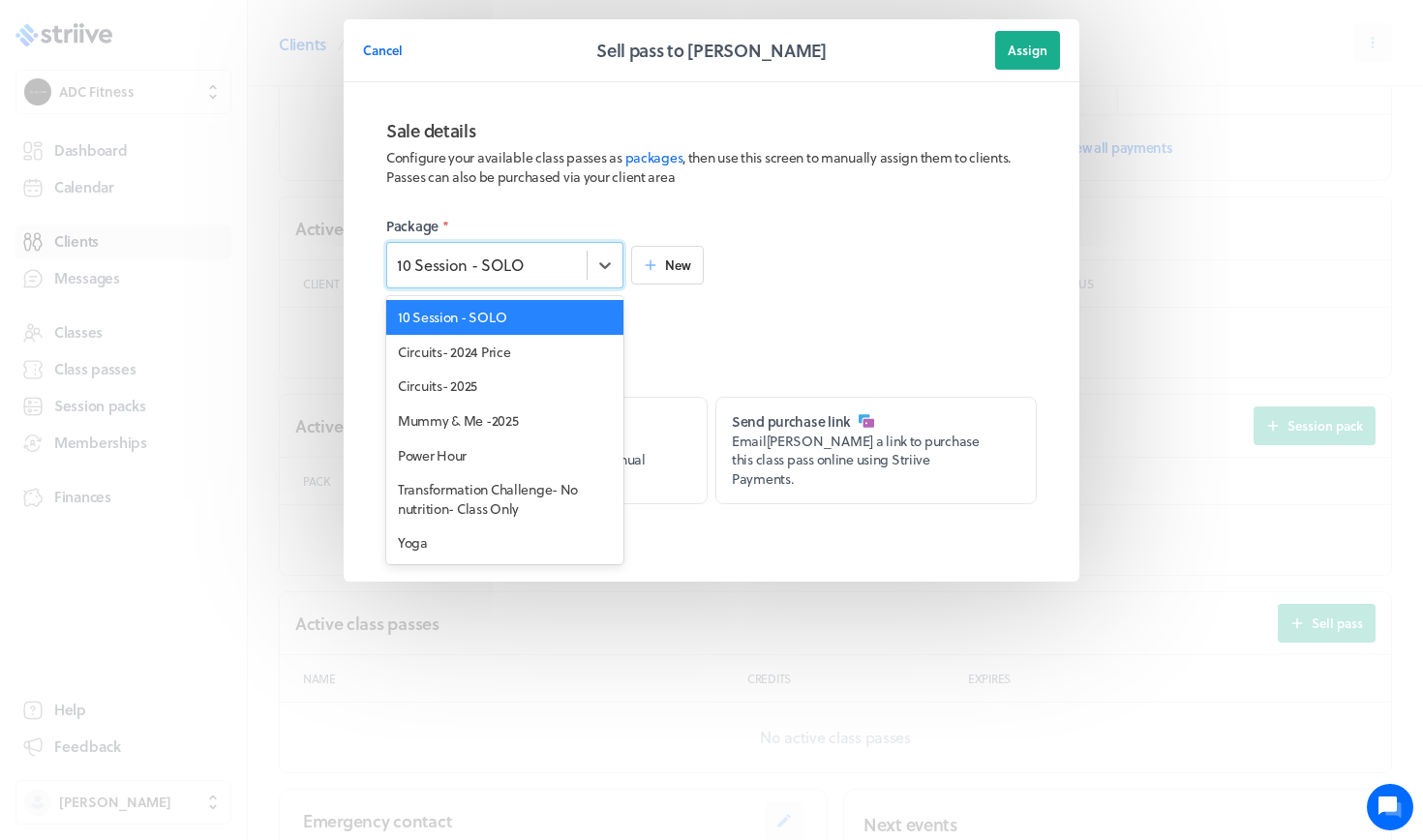 scroll, scrollTop: 0, scrollLeft: 0, axis: both 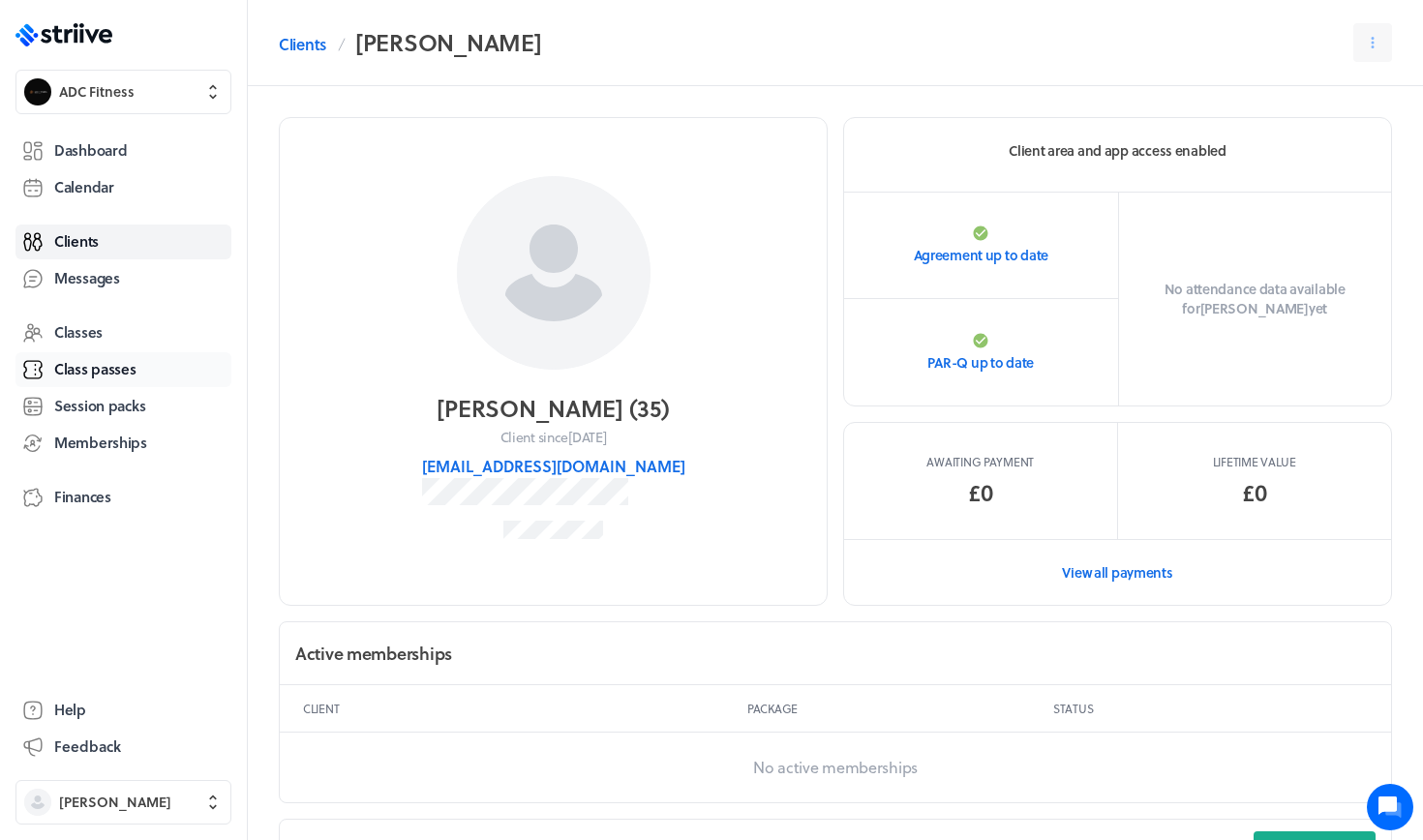 click on "Class passes" at bounding box center (95, 369) 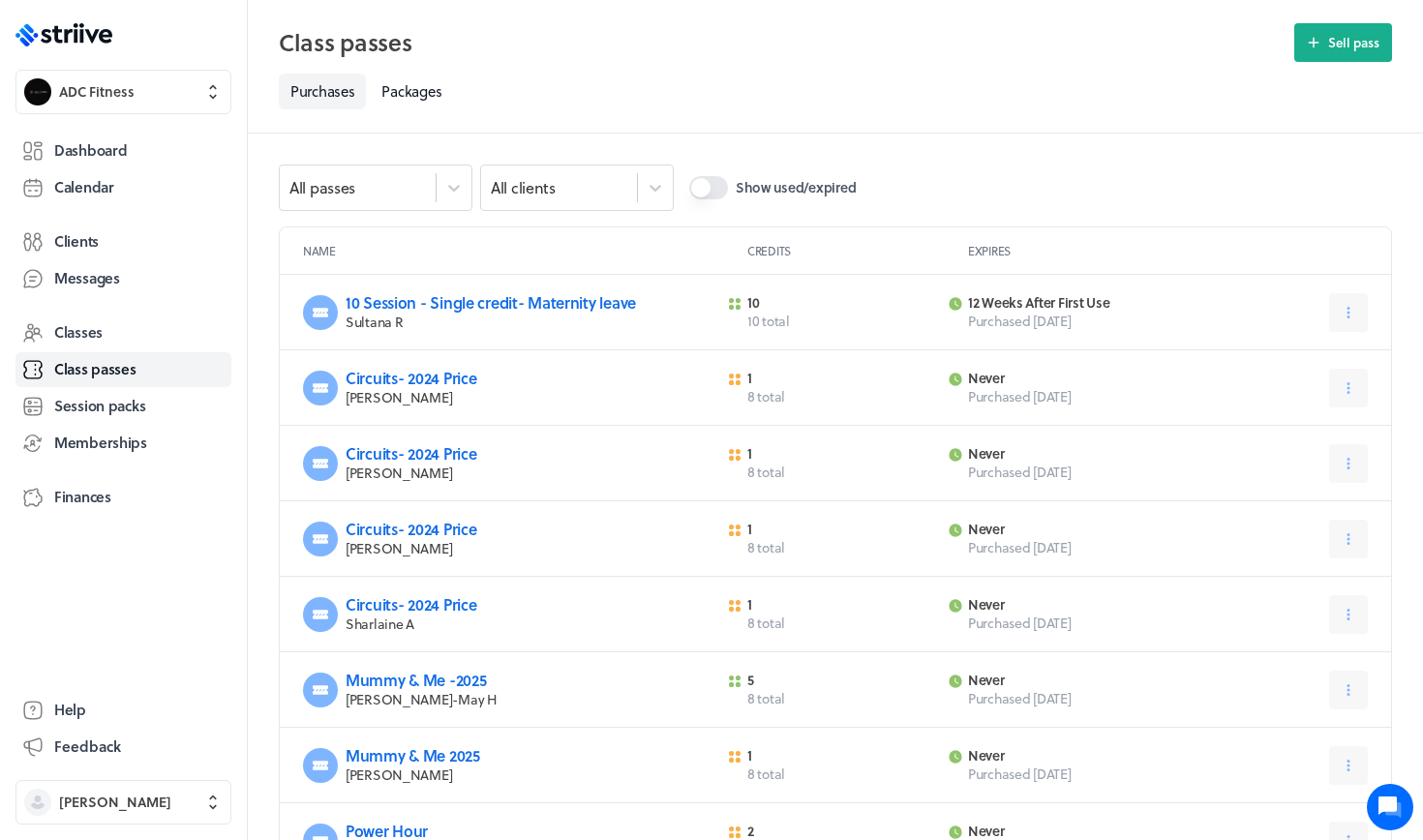 click on "Class passes Sell pass Select a tab Purchases Packages Purchases Packages" at bounding box center (835, 67) 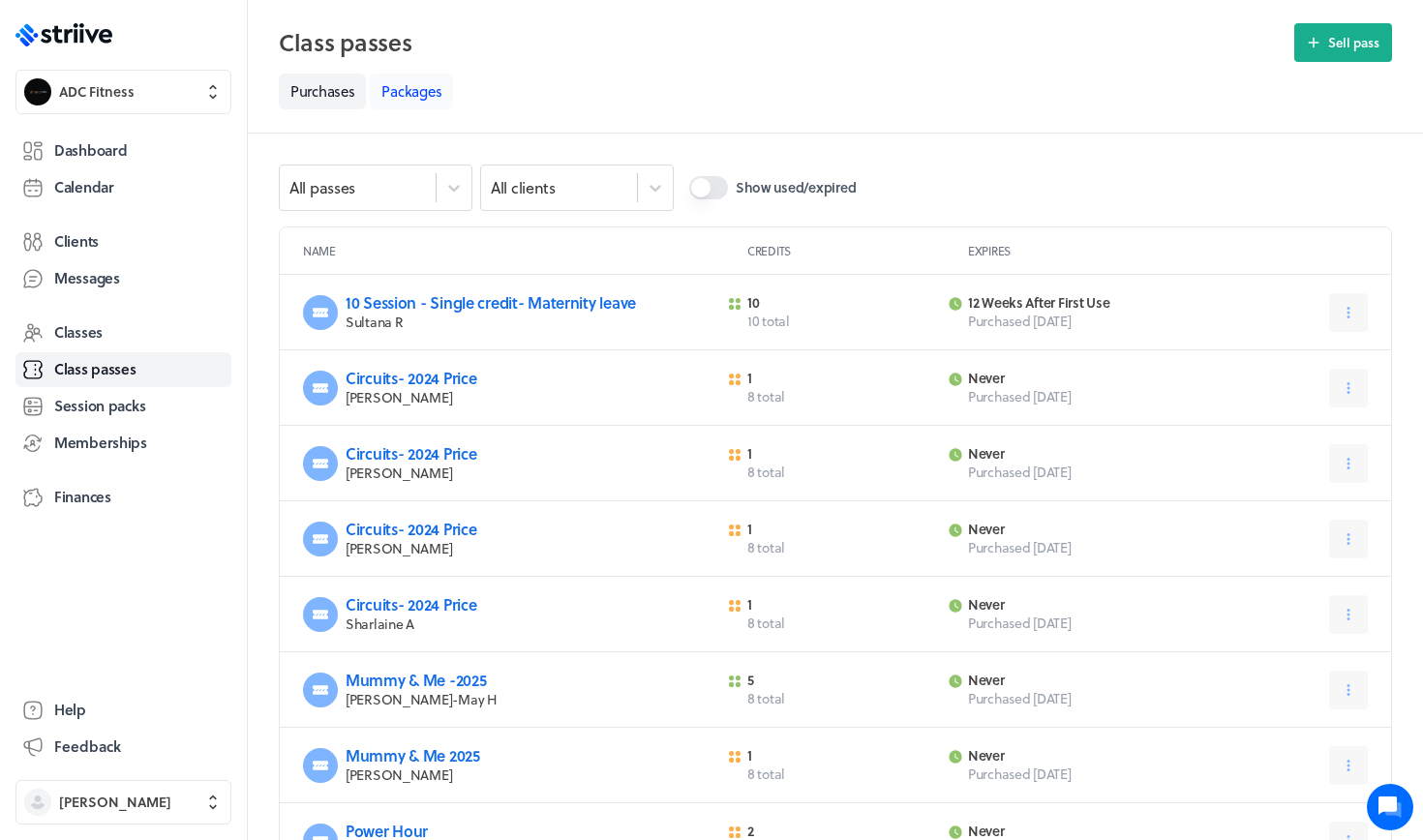 click on "Packages" at bounding box center (411, 91) 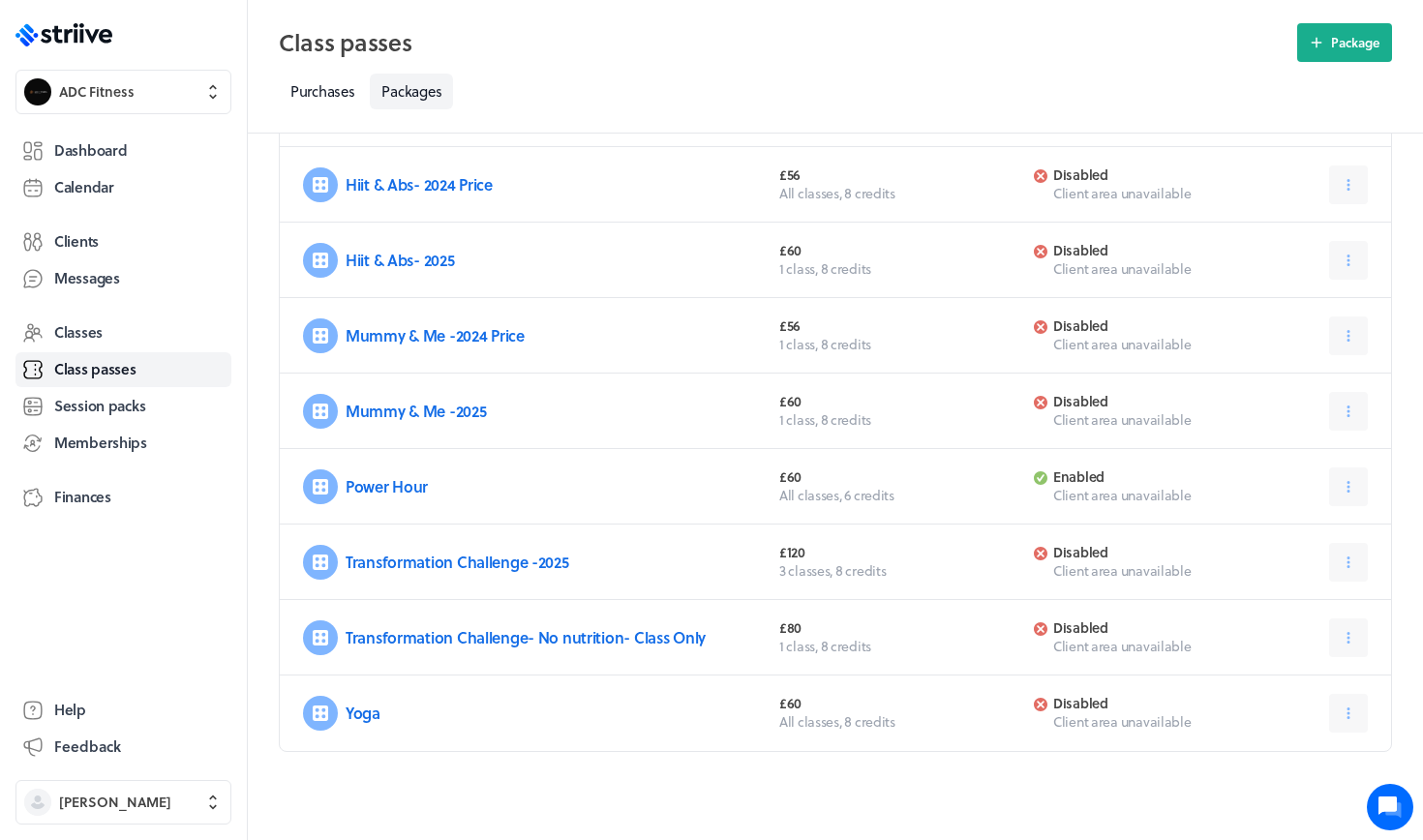 scroll, scrollTop: 351, scrollLeft: 0, axis: vertical 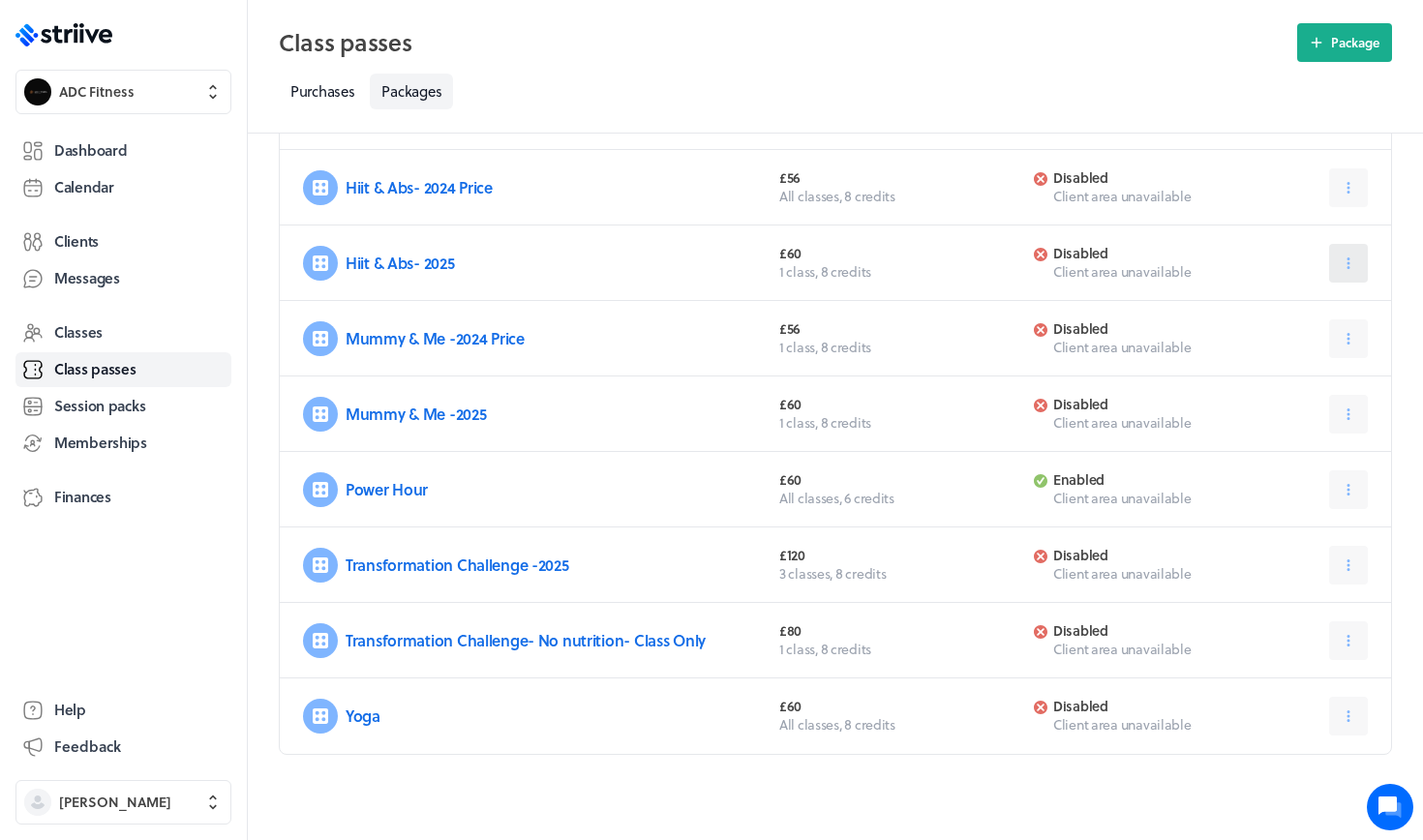 click 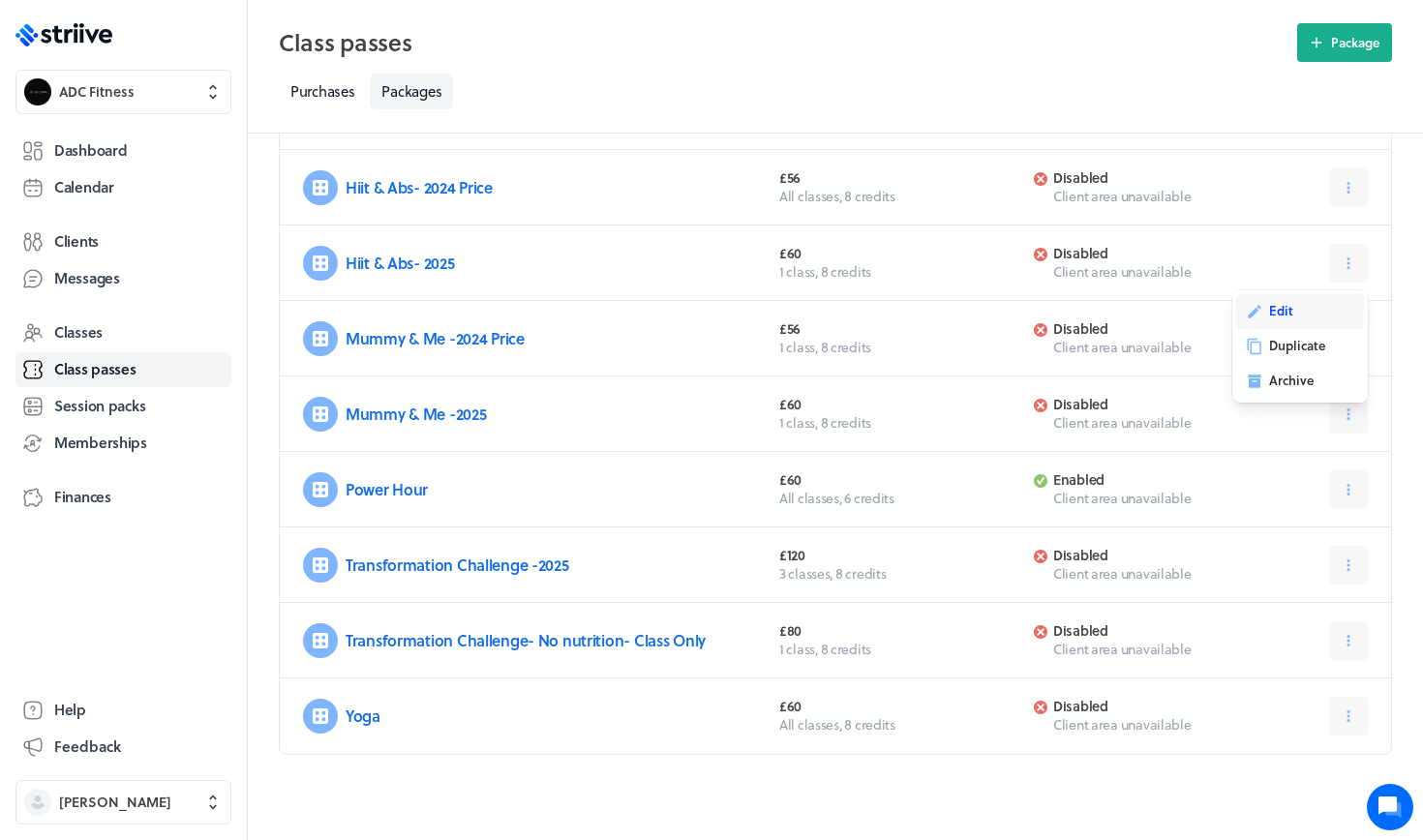 click on "Edit" at bounding box center (1300, 312) 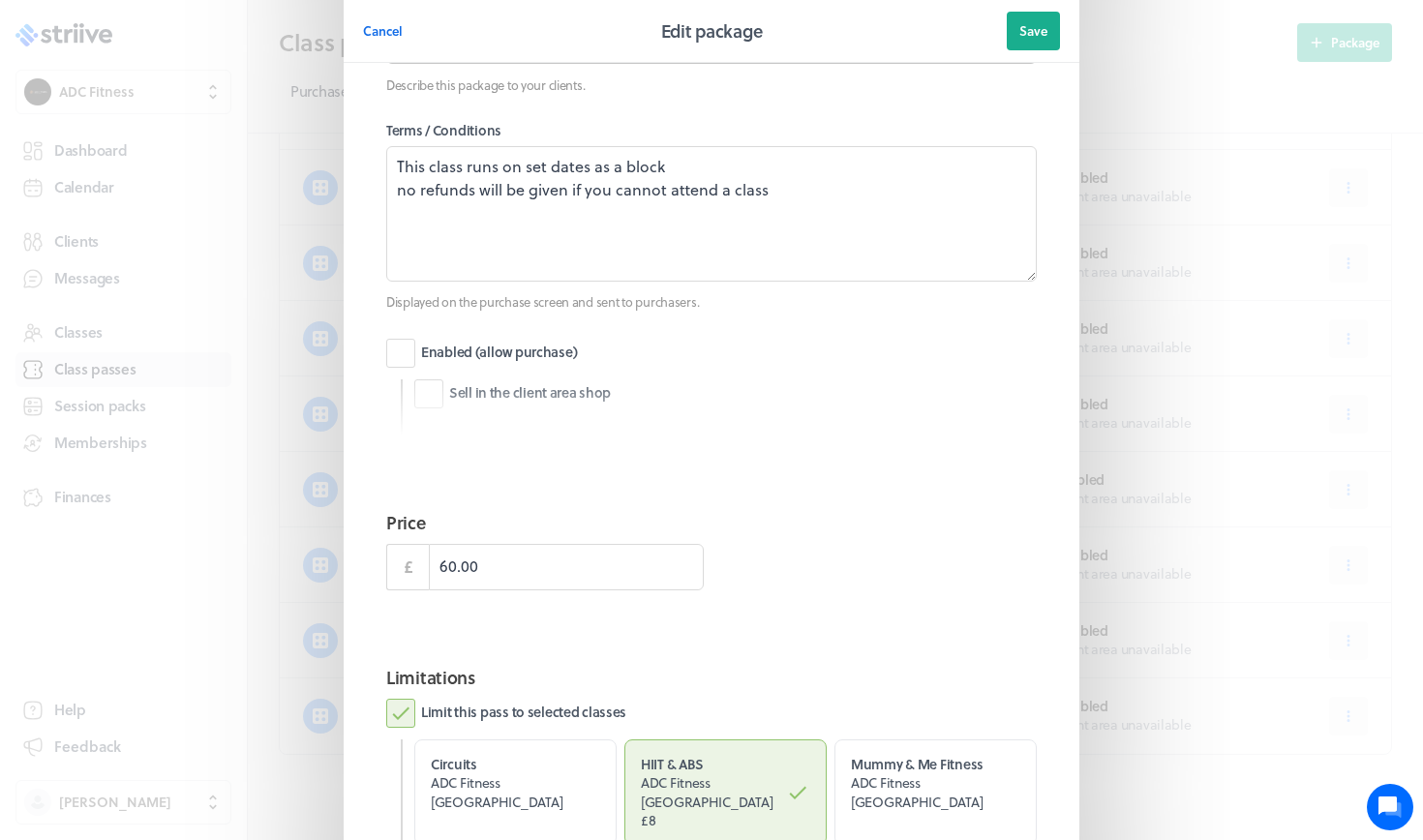 scroll, scrollTop: 697, scrollLeft: 0, axis: vertical 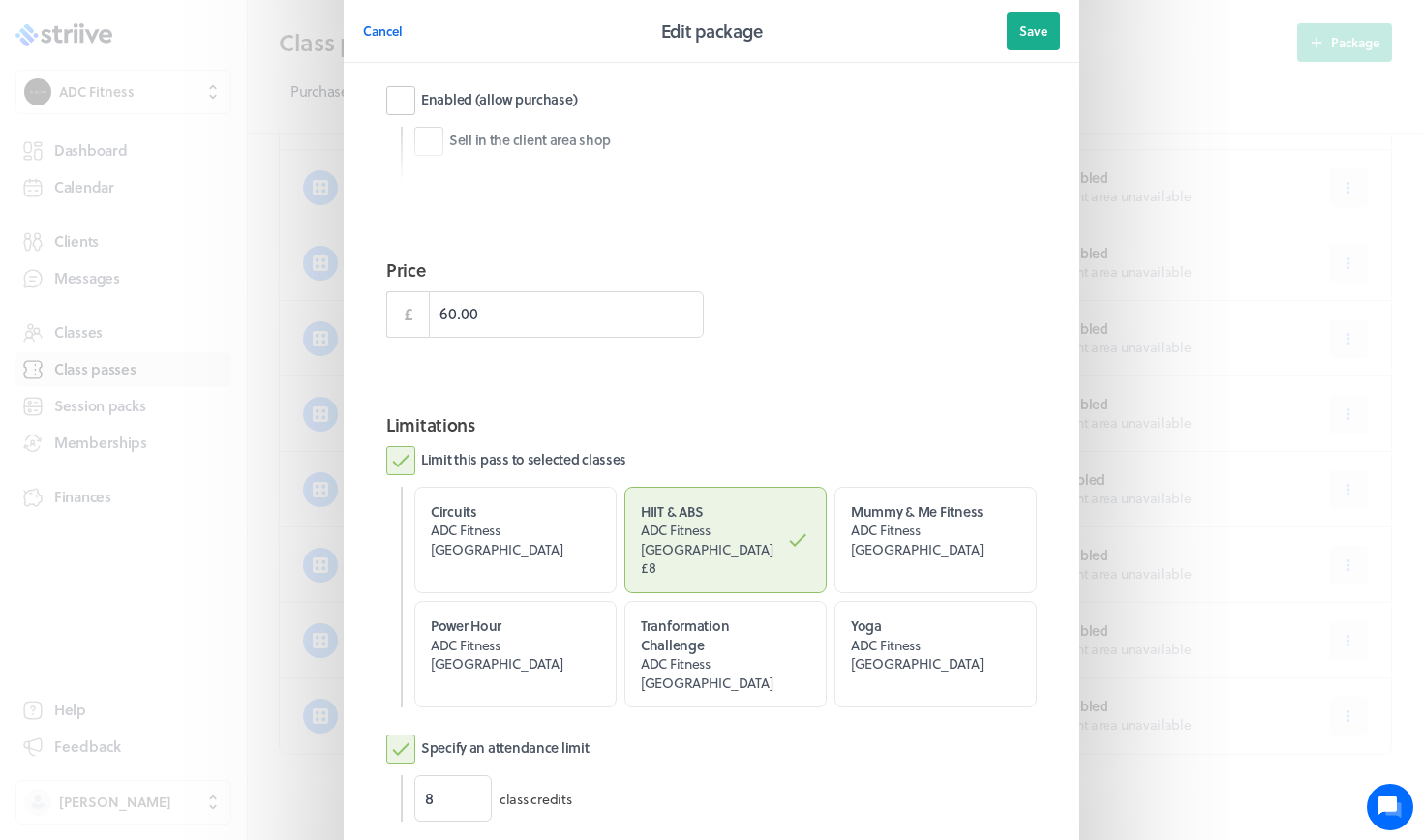 click on "Enabled (allow purchase)" at bounding box center [481, 101] 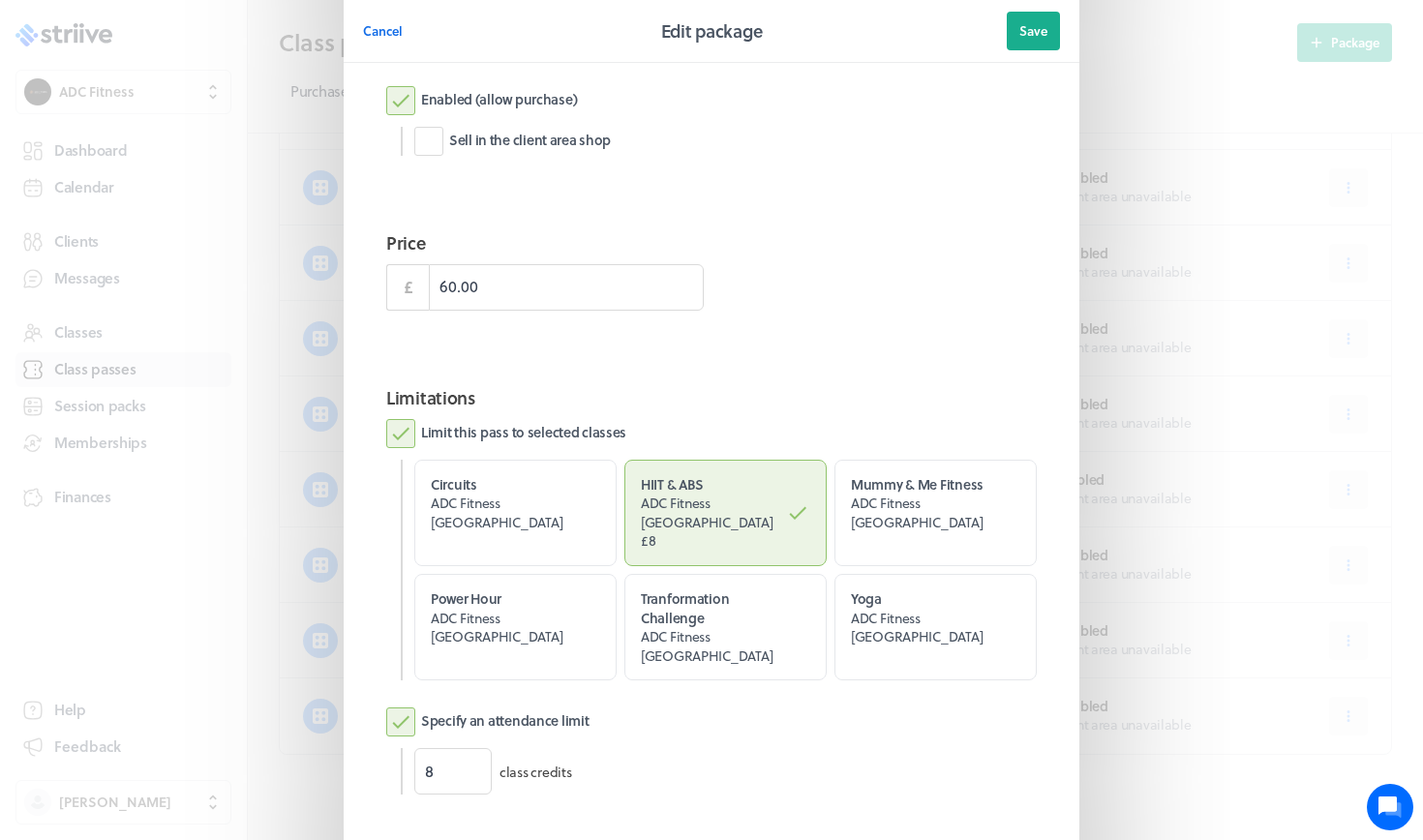 click on "Cancel Edit package Save" at bounding box center (712, 31) 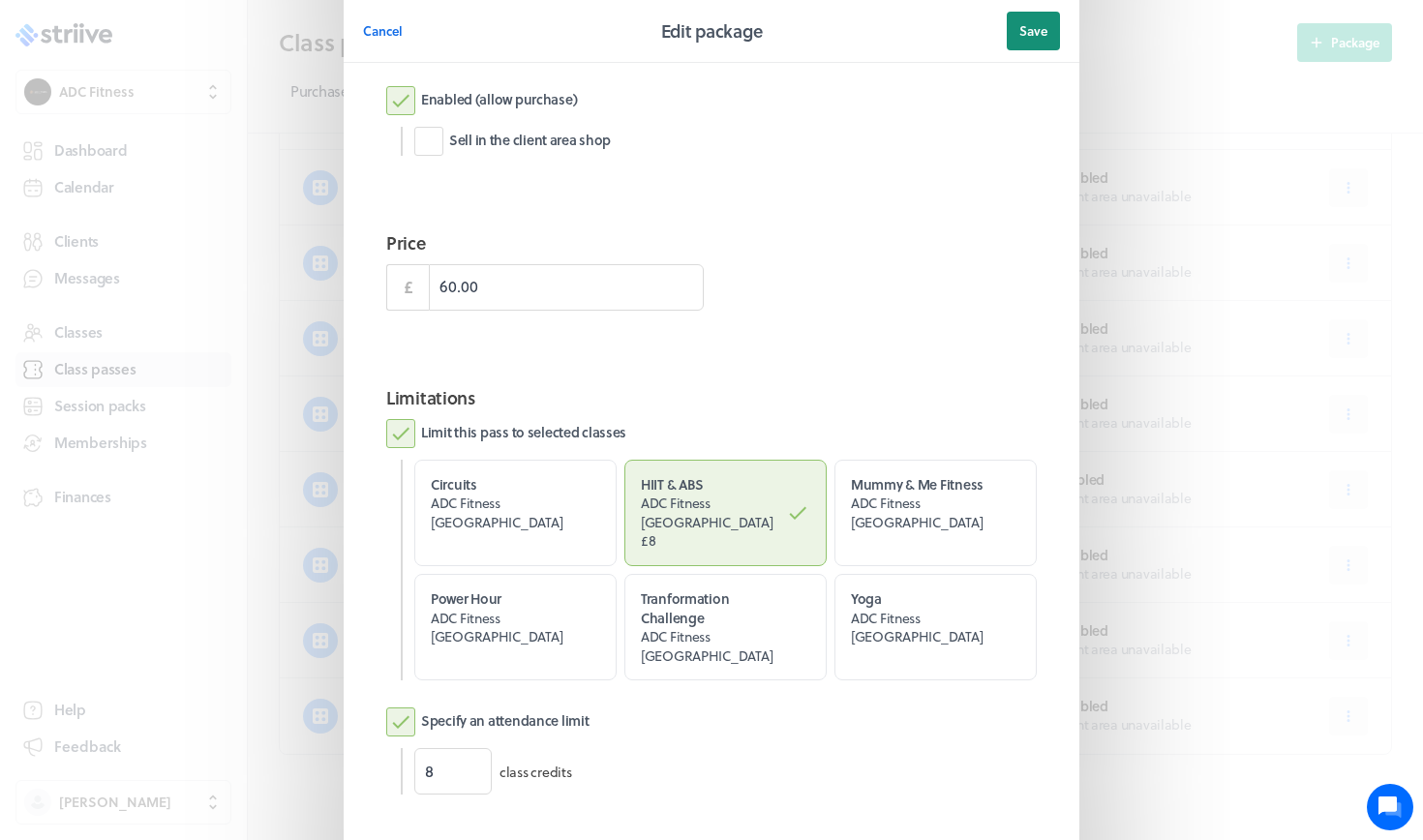 click on "Save" at bounding box center [1033, 31] 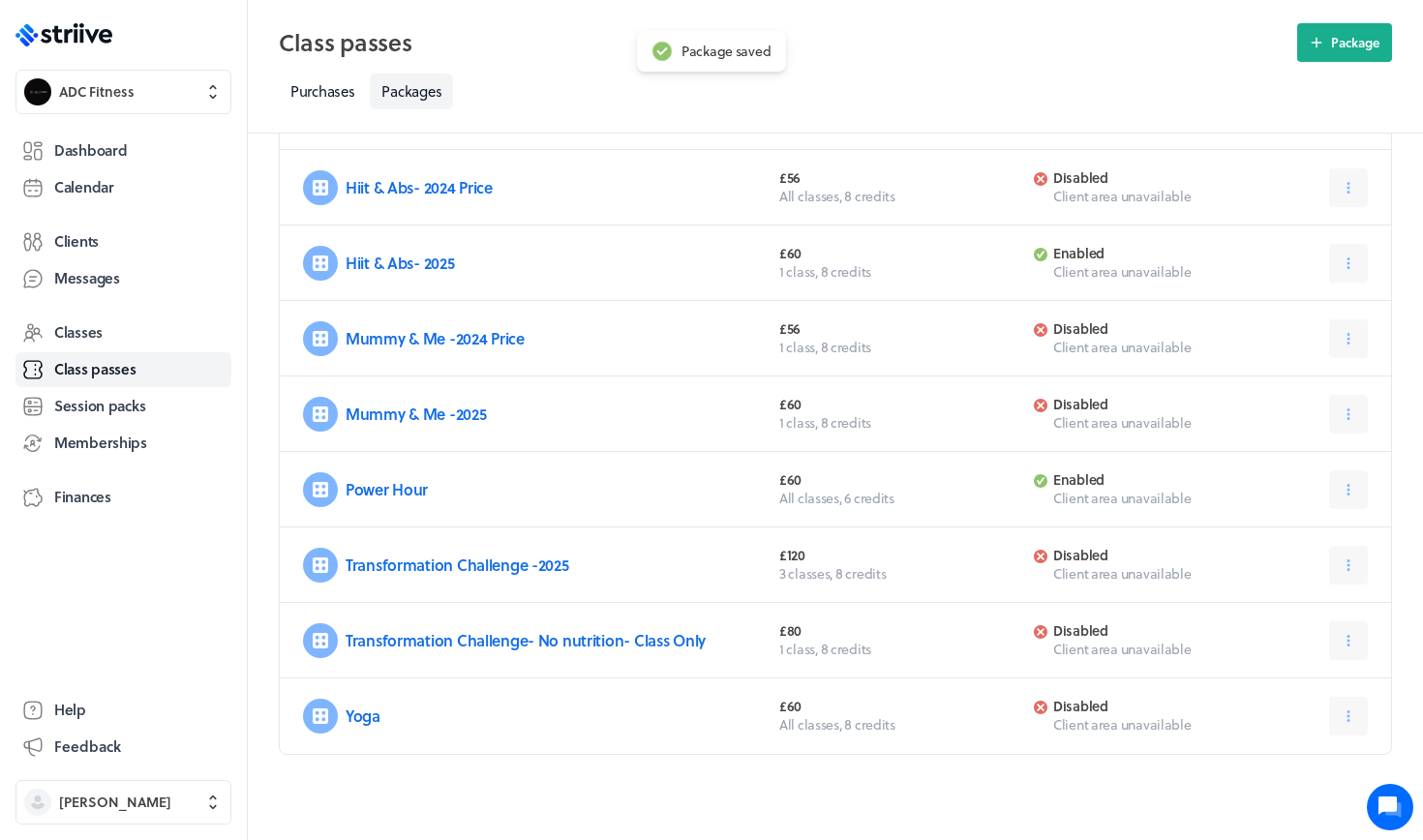 click on "Dashboard Calendar Clients Messages Classes Class passes Session packs Memberships Finances" at bounding box center (123, 400) 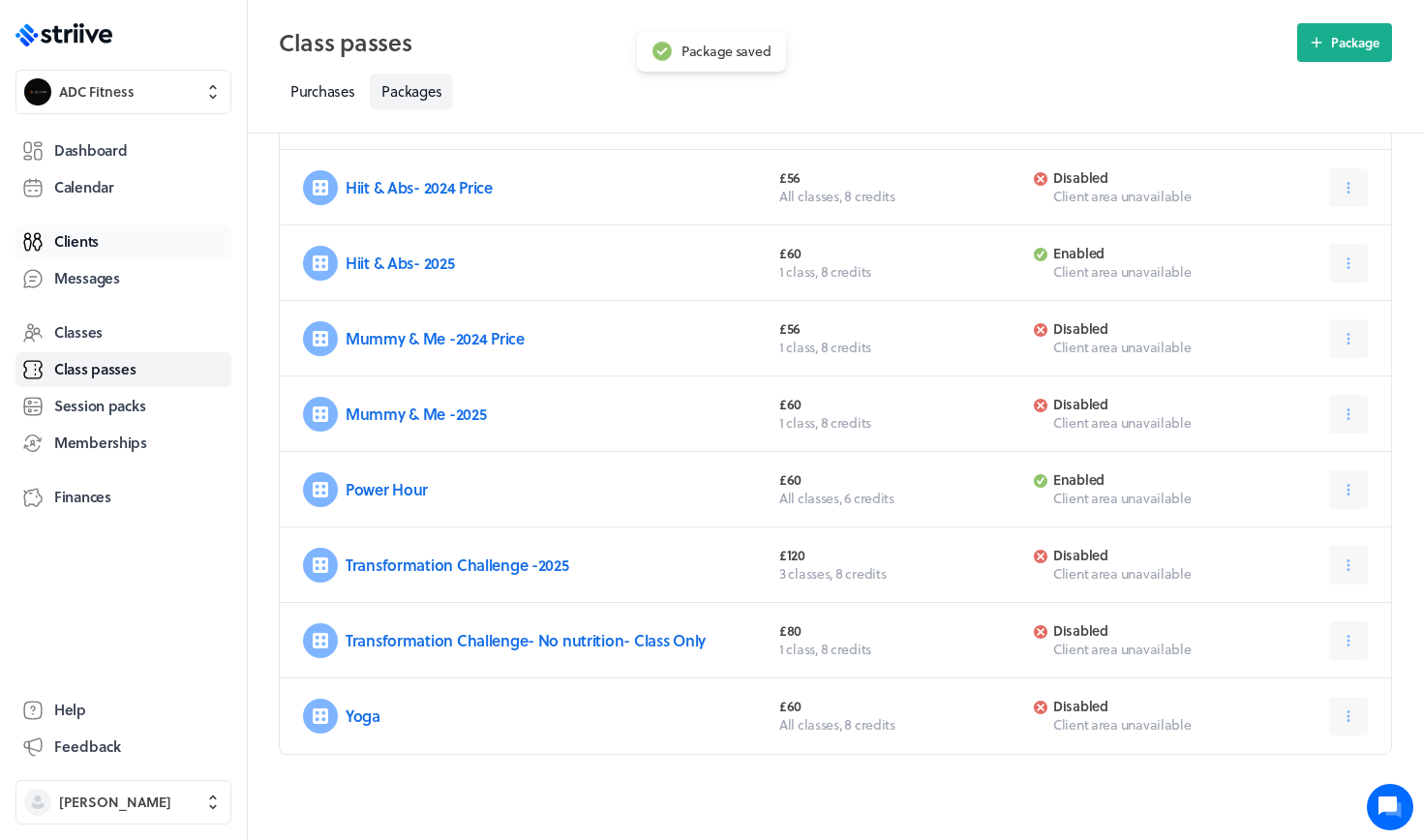 click on "Clients" at bounding box center [123, 242] 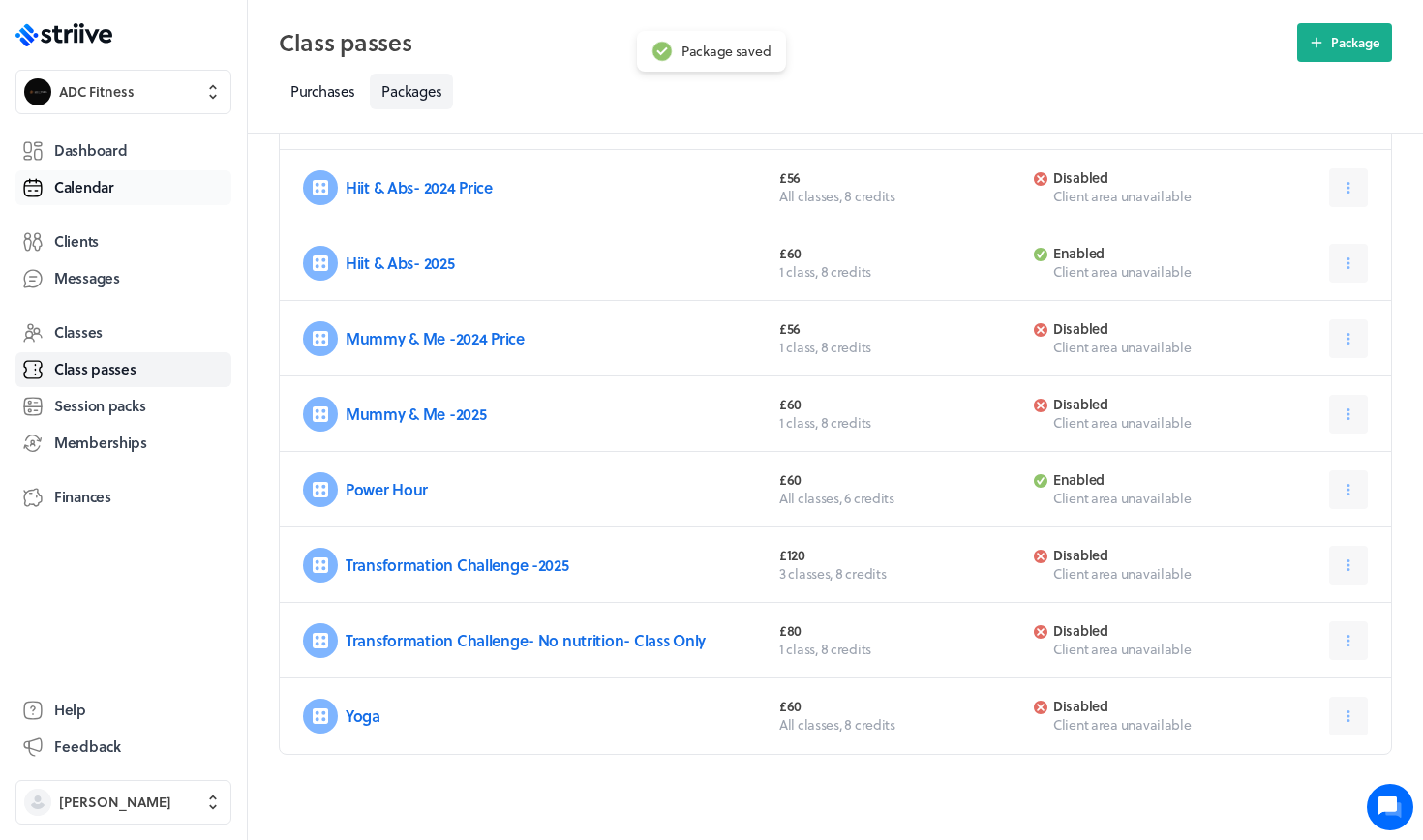 scroll, scrollTop: 0, scrollLeft: 0, axis: both 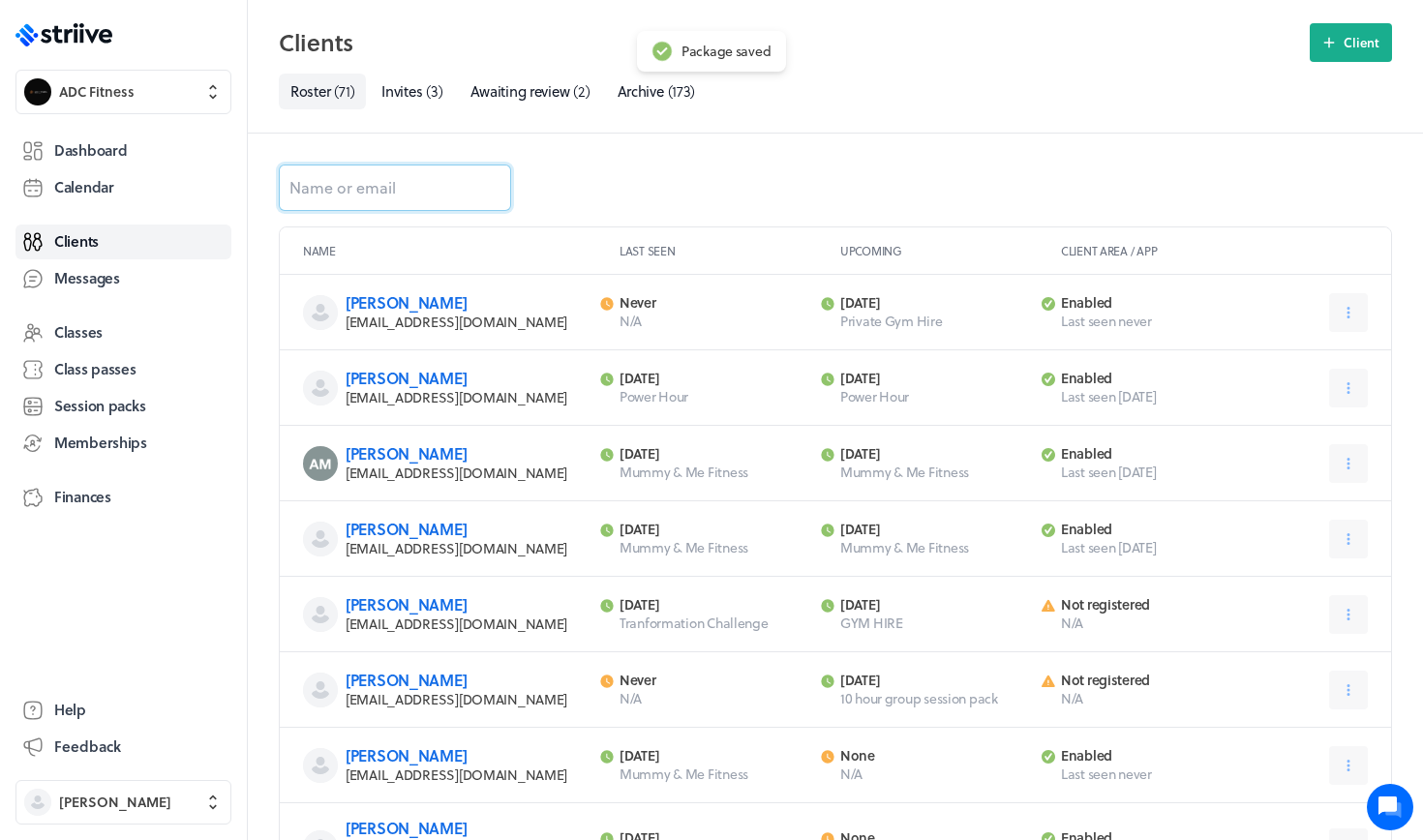 click at bounding box center [395, 188] 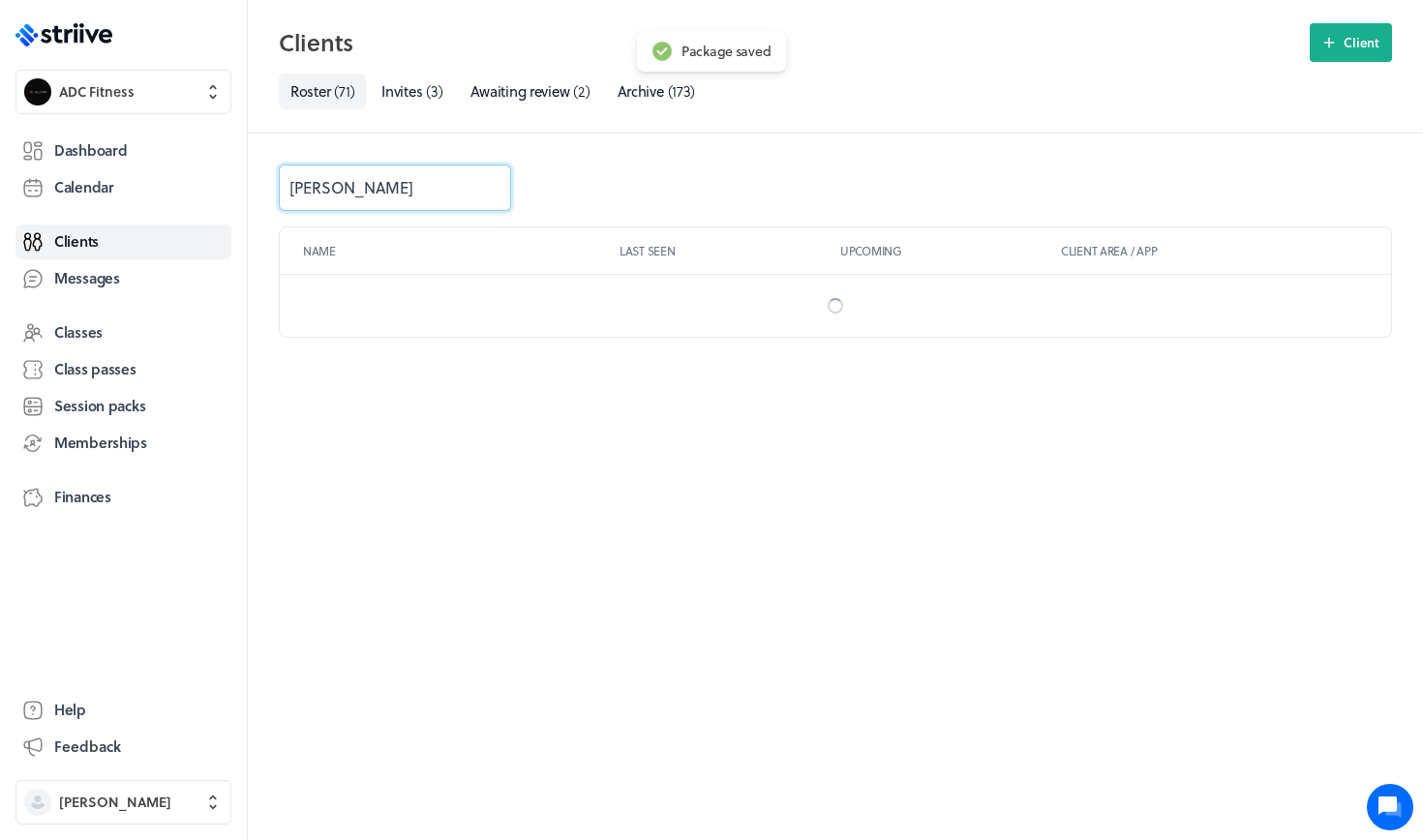 type on "chase" 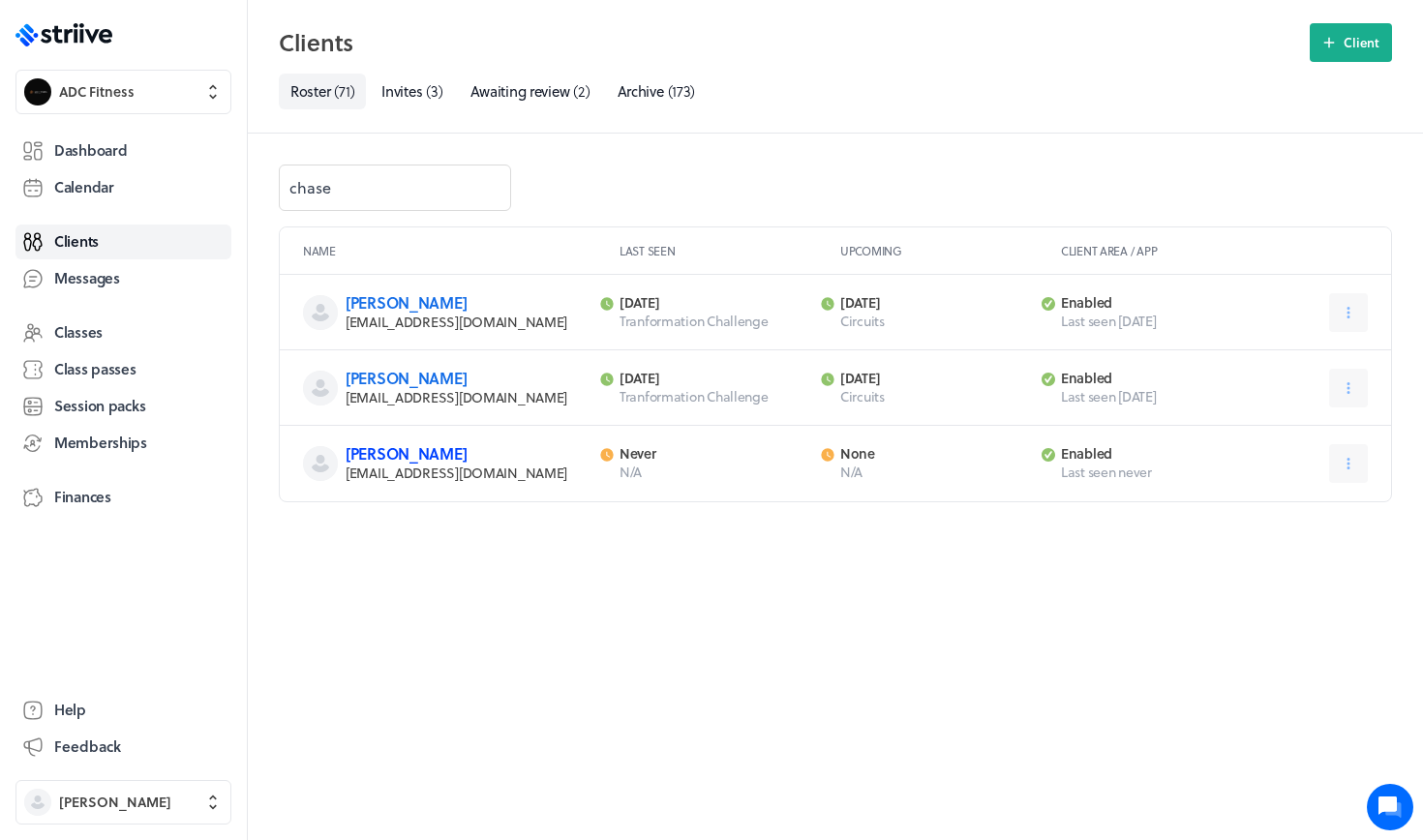 click on "[PERSON_NAME]" at bounding box center (406, 453) 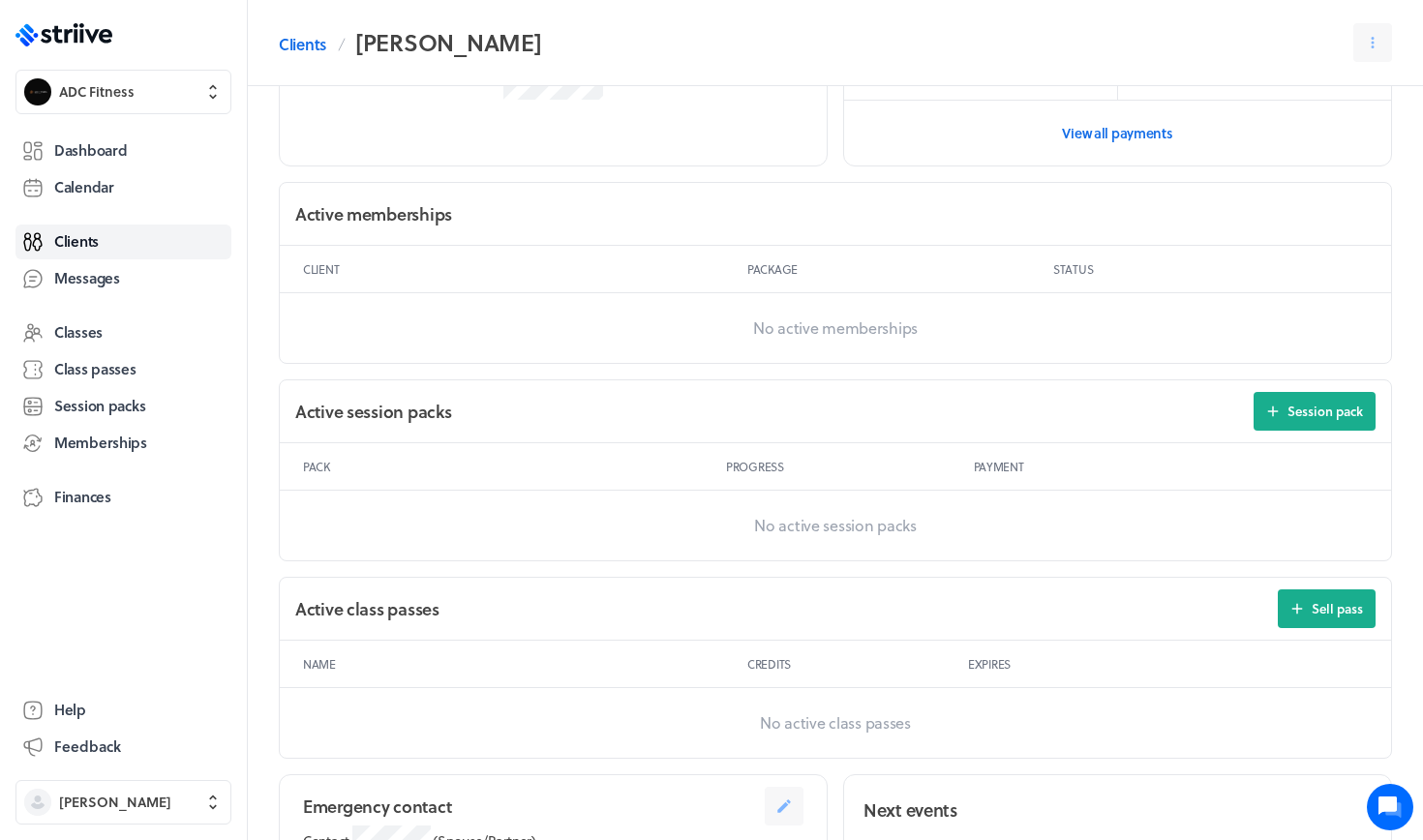 scroll, scrollTop: 735, scrollLeft: 0, axis: vertical 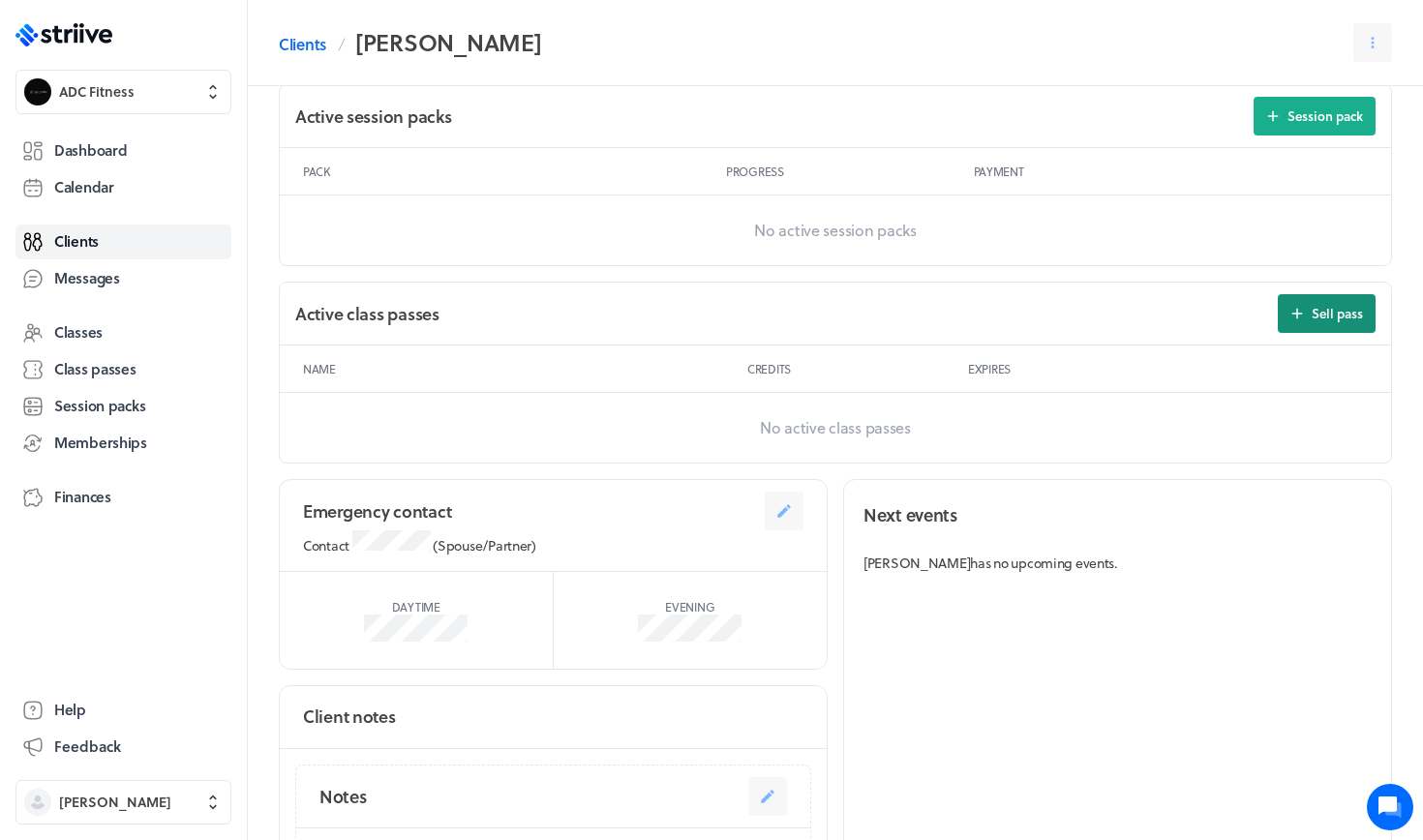 click on "Sell pass" at bounding box center (1337, 314) 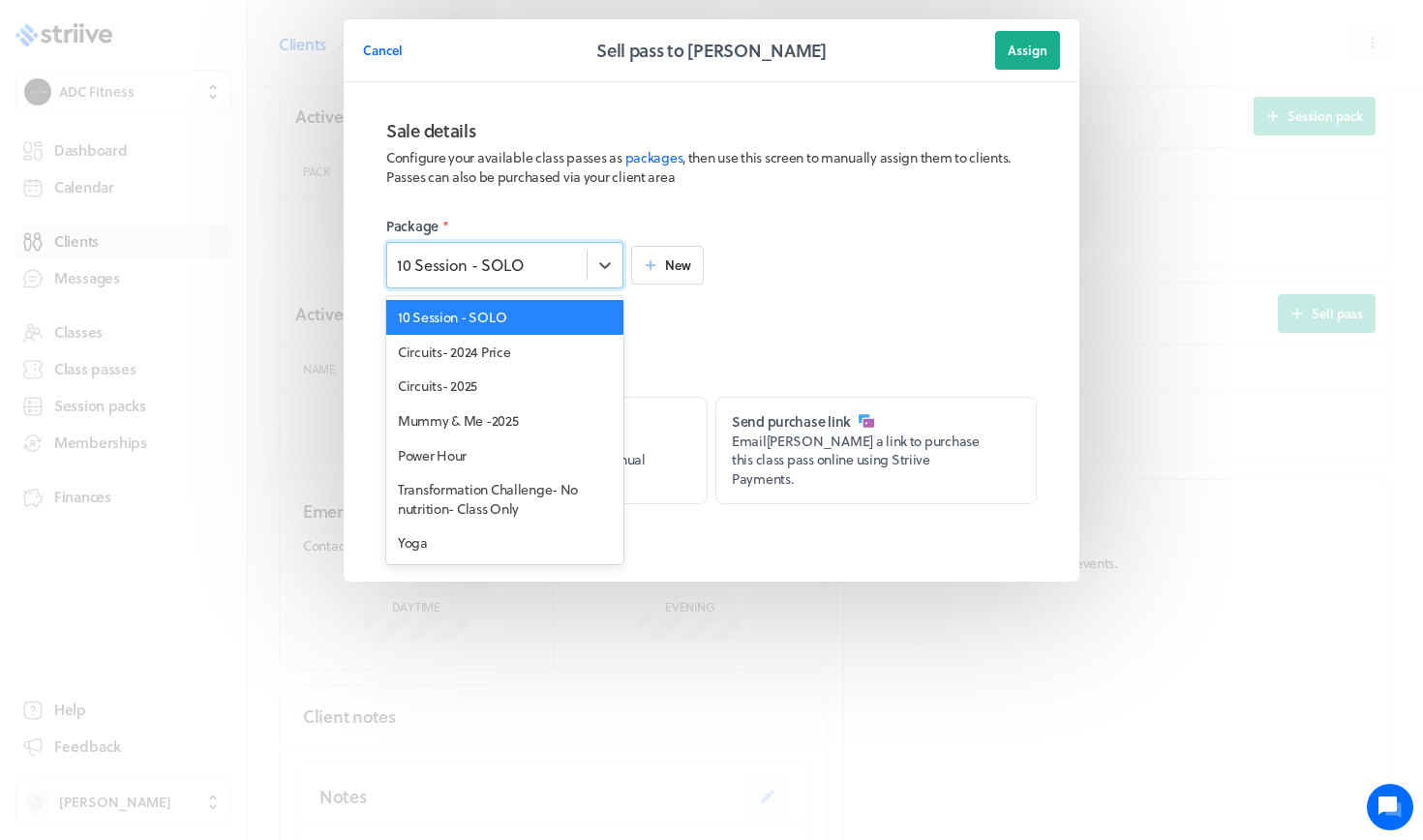click on "10 Session - SOLO" at bounding box center (487, 265) 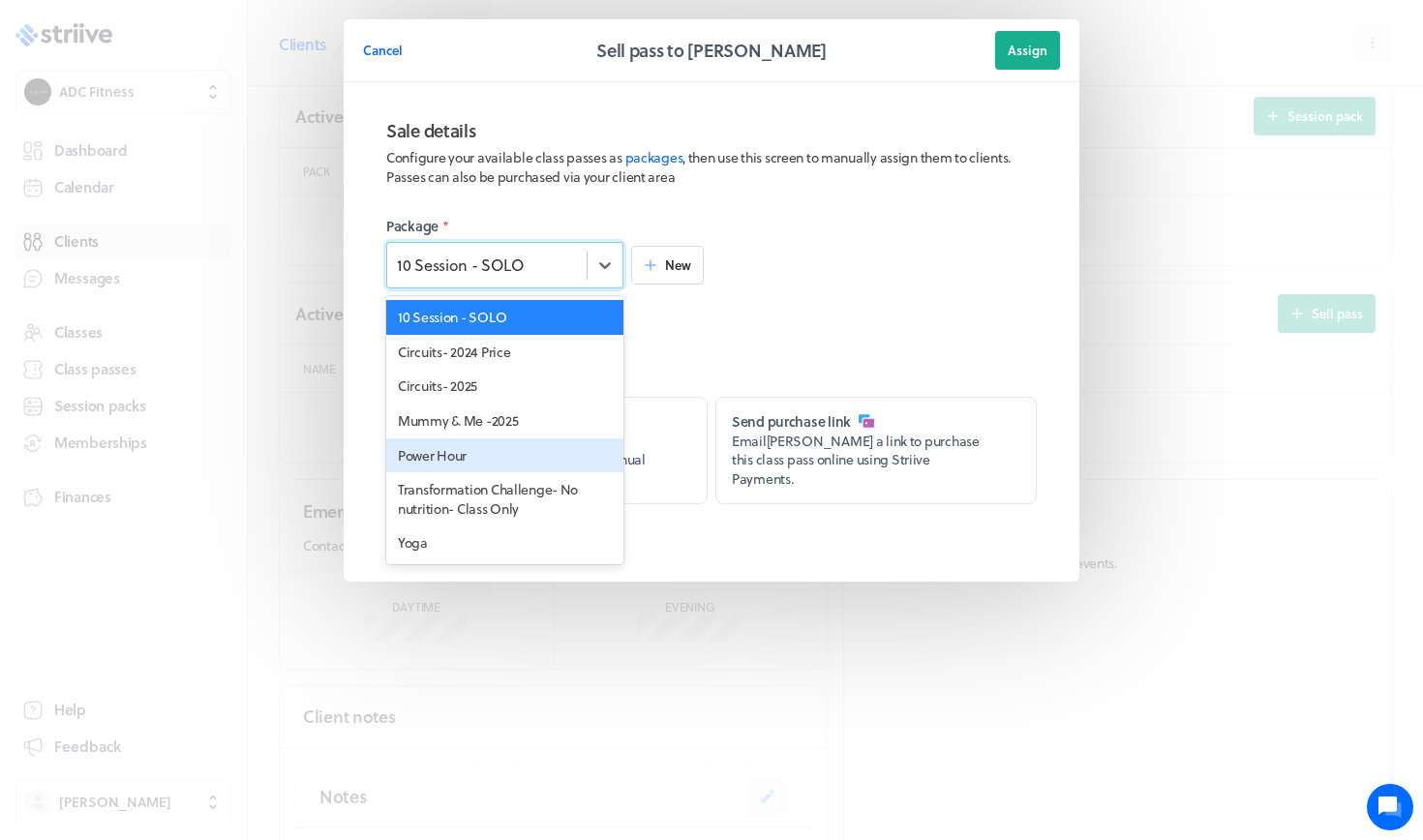 drag, startPoint x: 512, startPoint y: 412, endPoint x: 507, endPoint y: 436, distance: 24.515301 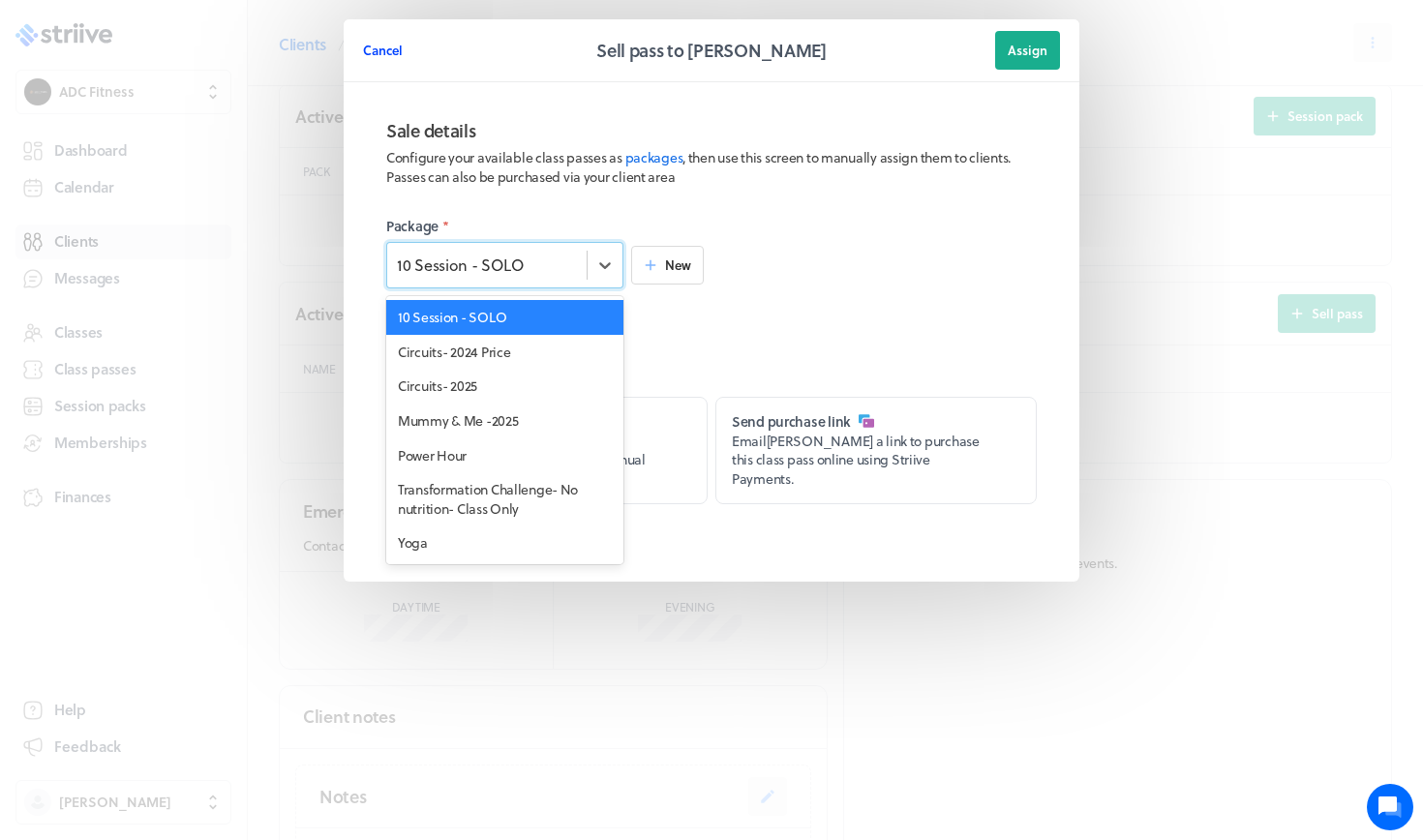click on "Cancel" at bounding box center [382, 50] 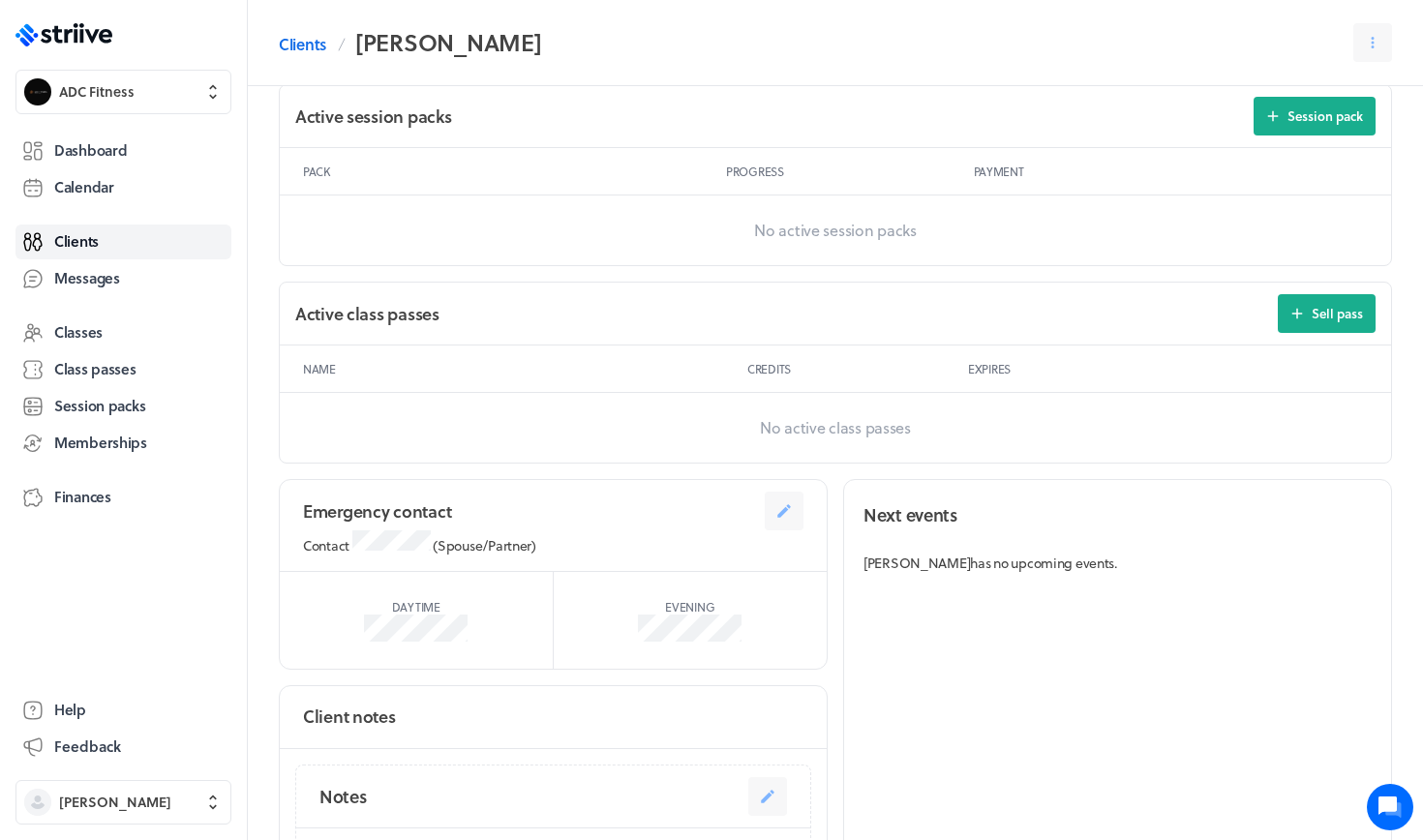 scroll, scrollTop: 0, scrollLeft: 0, axis: both 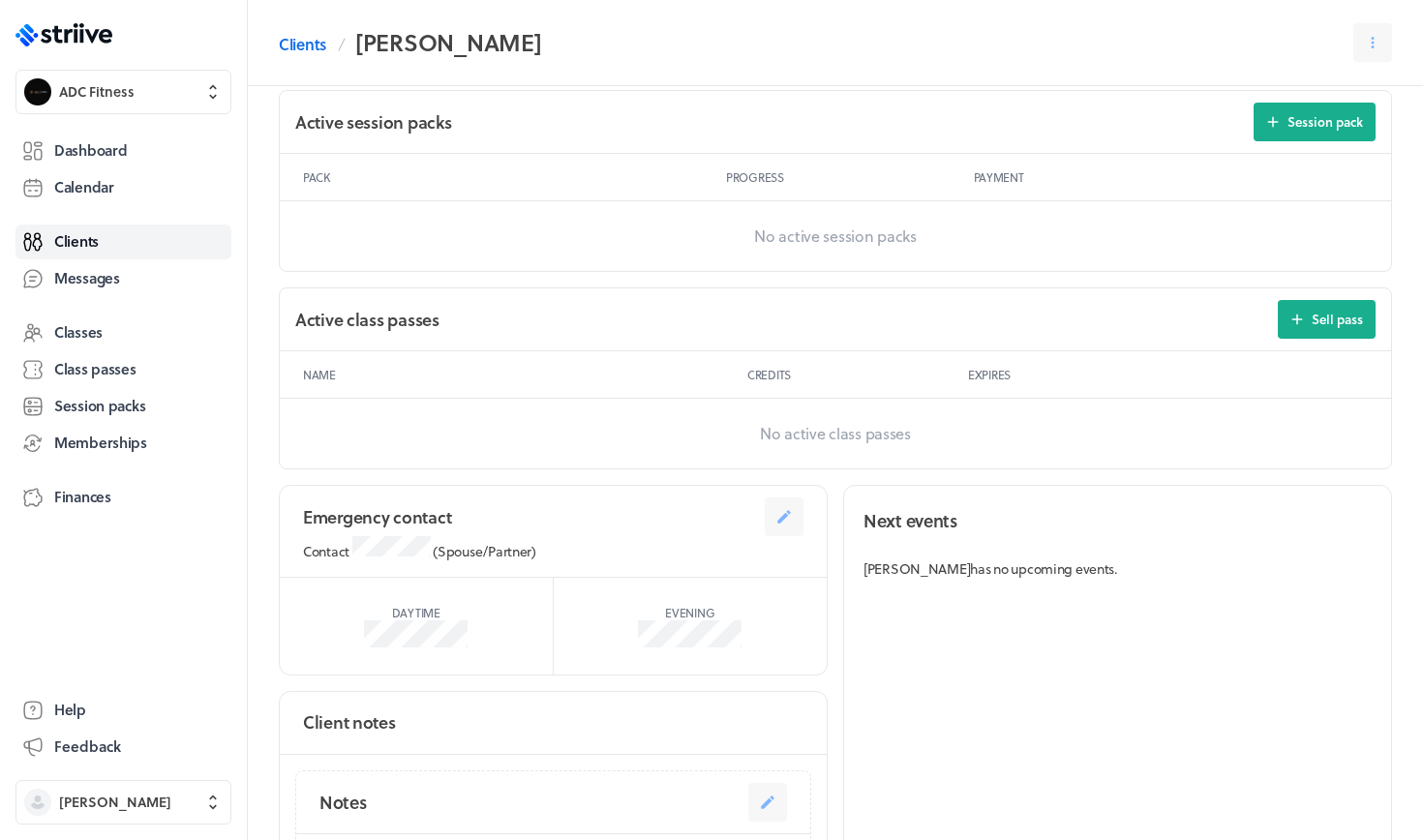 click on "Active class passes Sell pass" at bounding box center (835, 319) 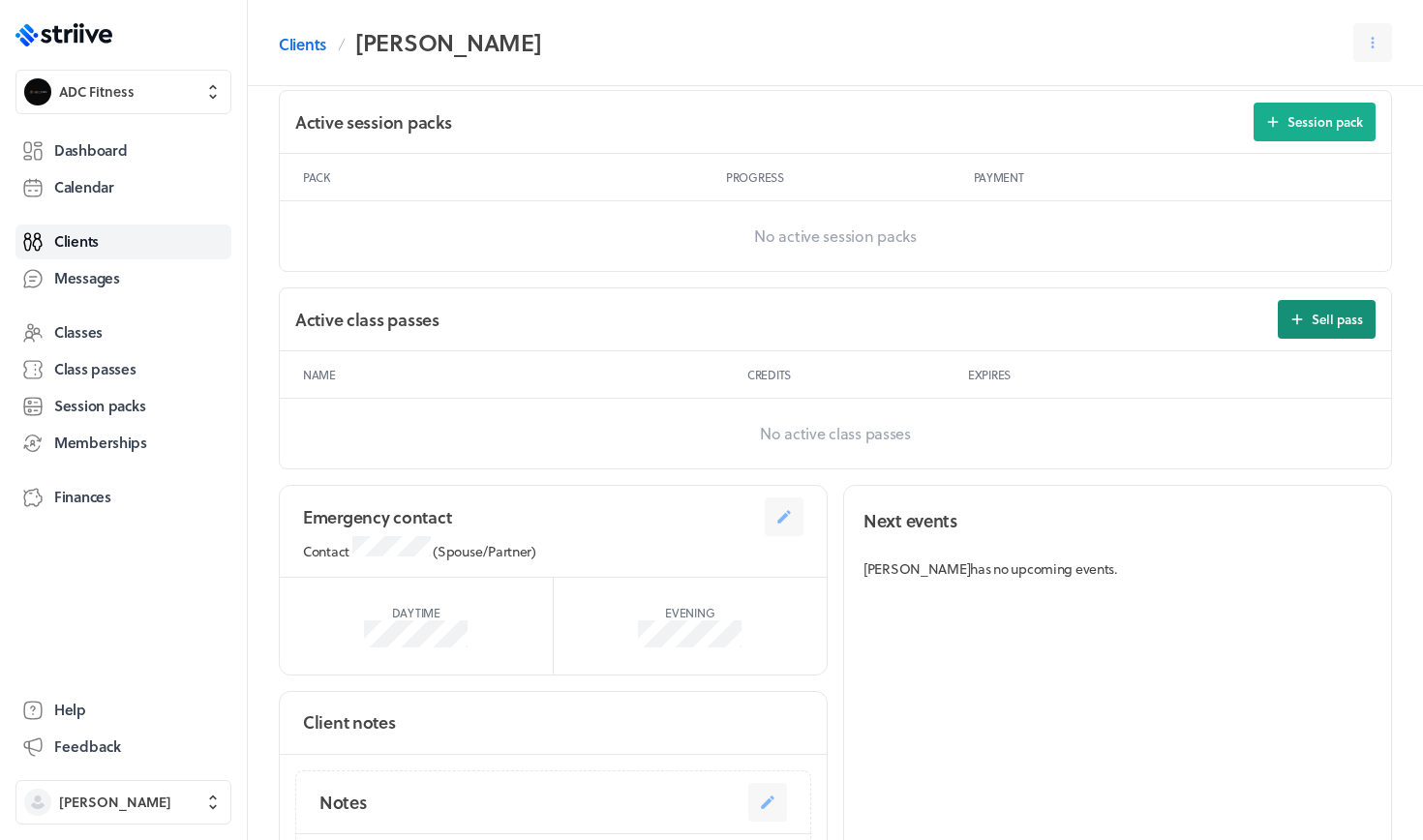 click on "Sell pass" at bounding box center (1337, 319) 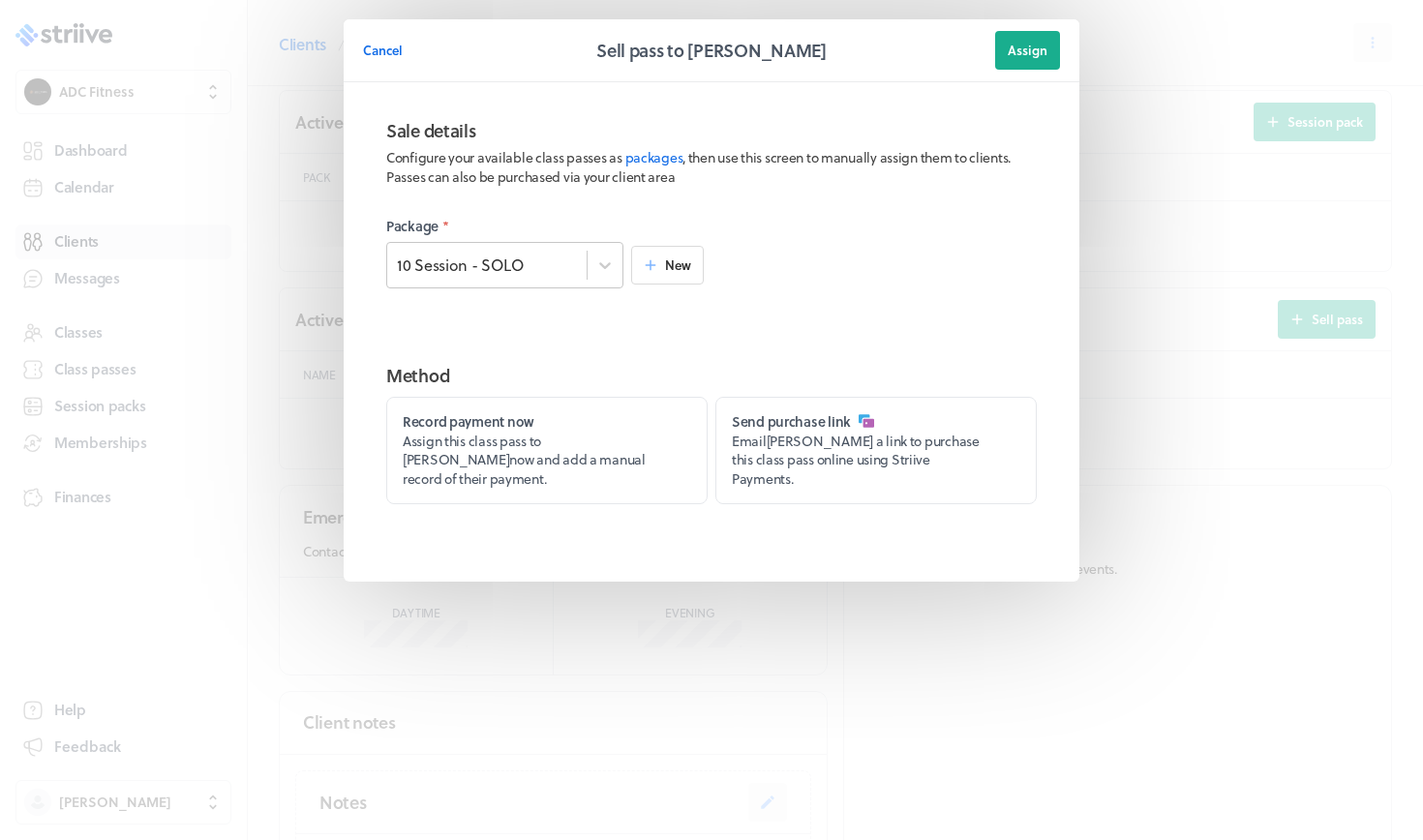 click on "10 Session - SOLO" at bounding box center (487, 265) 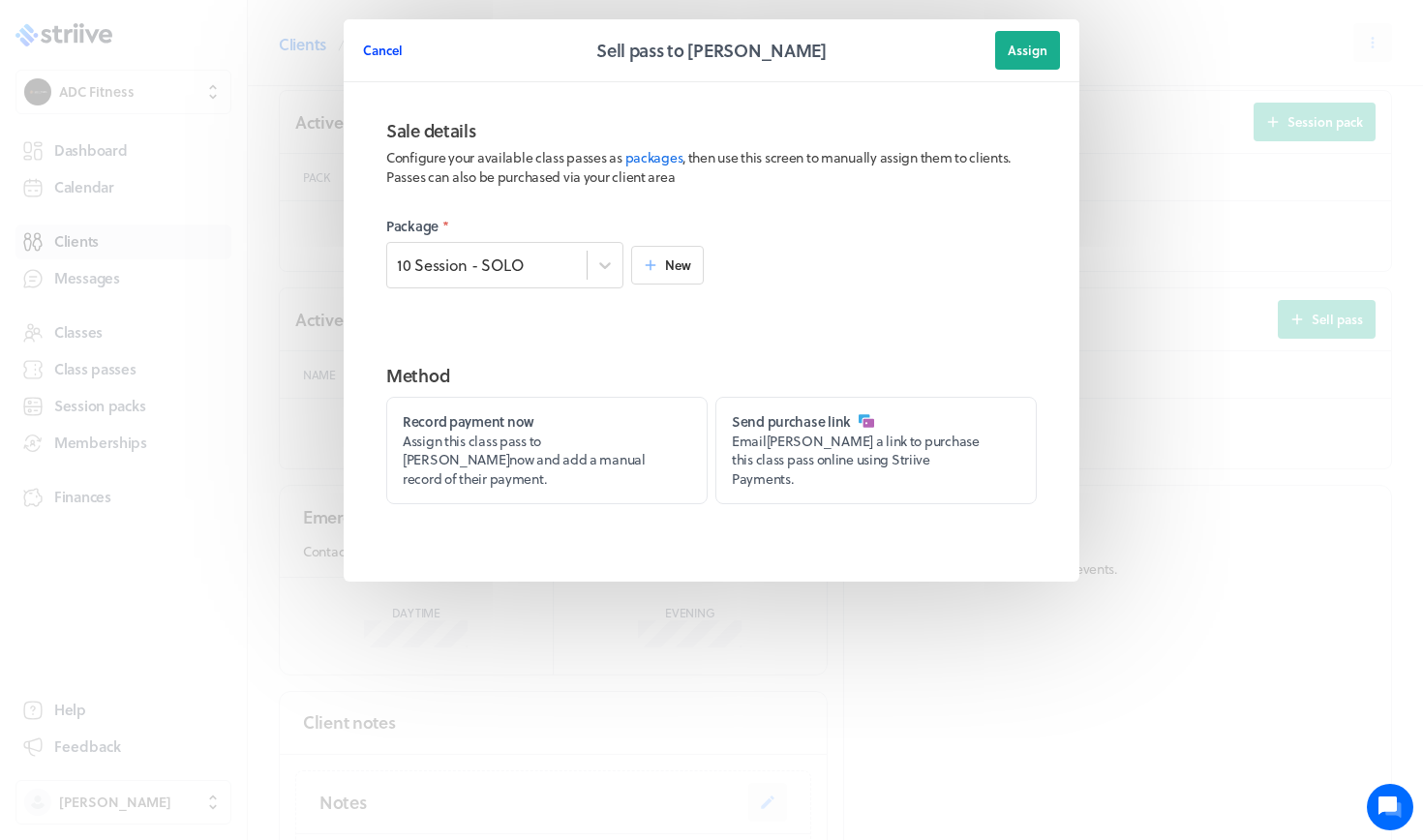 click on "Cancel" at bounding box center (382, 50) 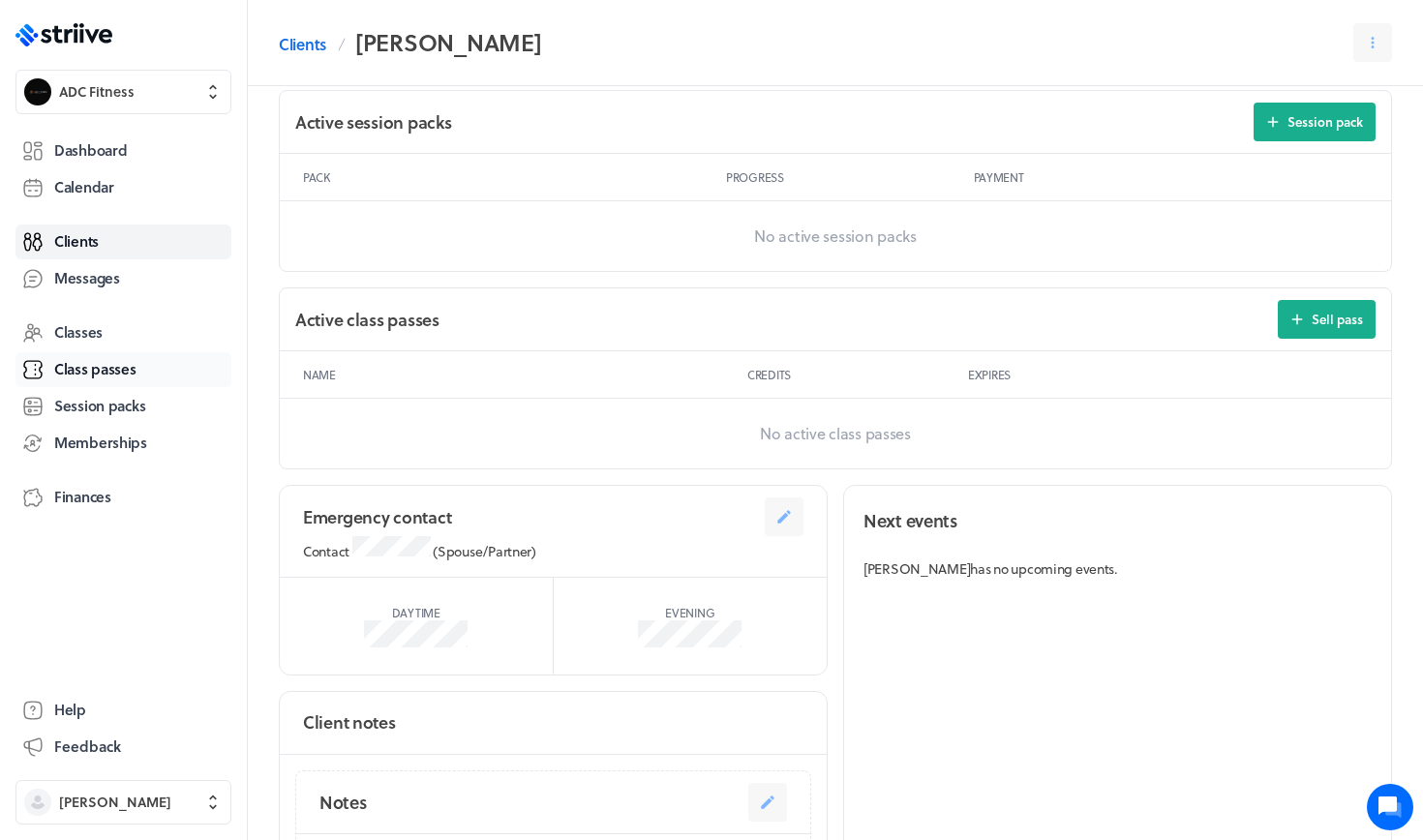 click on "Class passes" at bounding box center (95, 369) 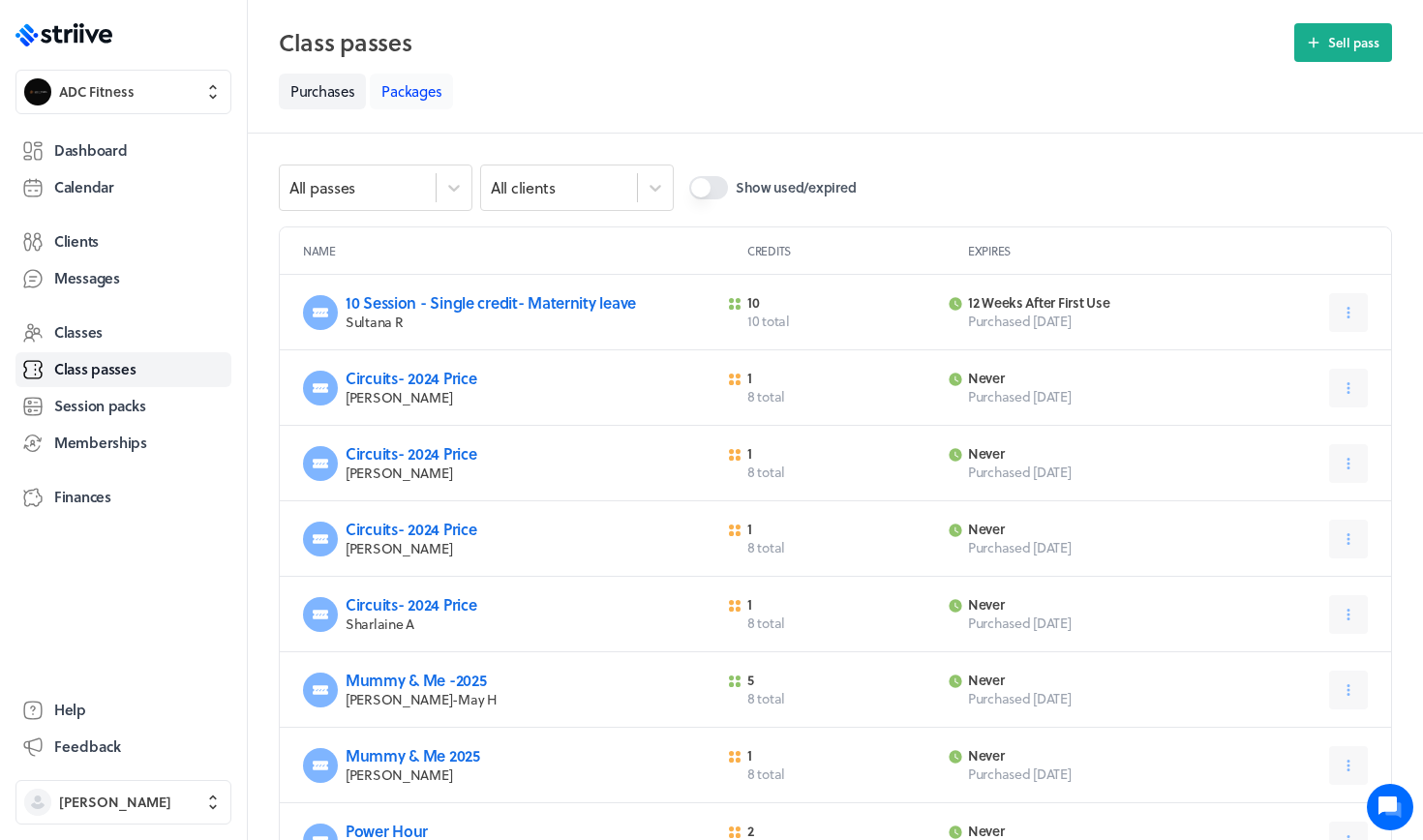 click on "Packages" at bounding box center [411, 91] 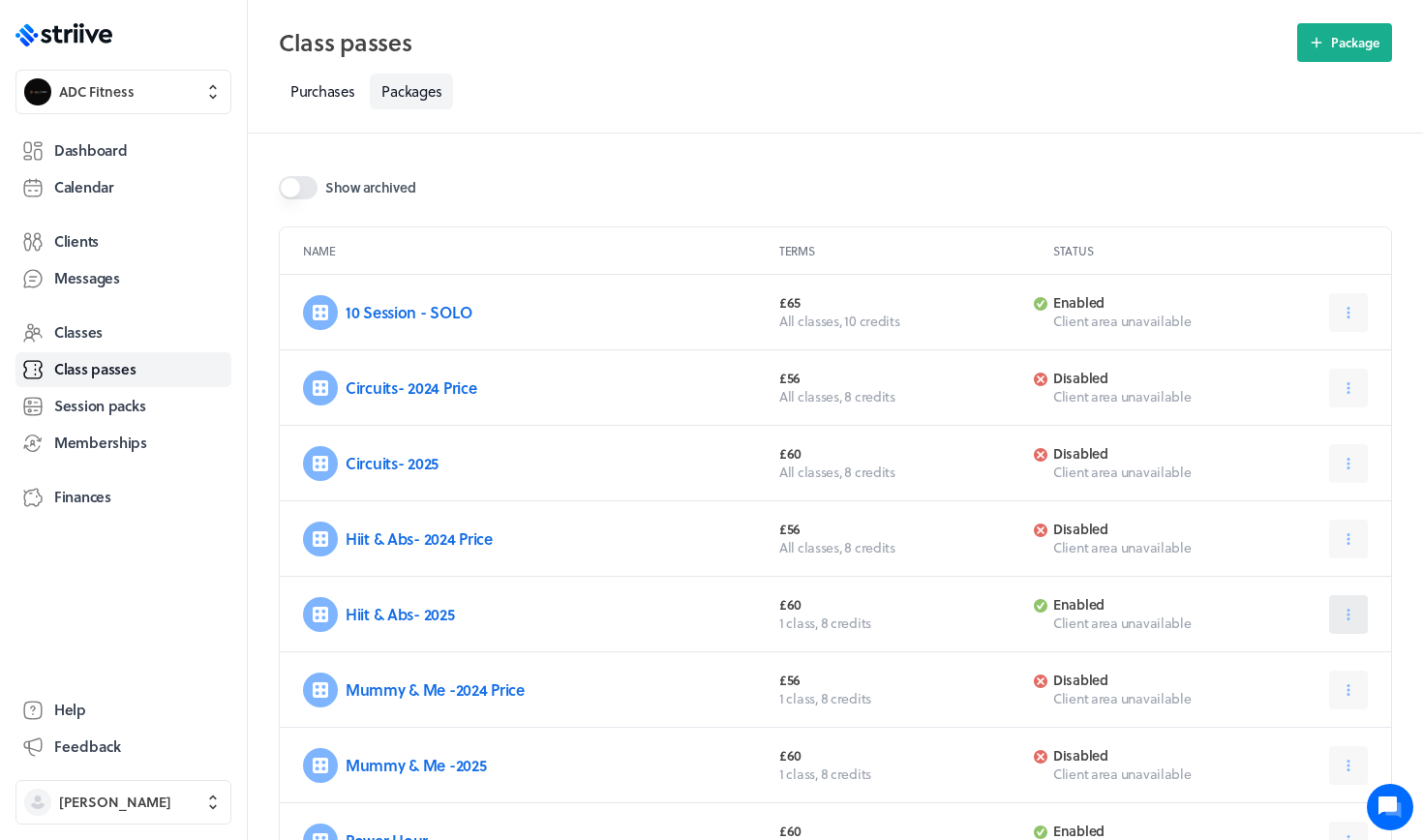 click at bounding box center [1348, 615] 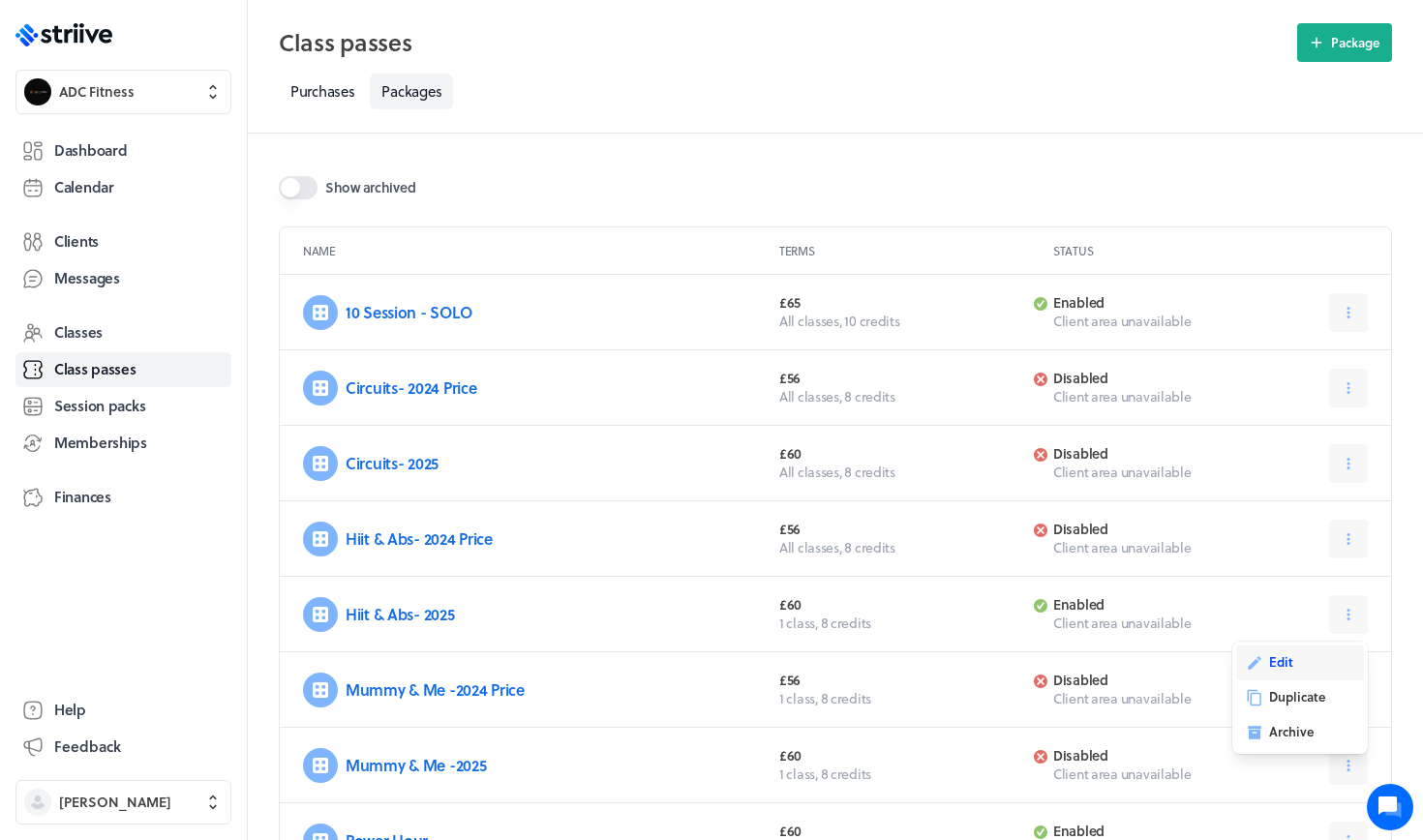 click on "Edit" at bounding box center [1300, 663] 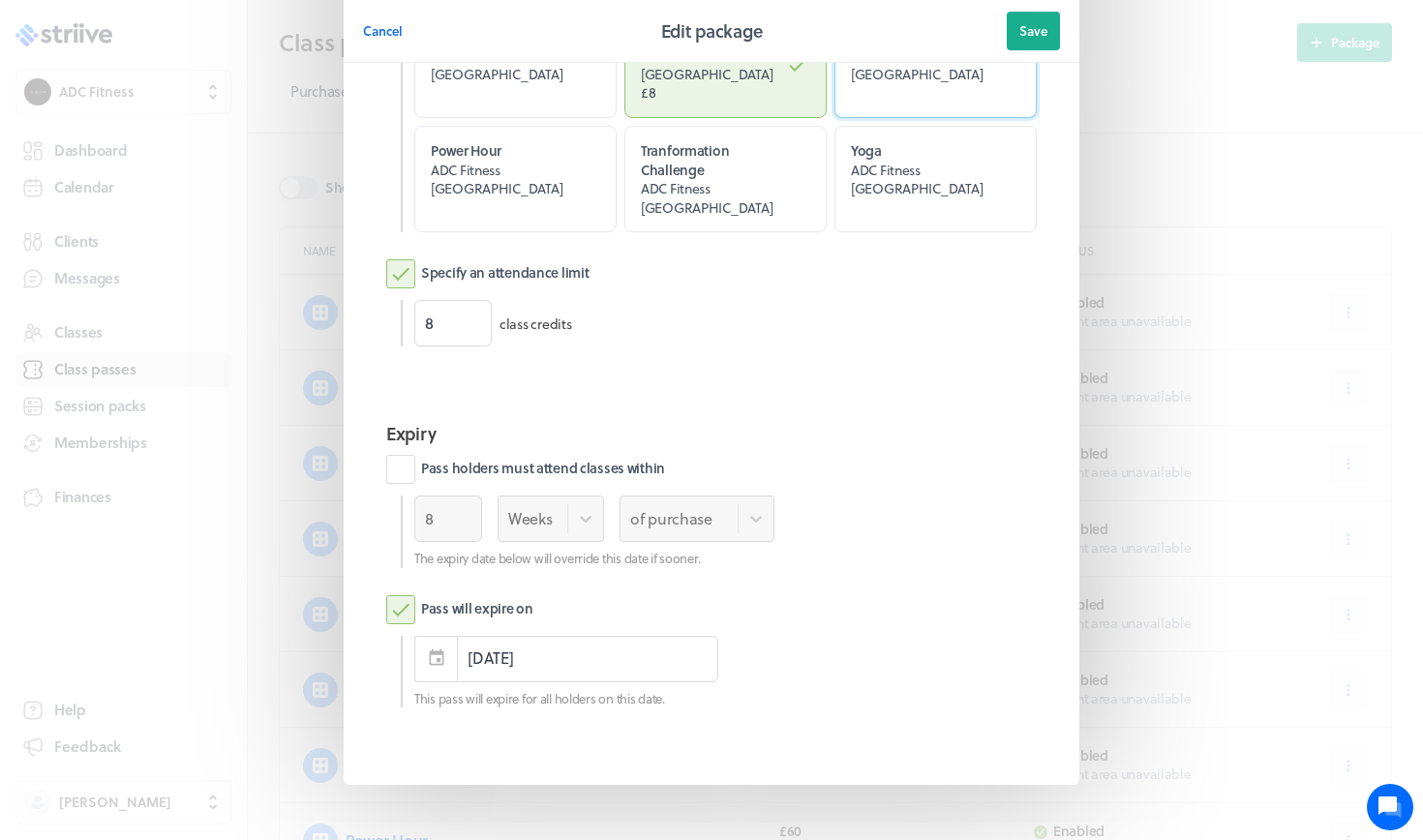 scroll, scrollTop: 1143, scrollLeft: 0, axis: vertical 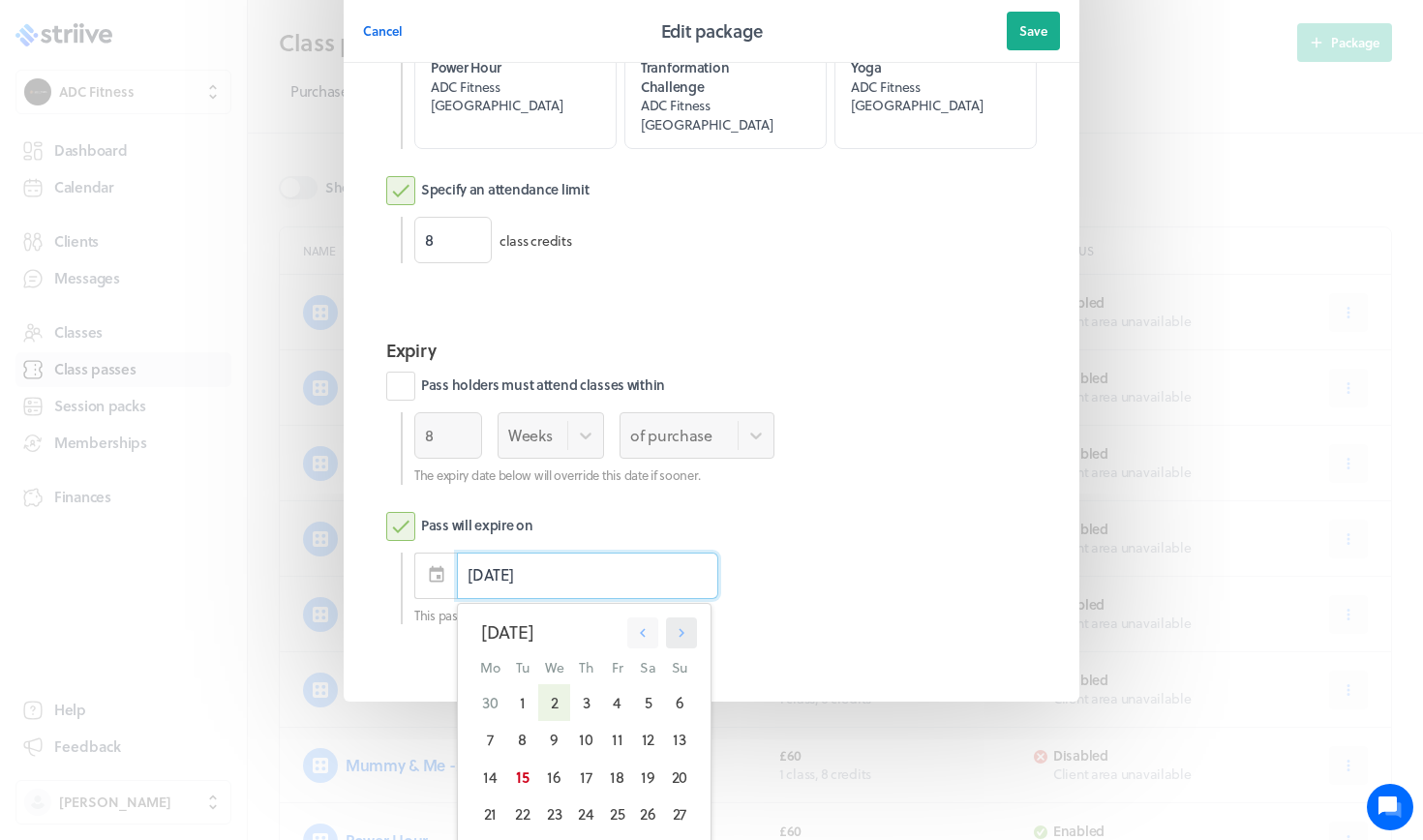 click 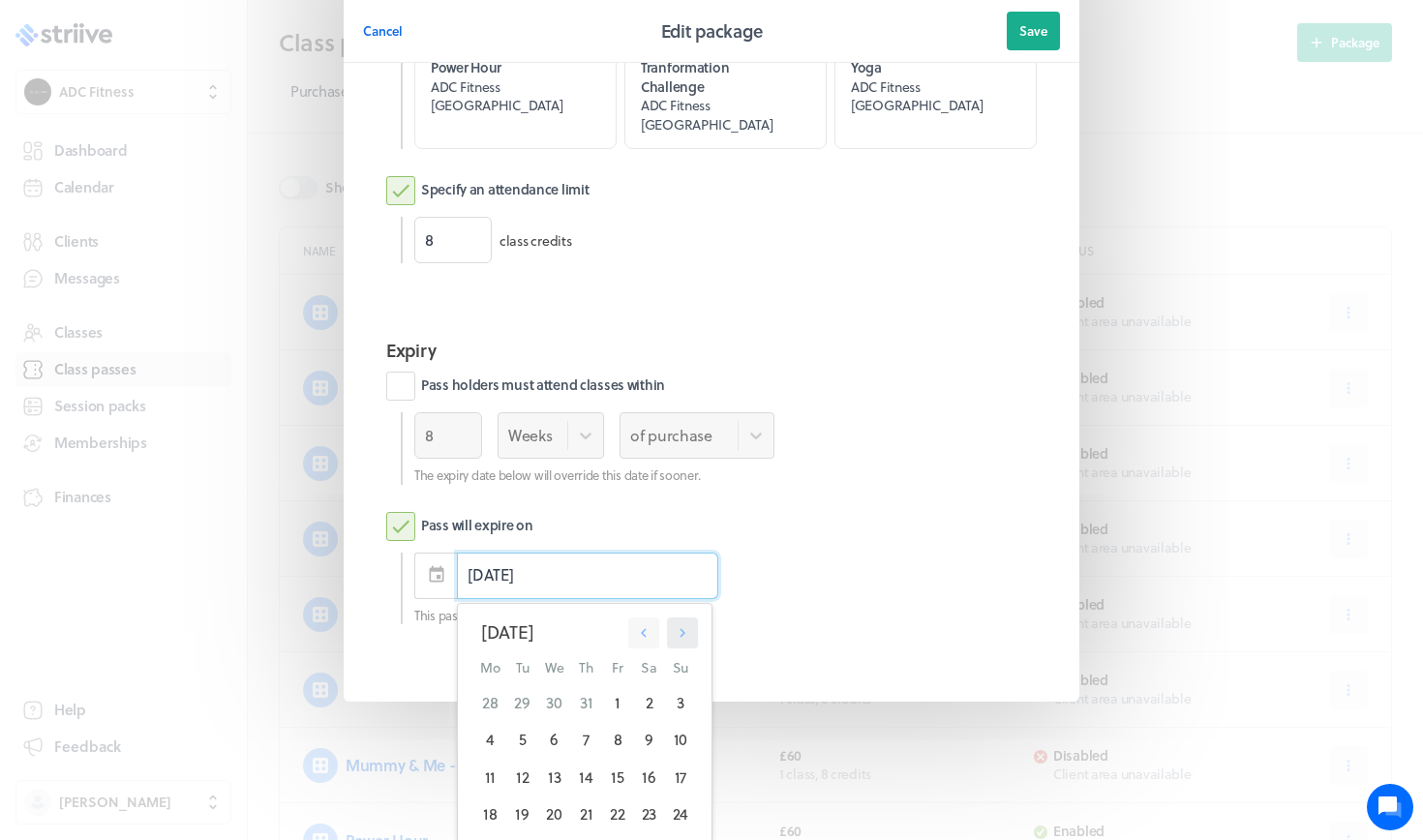 click 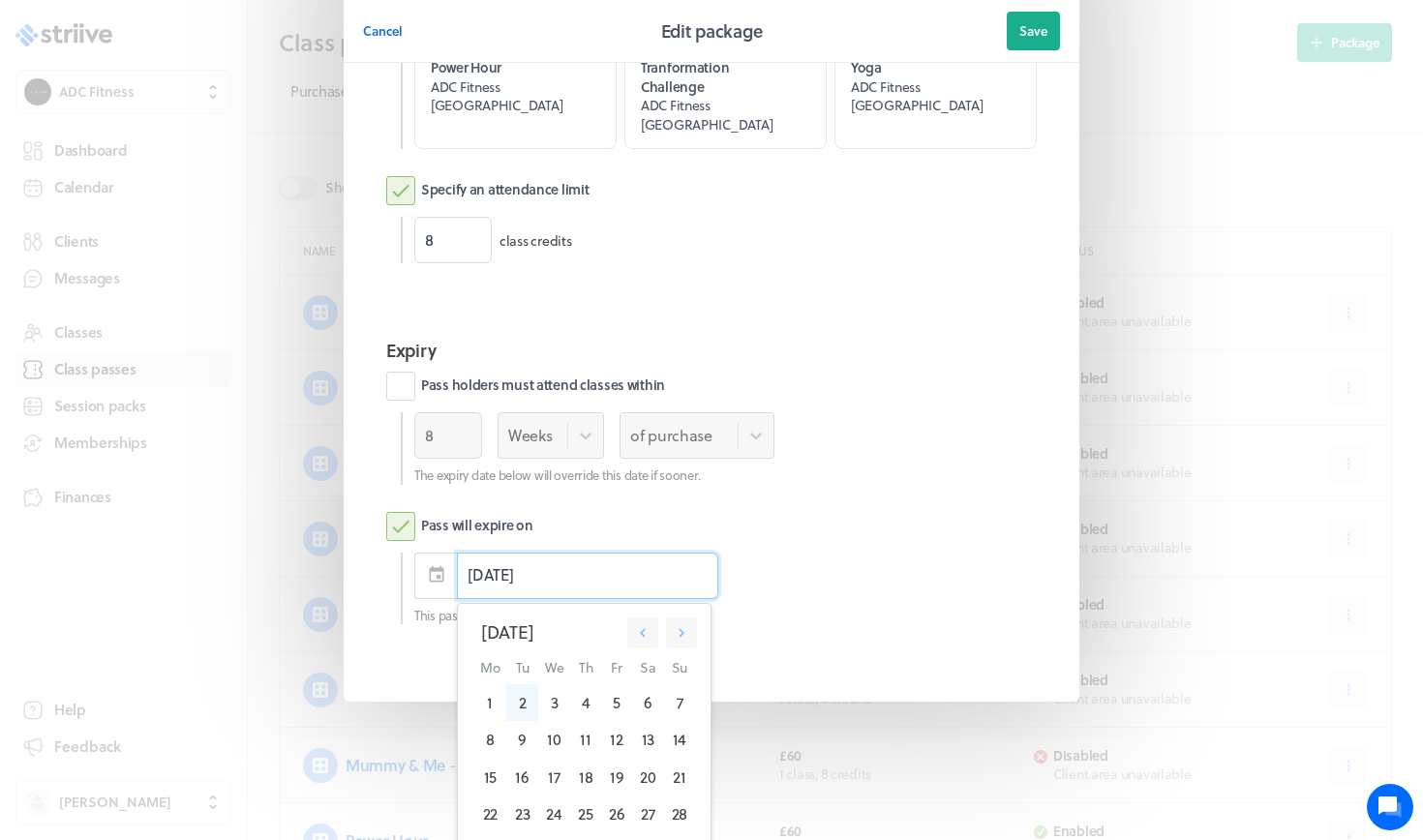 click on "2" at bounding box center [522, 703] 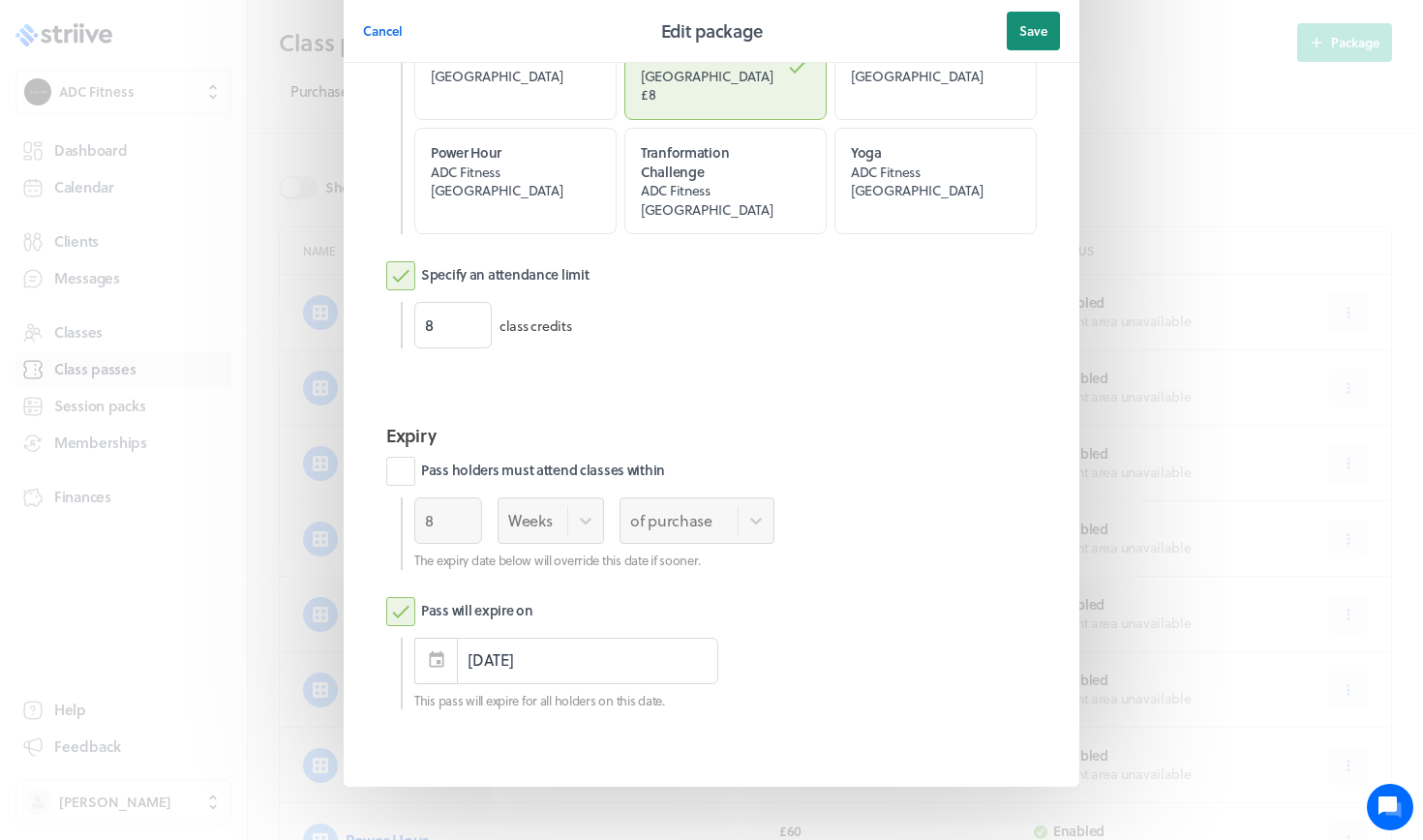 click on "Save" at bounding box center [1033, 31] 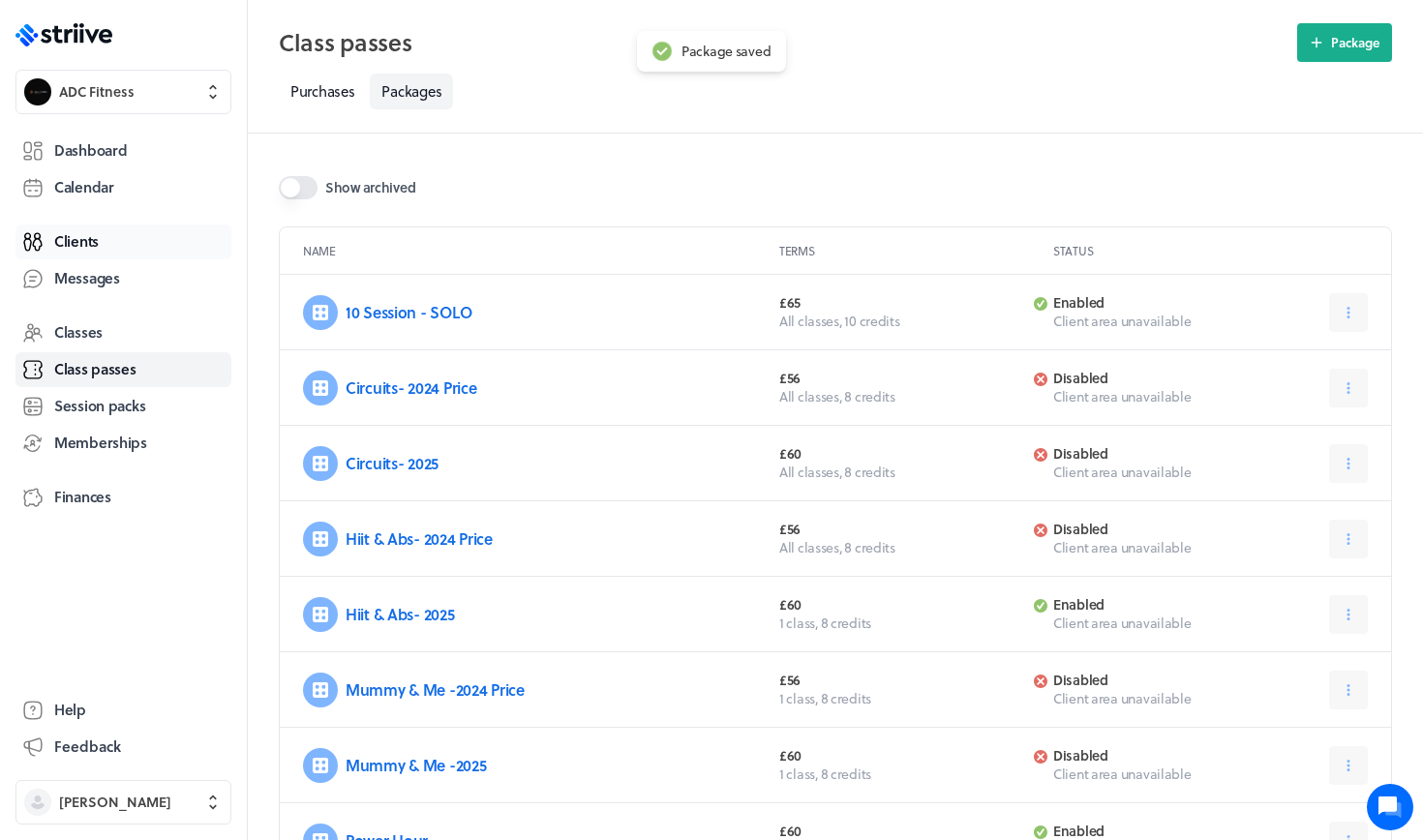 click on "Clients" at bounding box center [123, 242] 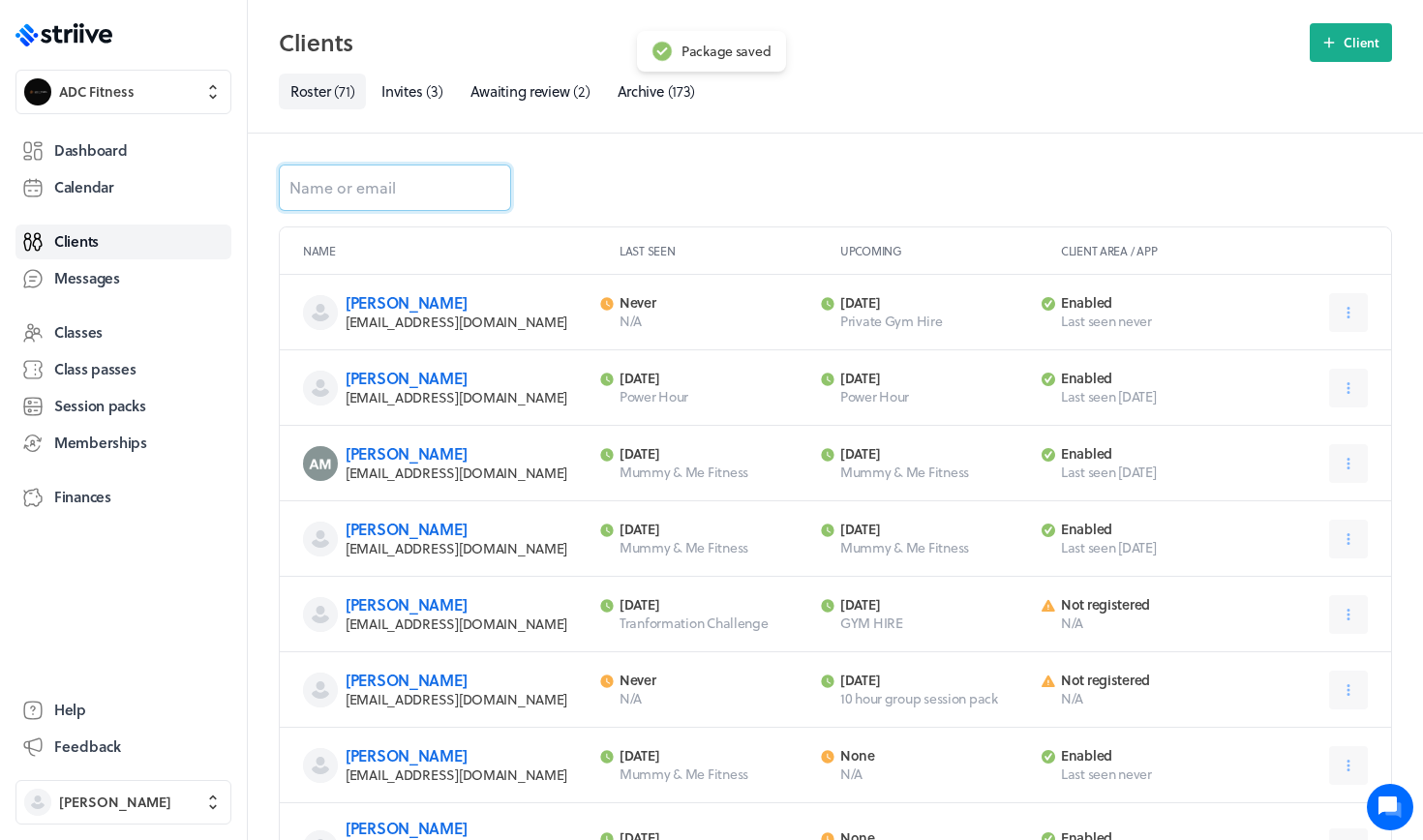 click at bounding box center (395, 188) 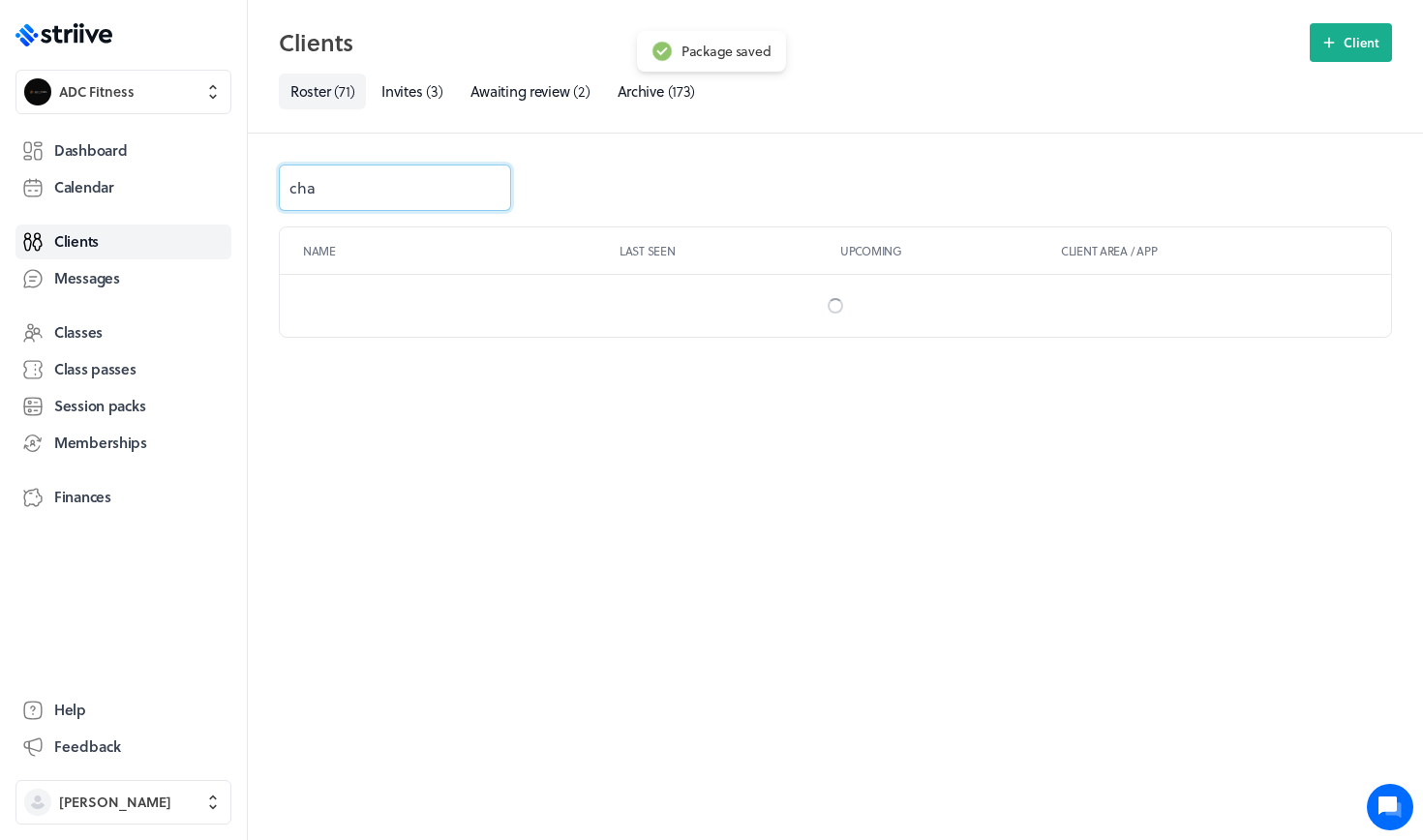 type on "[PERSON_NAME]" 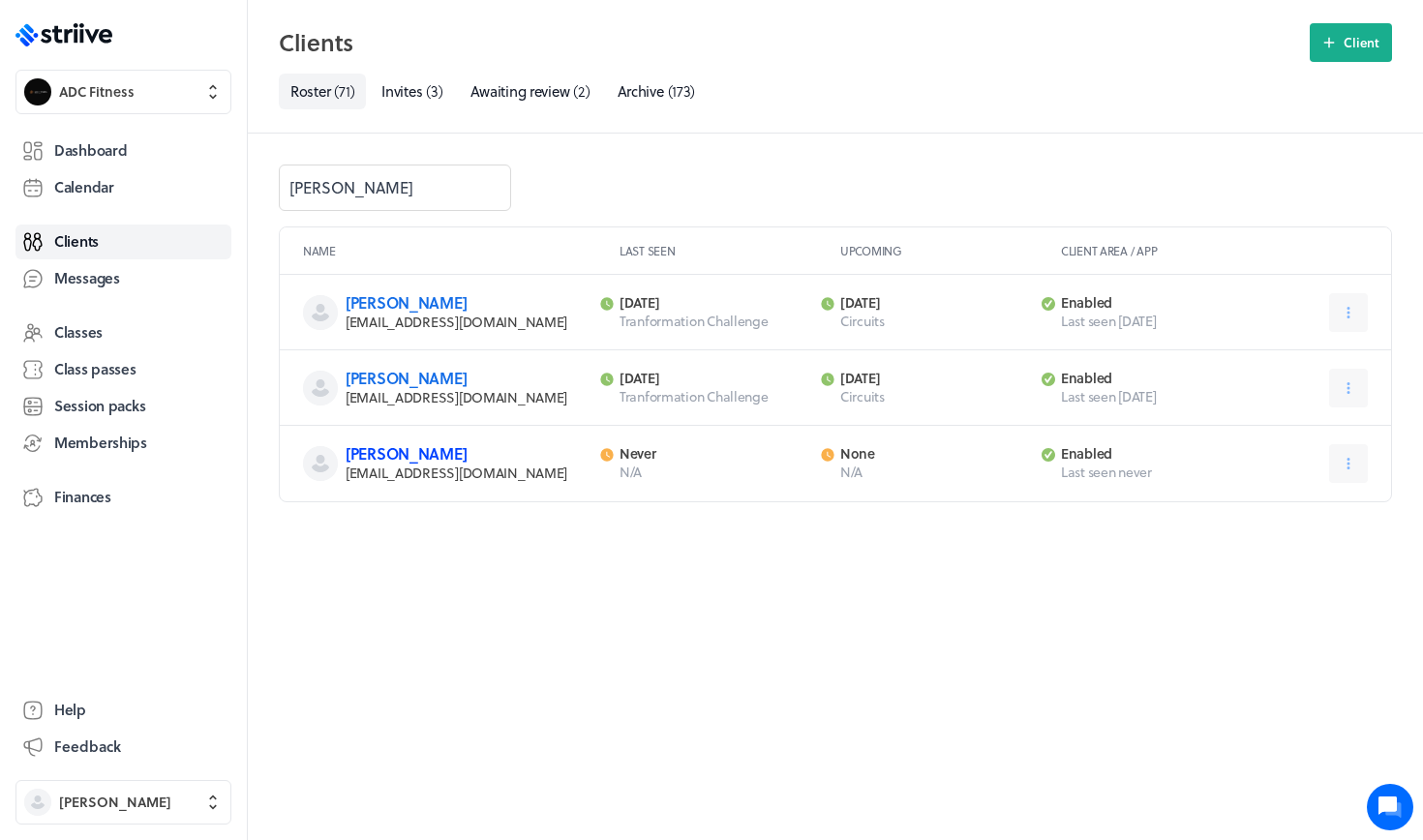 click on "[PERSON_NAME]" at bounding box center [406, 453] 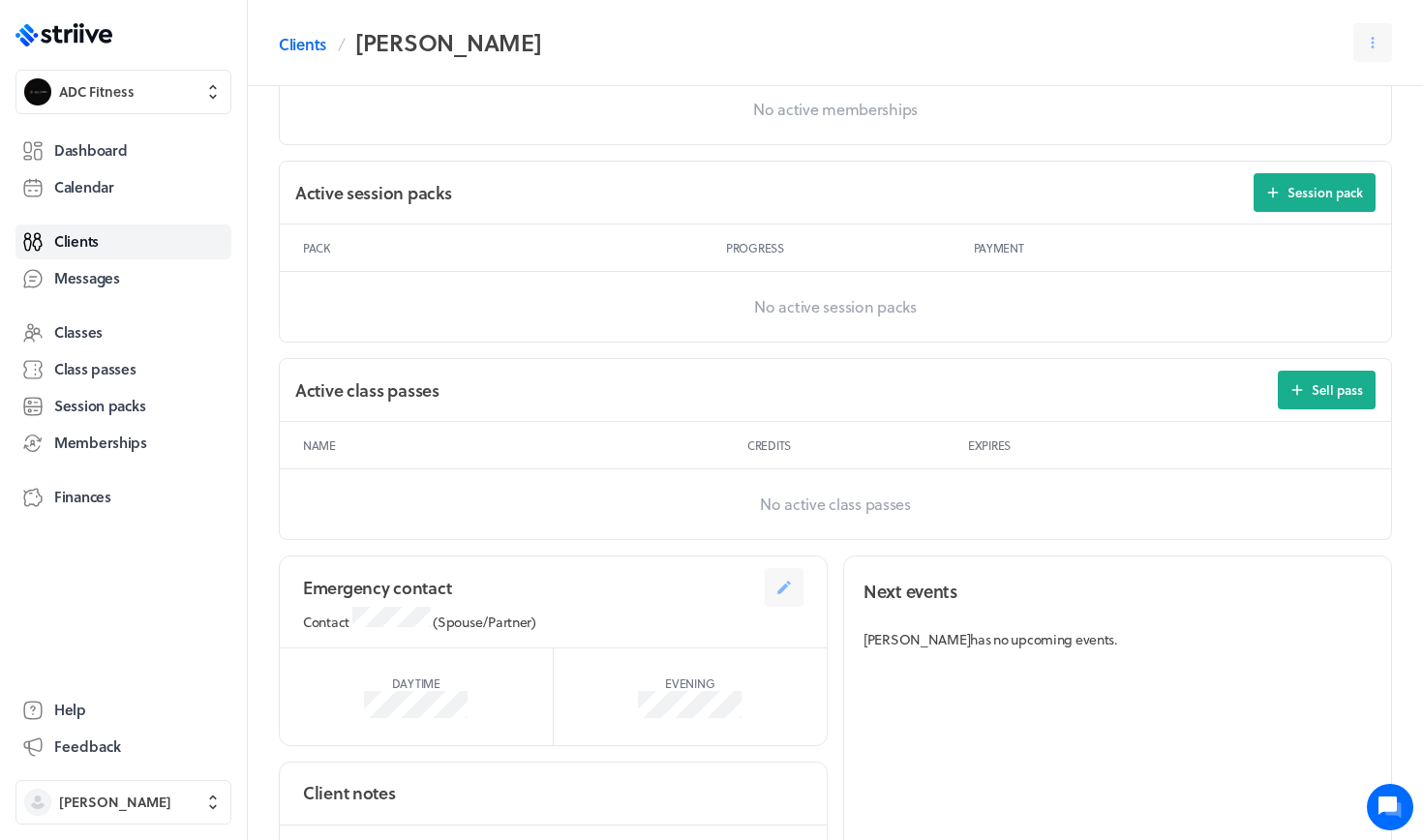 scroll, scrollTop: 714, scrollLeft: 0, axis: vertical 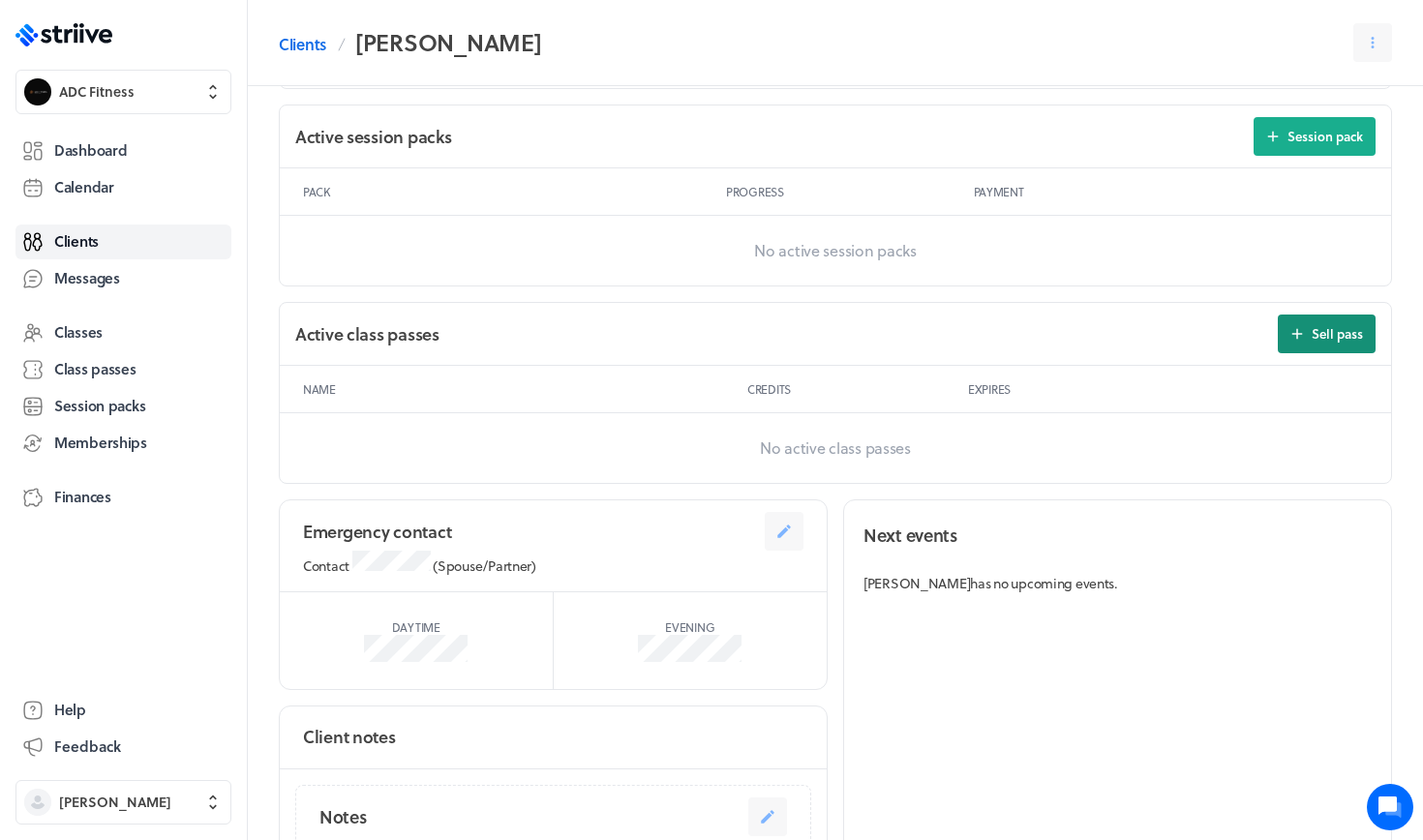 click on "Sell pass" at bounding box center [1337, 334] 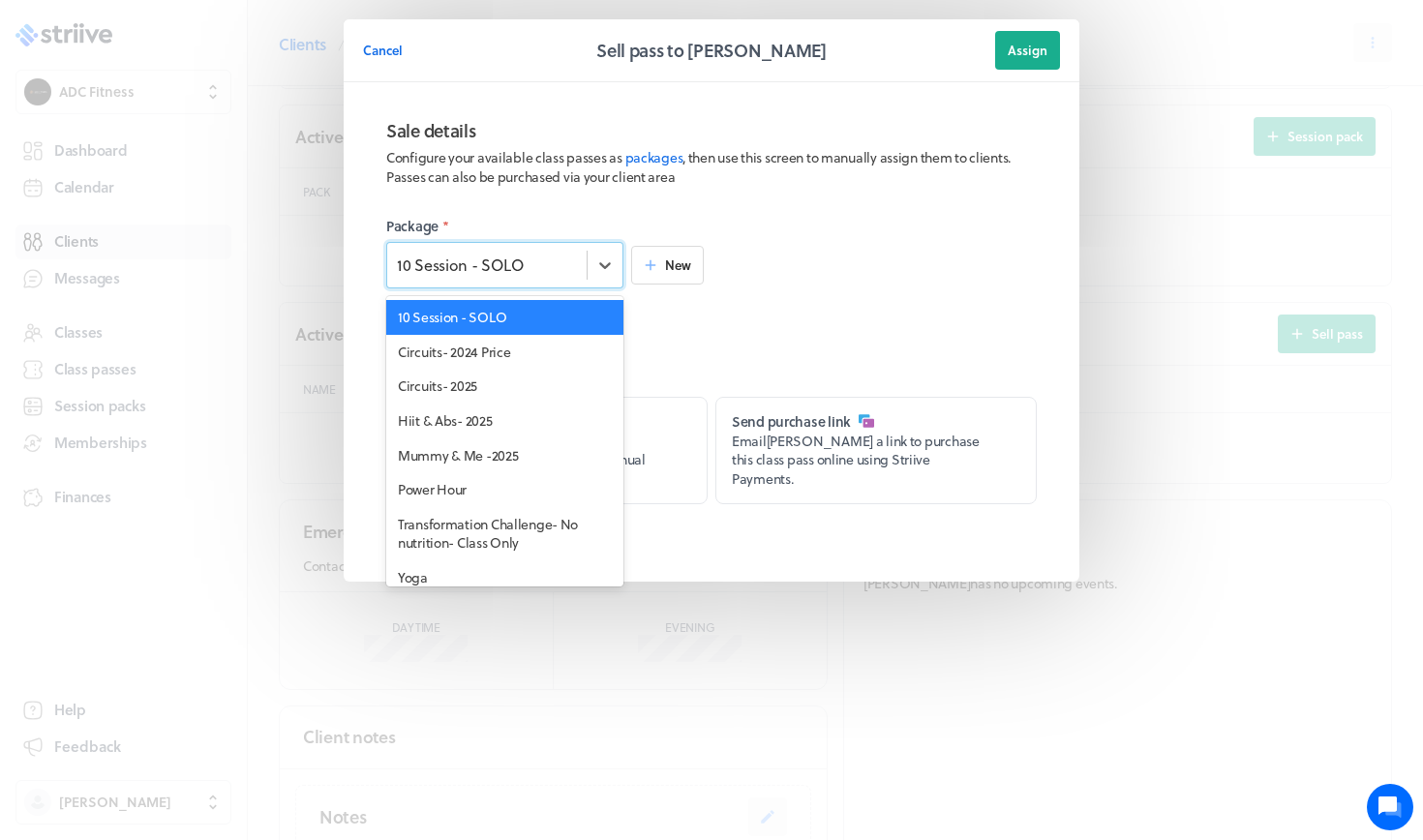 click on "10 Session - SOLO" at bounding box center (487, 265) 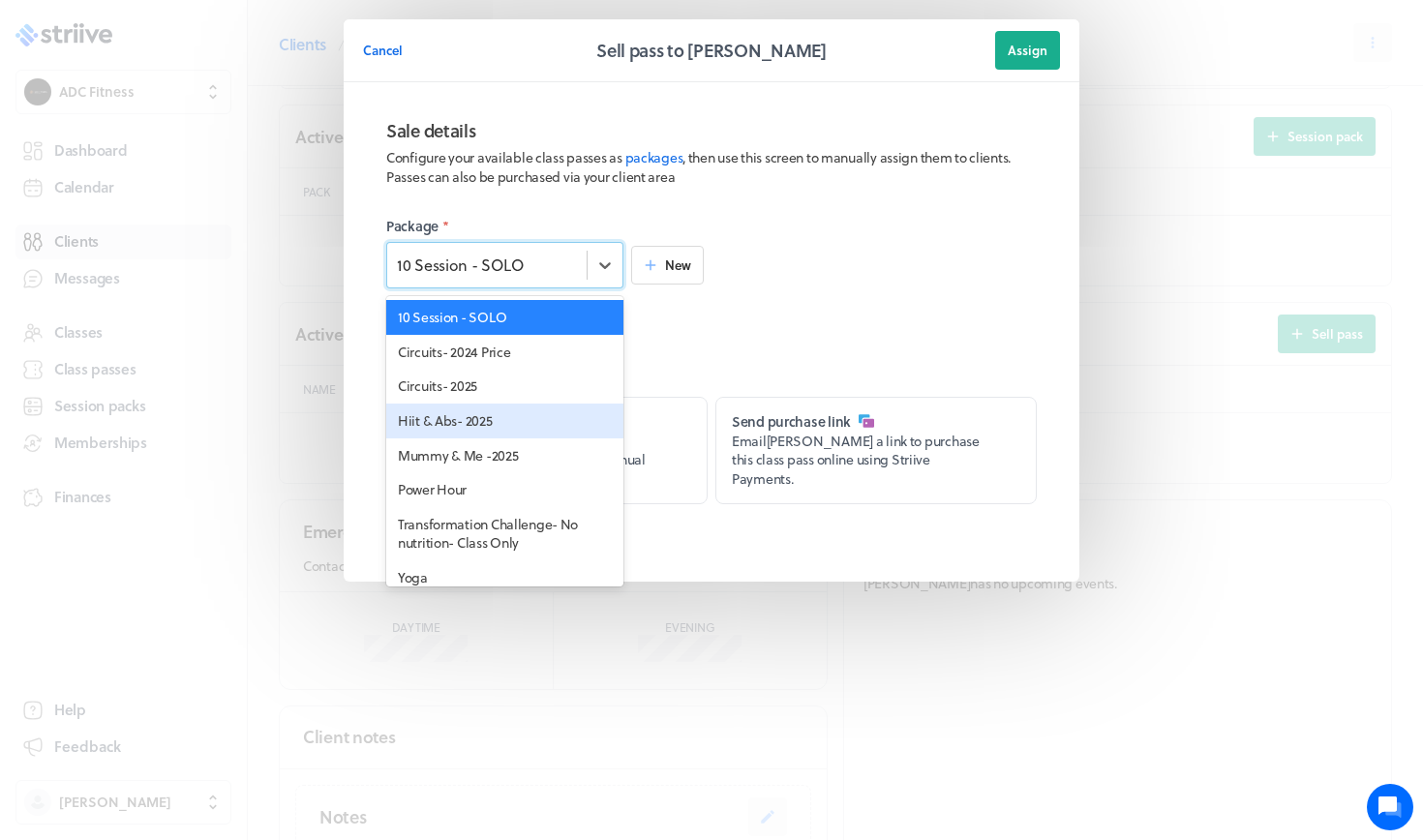 click on "Hiit & Abs- 2025" at bounding box center [504, 421] 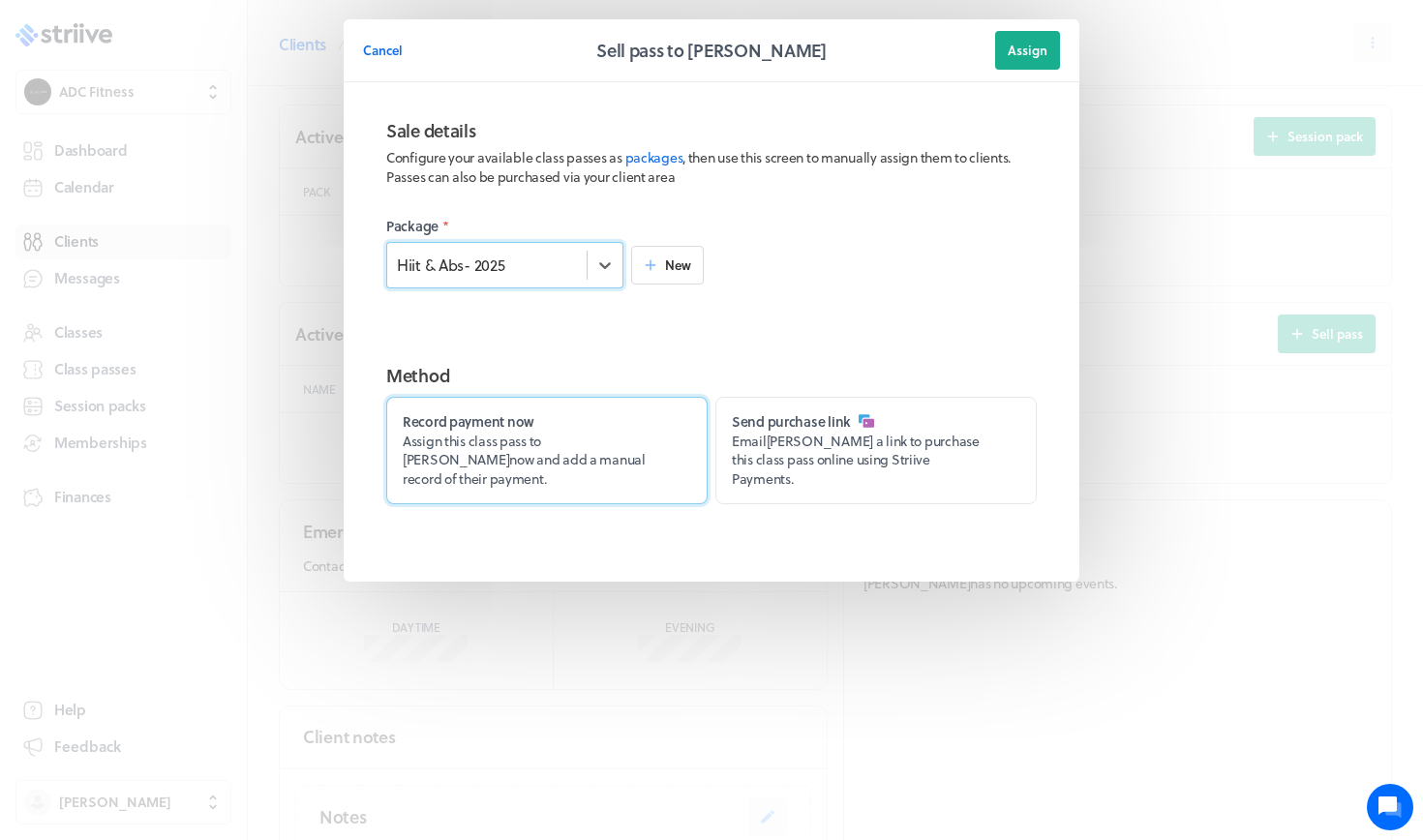 click on "Record payment now Assign this class pass to   Siobhan  now and add a manual record of their payment." at bounding box center (547, 450) 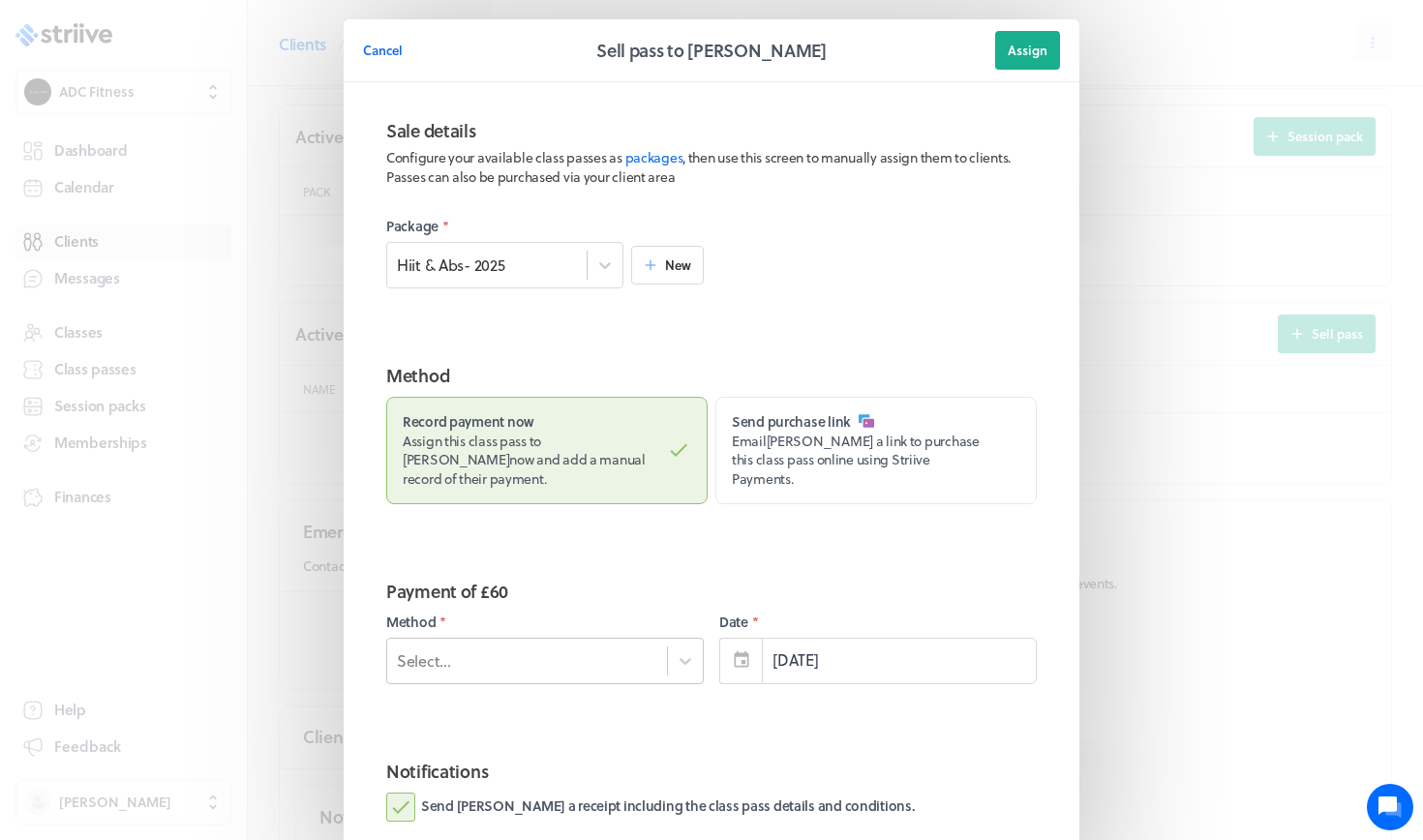 drag, startPoint x: 626, startPoint y: 611, endPoint x: 601, endPoint y: 647, distance: 43.829214 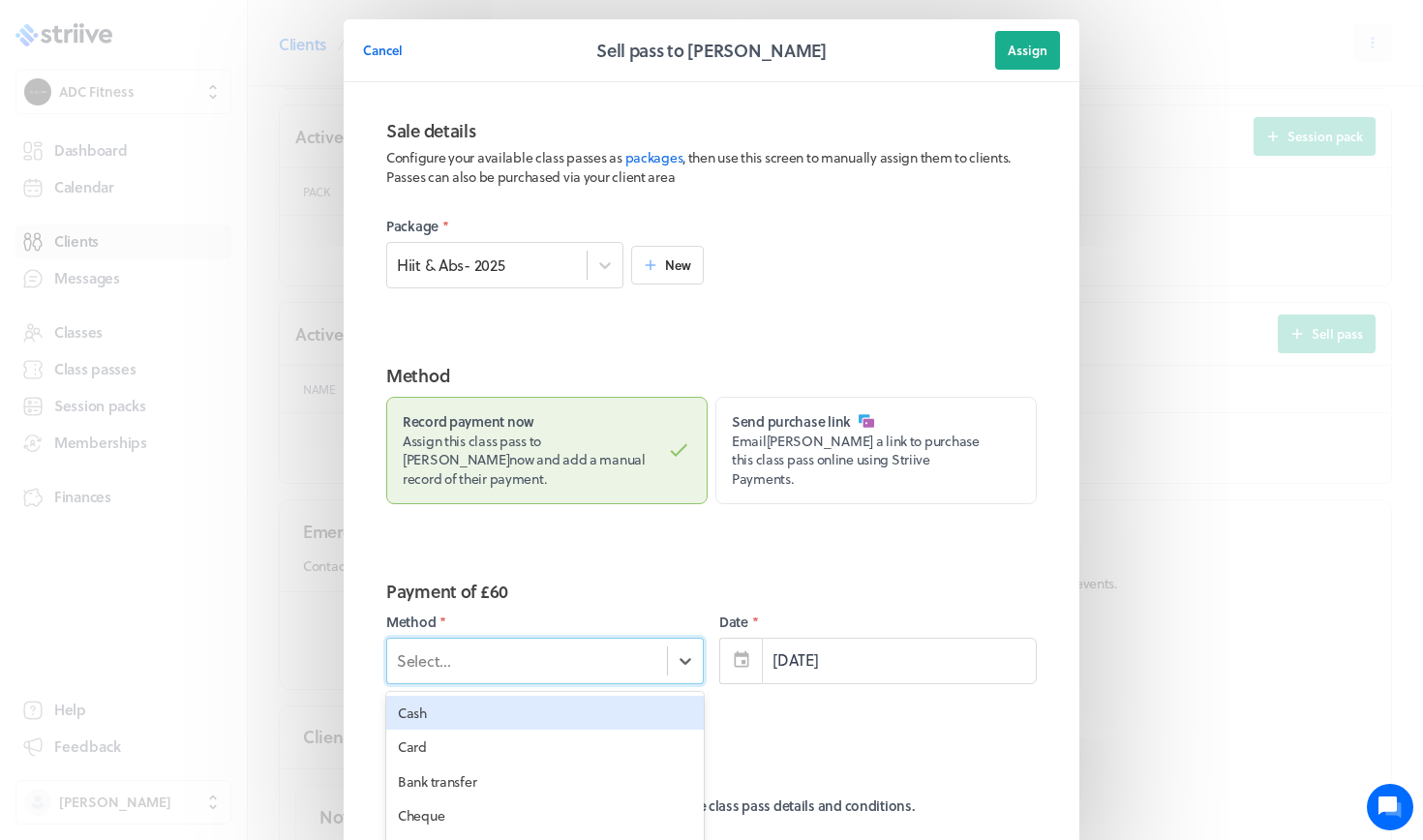 click on "Select..." at bounding box center (527, 660) 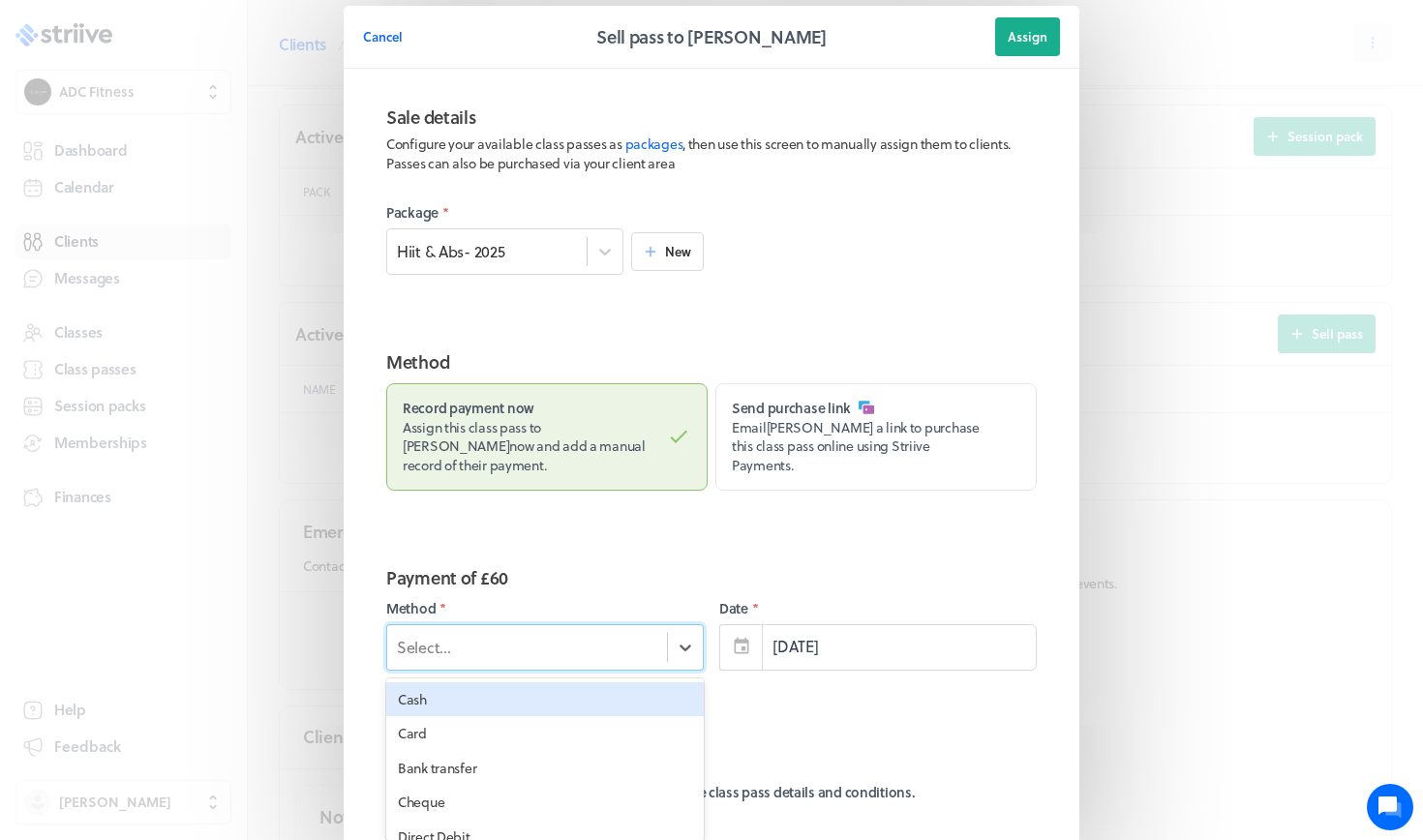 scroll, scrollTop: 15, scrollLeft: 0, axis: vertical 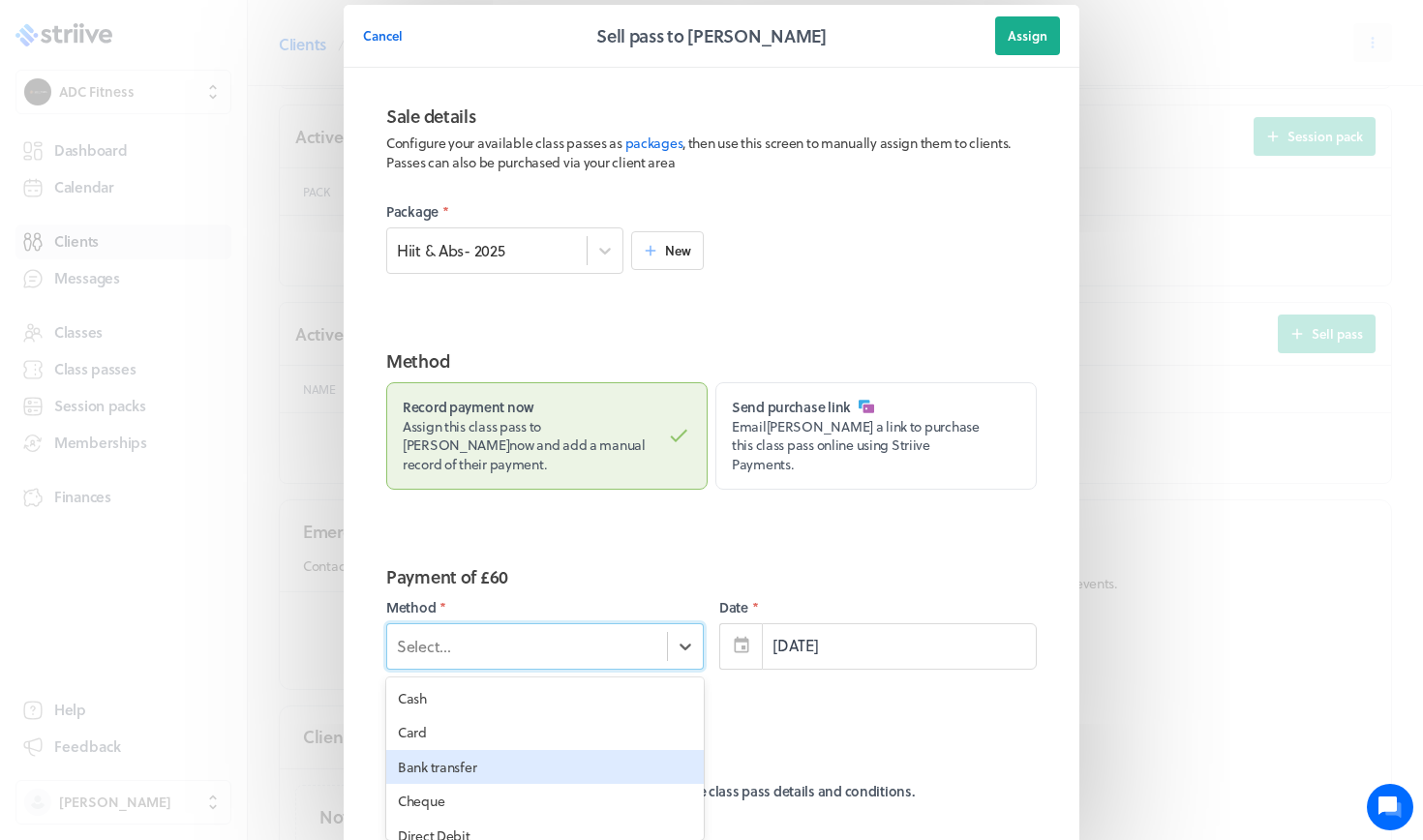 click on "Bank transfer" at bounding box center [545, 767] 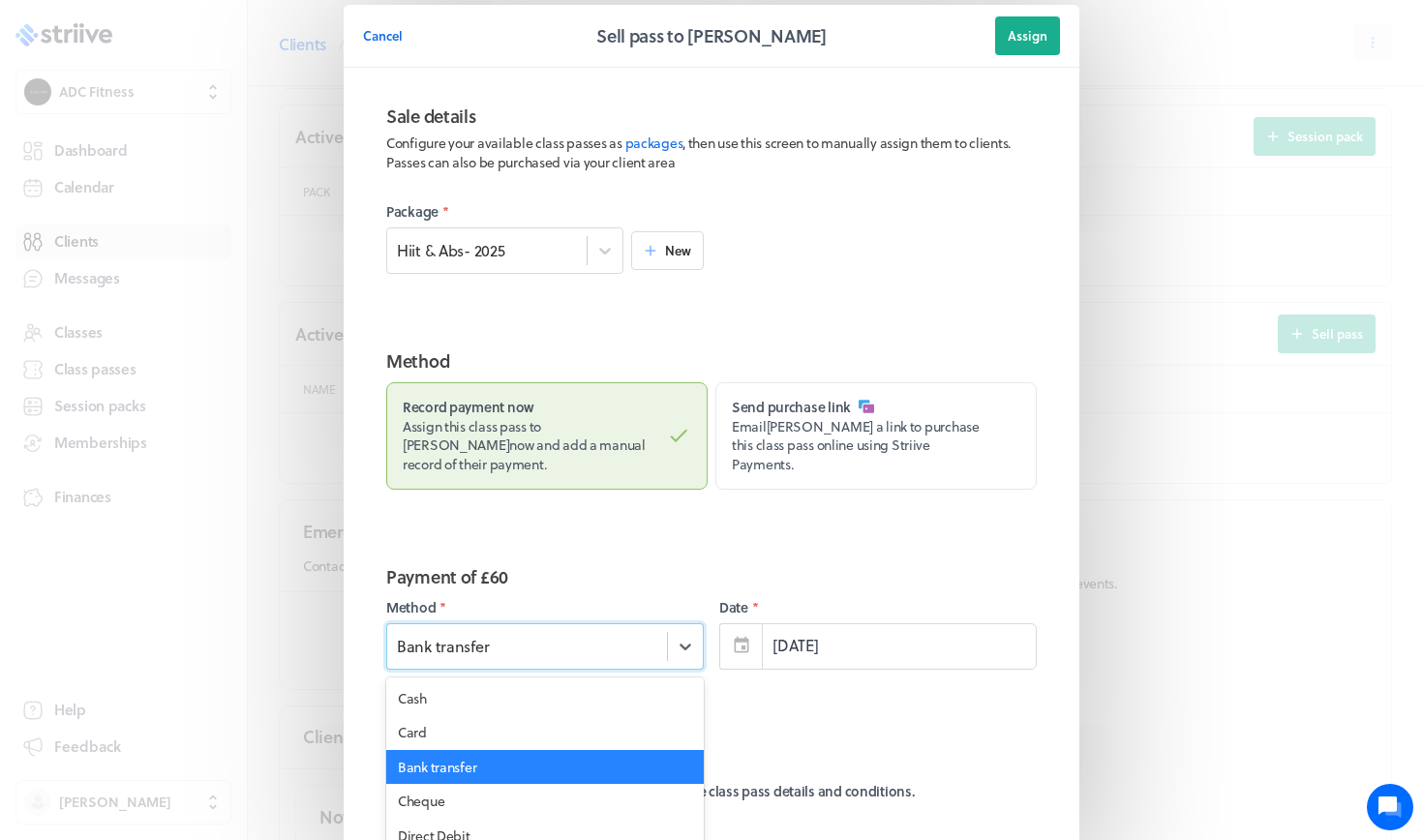 click on "Bank transfer" at bounding box center (527, 645) 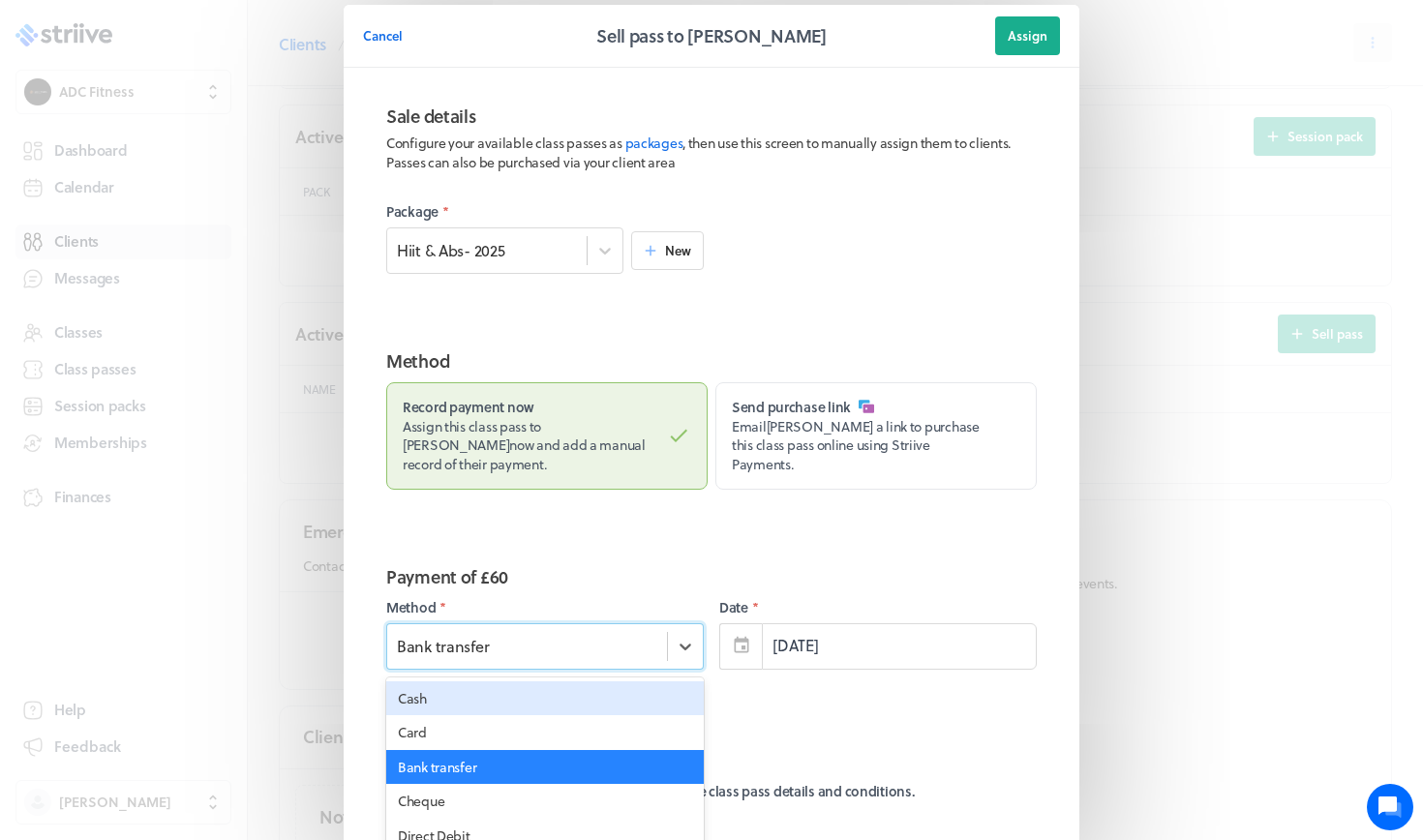 click on "Cash" at bounding box center [545, 699] 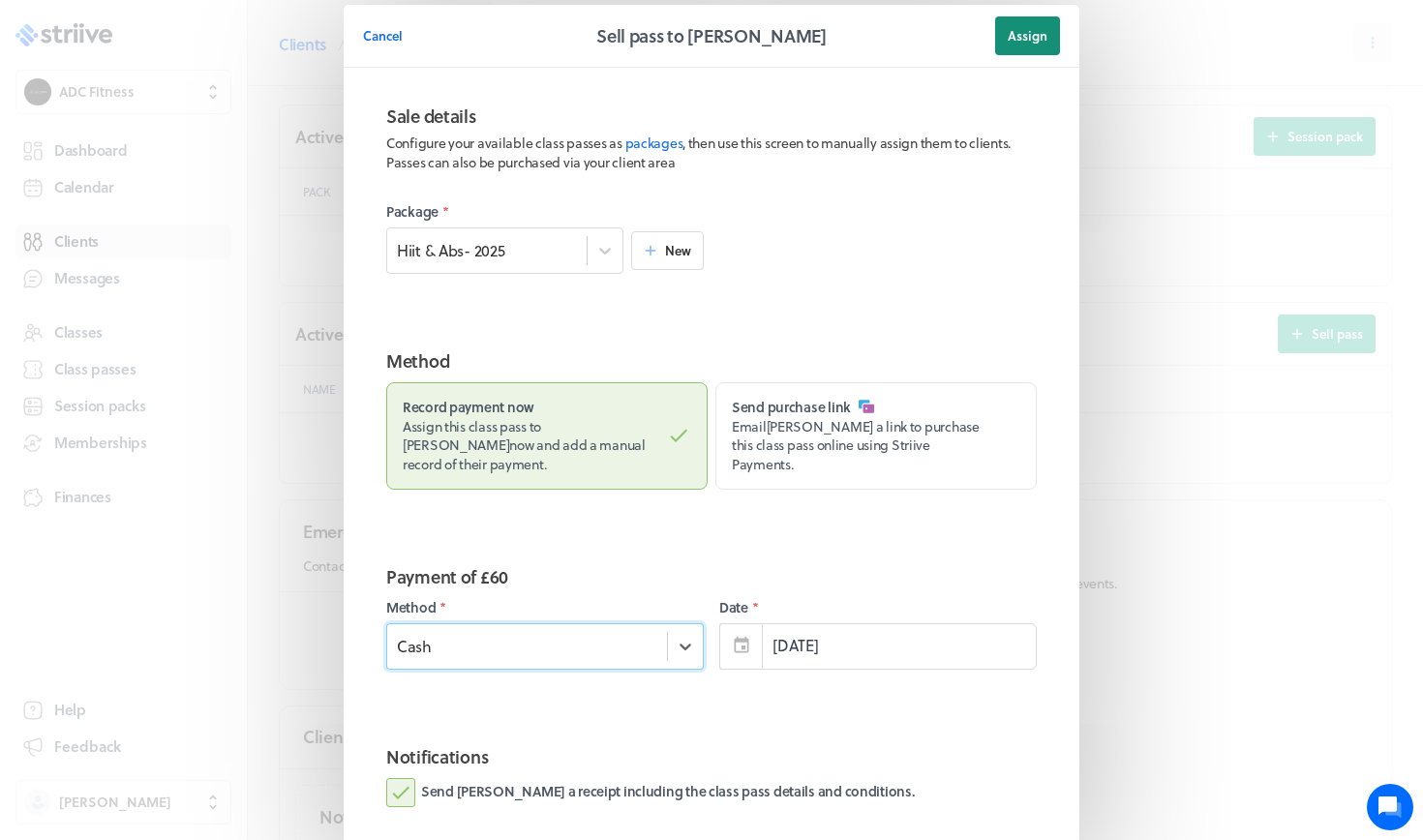click on "Assign" at bounding box center (1027, 36) 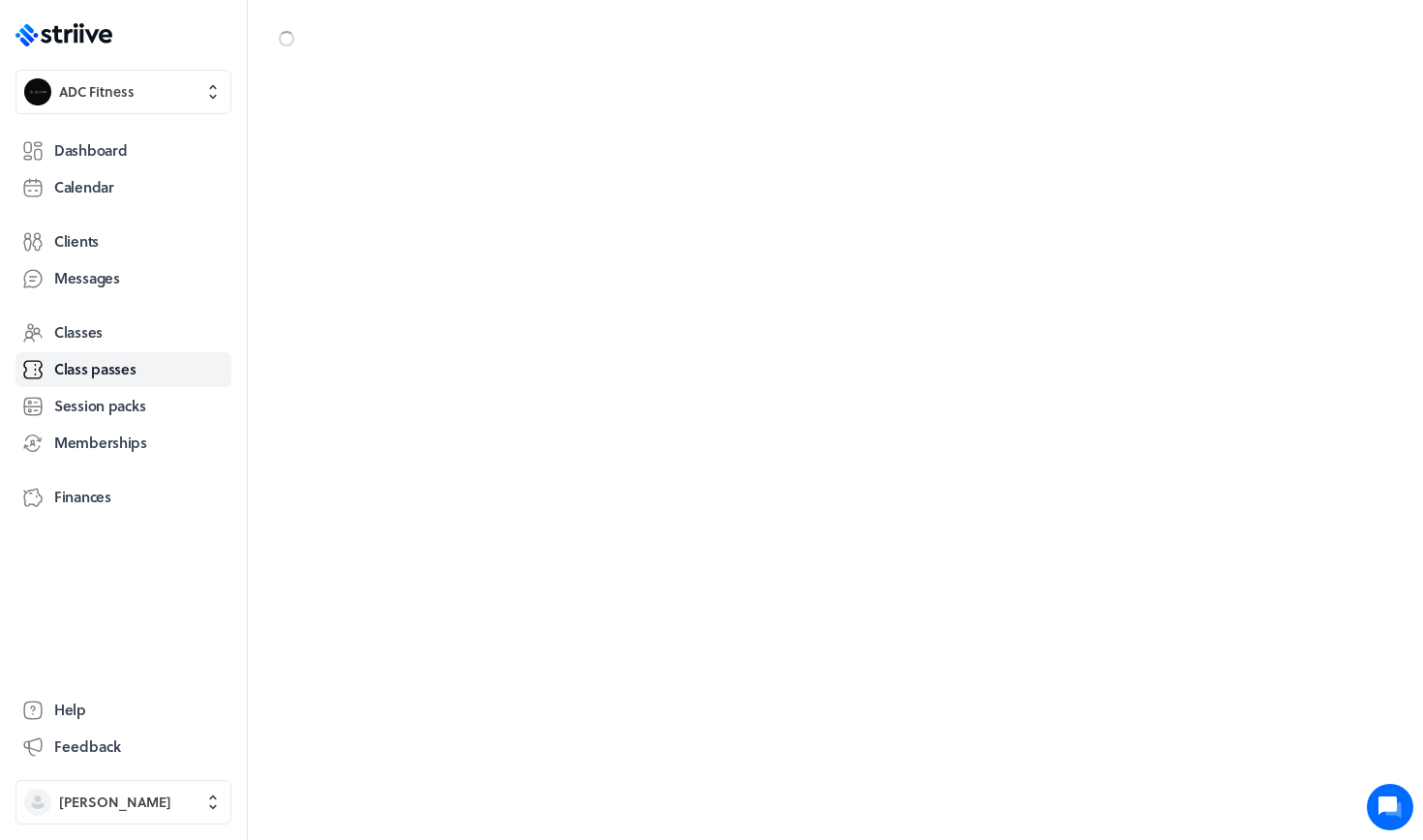 scroll, scrollTop: 0, scrollLeft: 0, axis: both 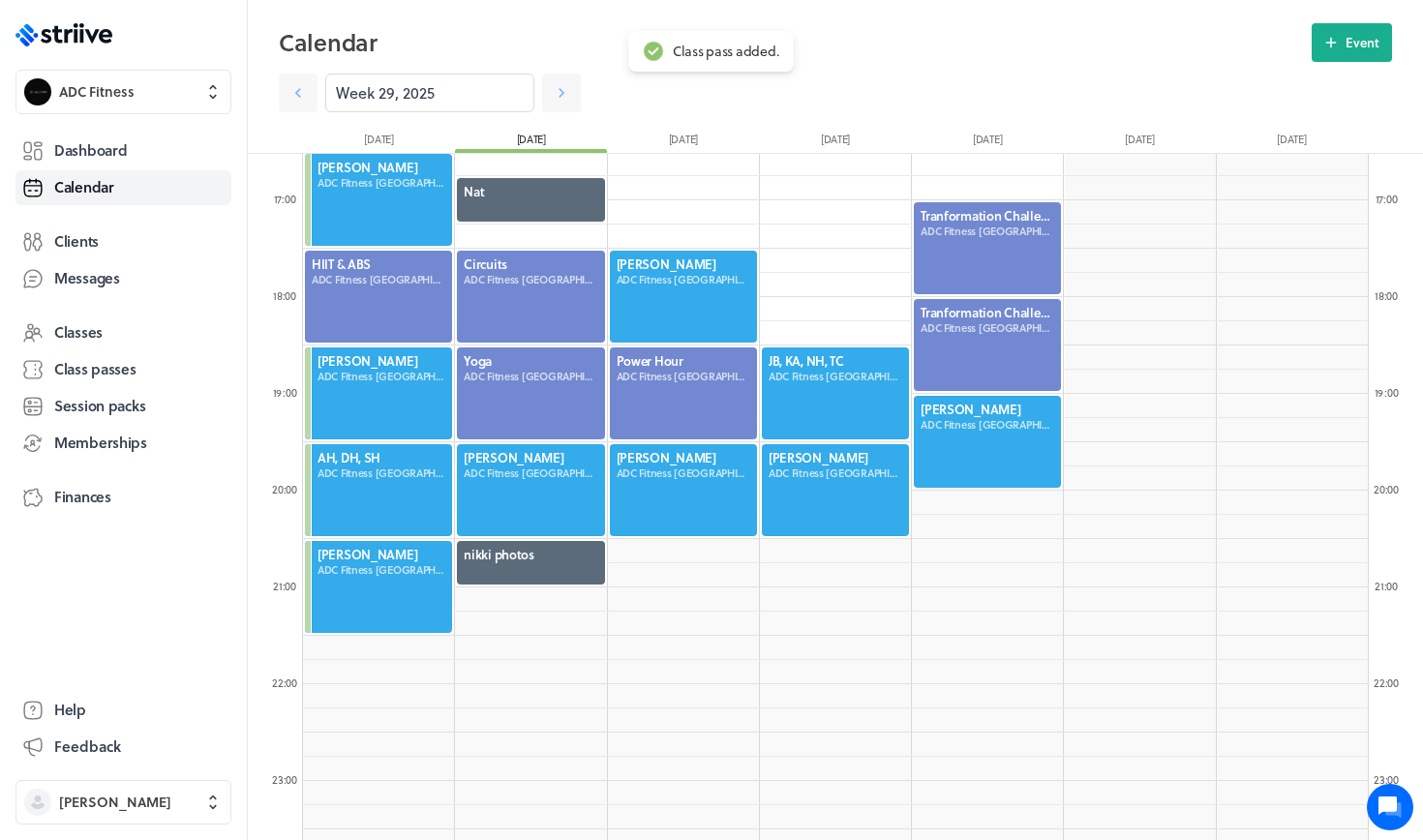 click at bounding box center (378, 296) 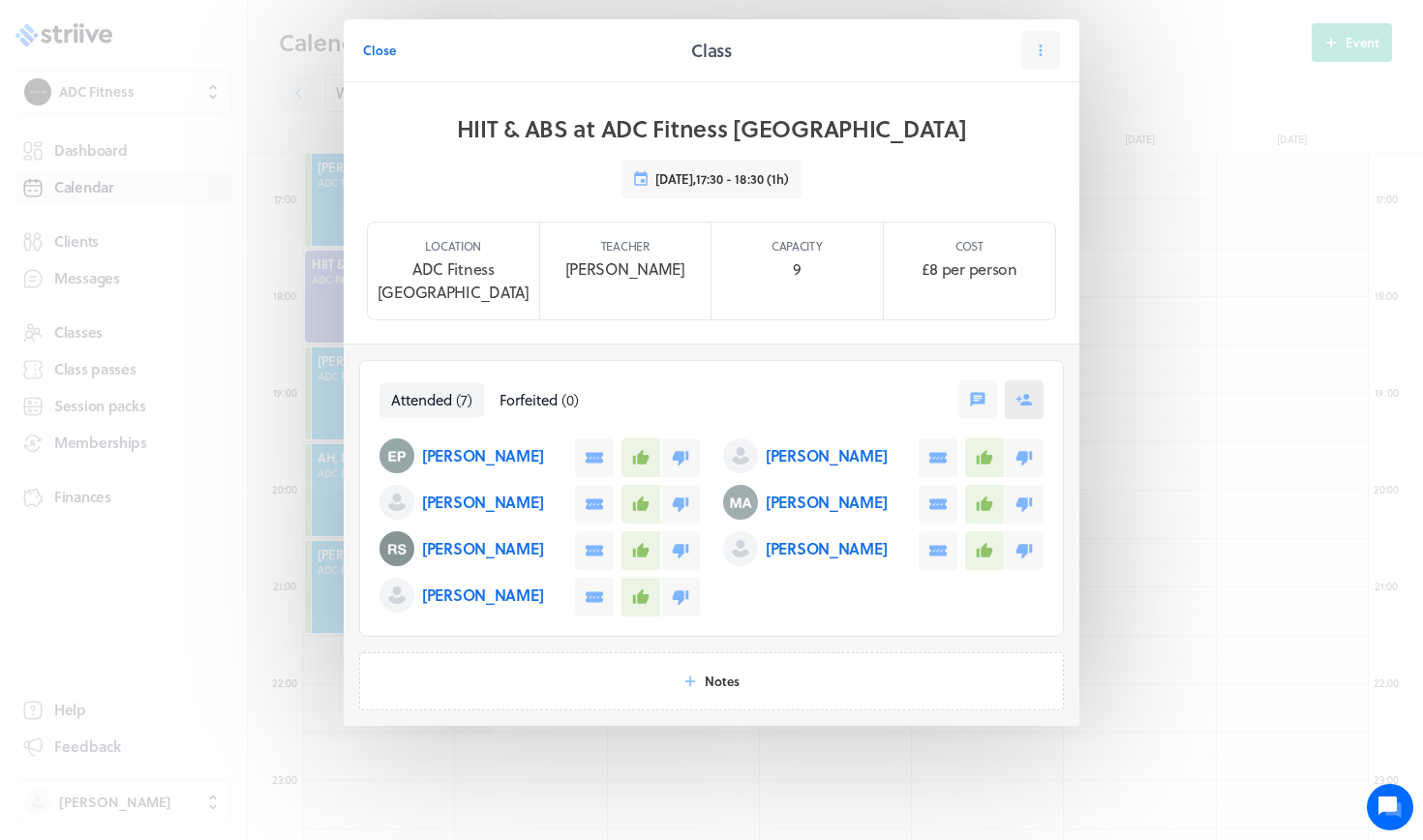 click at bounding box center (1024, 400) 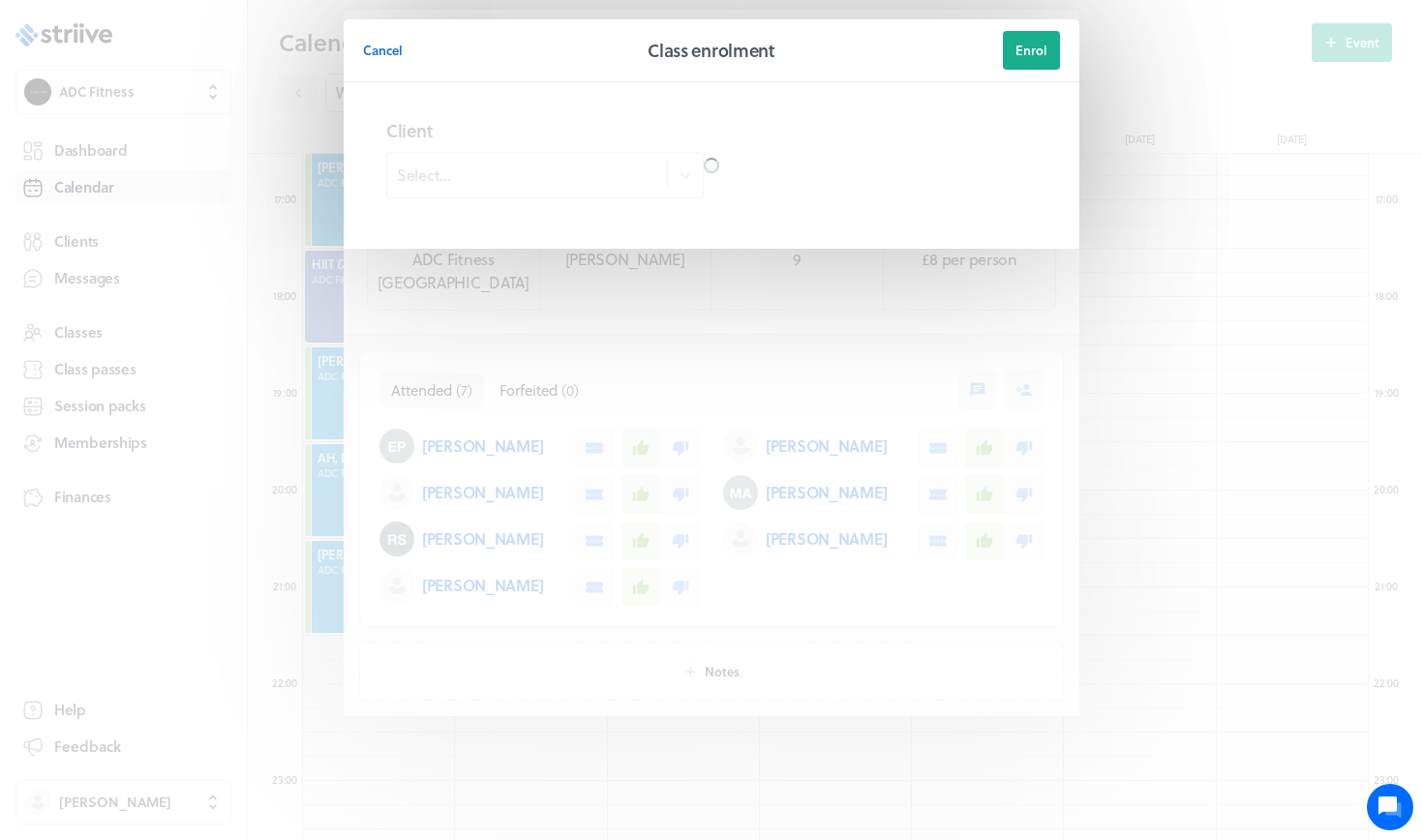 click at bounding box center (712, 165) 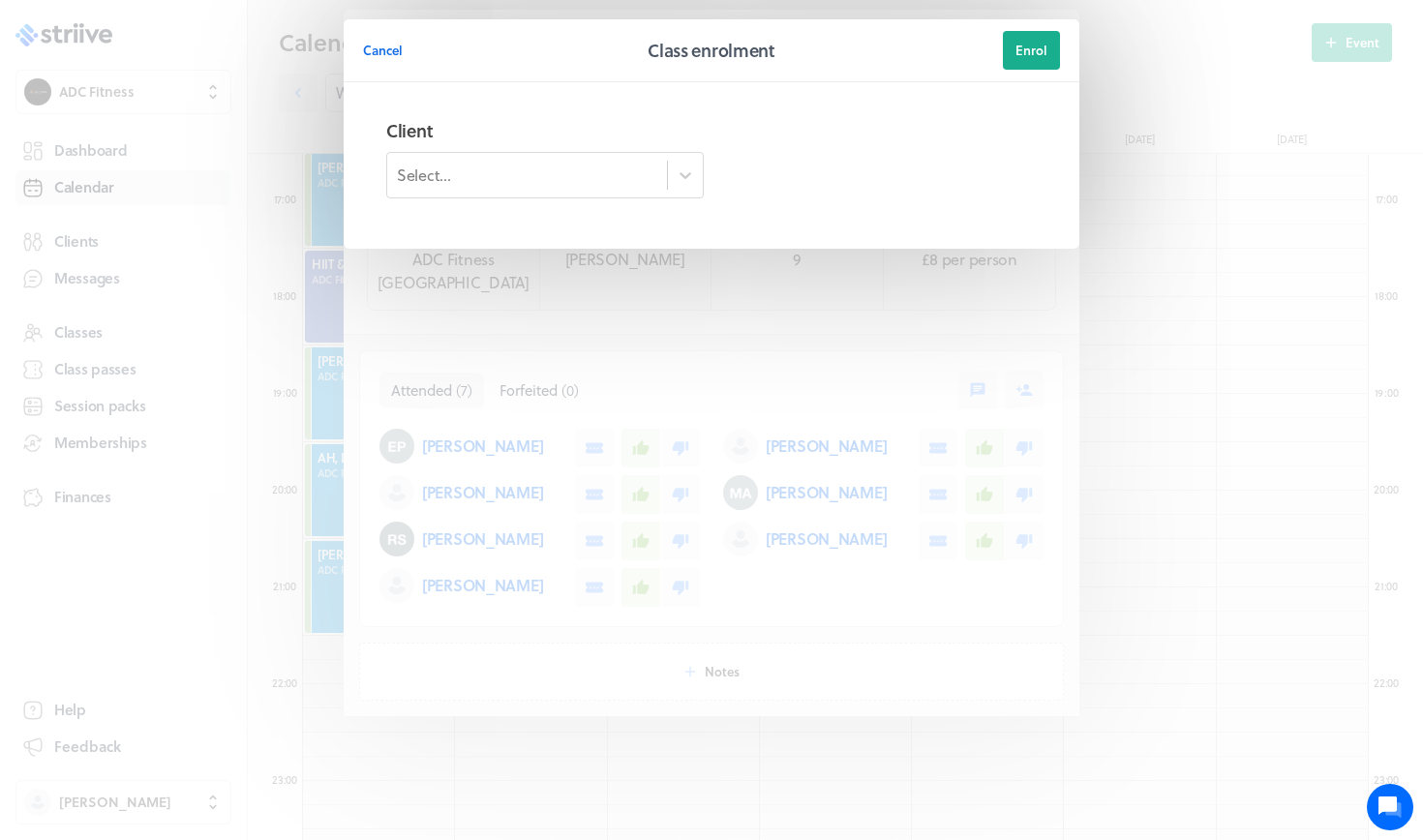 click on "Select..." at bounding box center [527, 175] 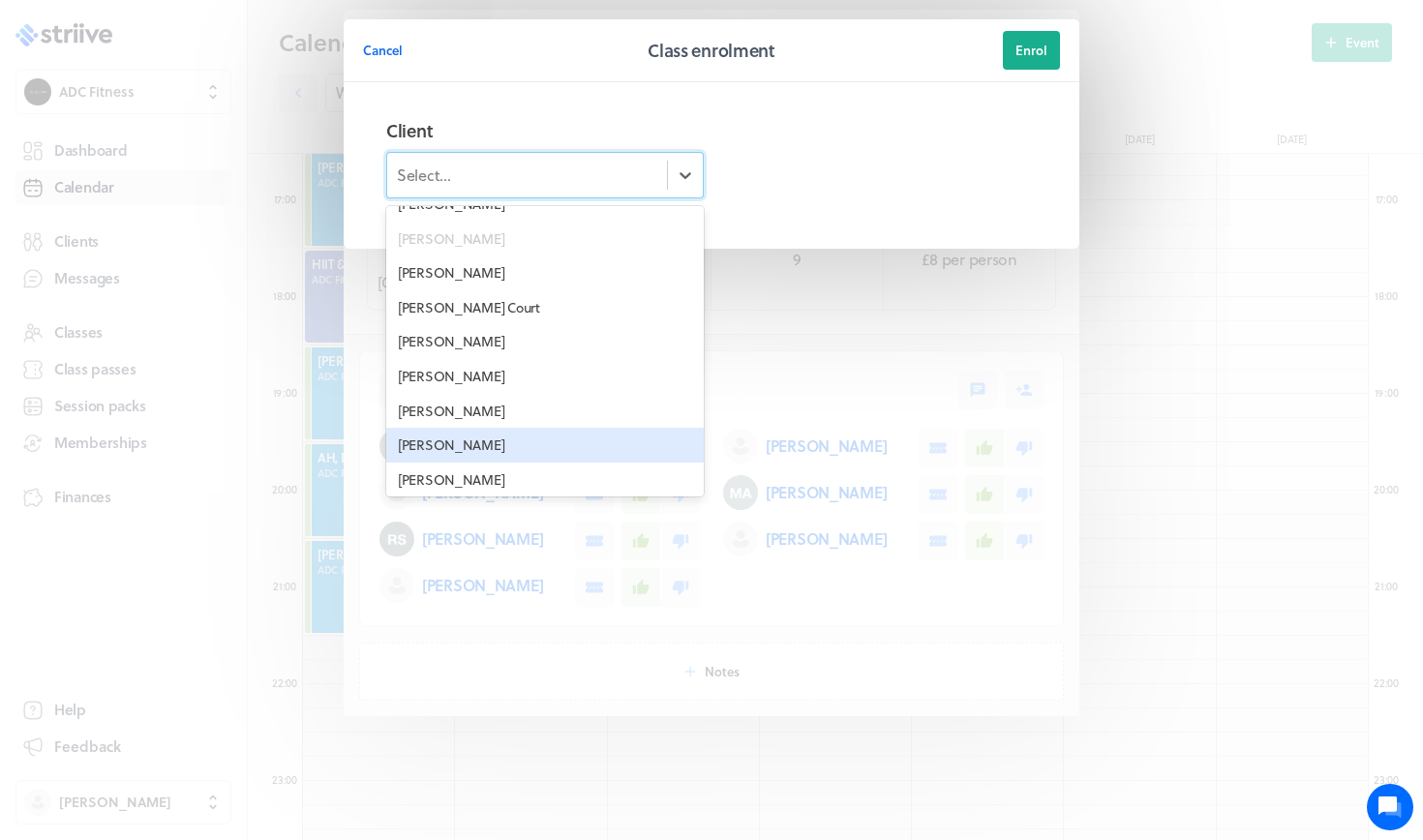 scroll, scrollTop: 2021, scrollLeft: 0, axis: vertical 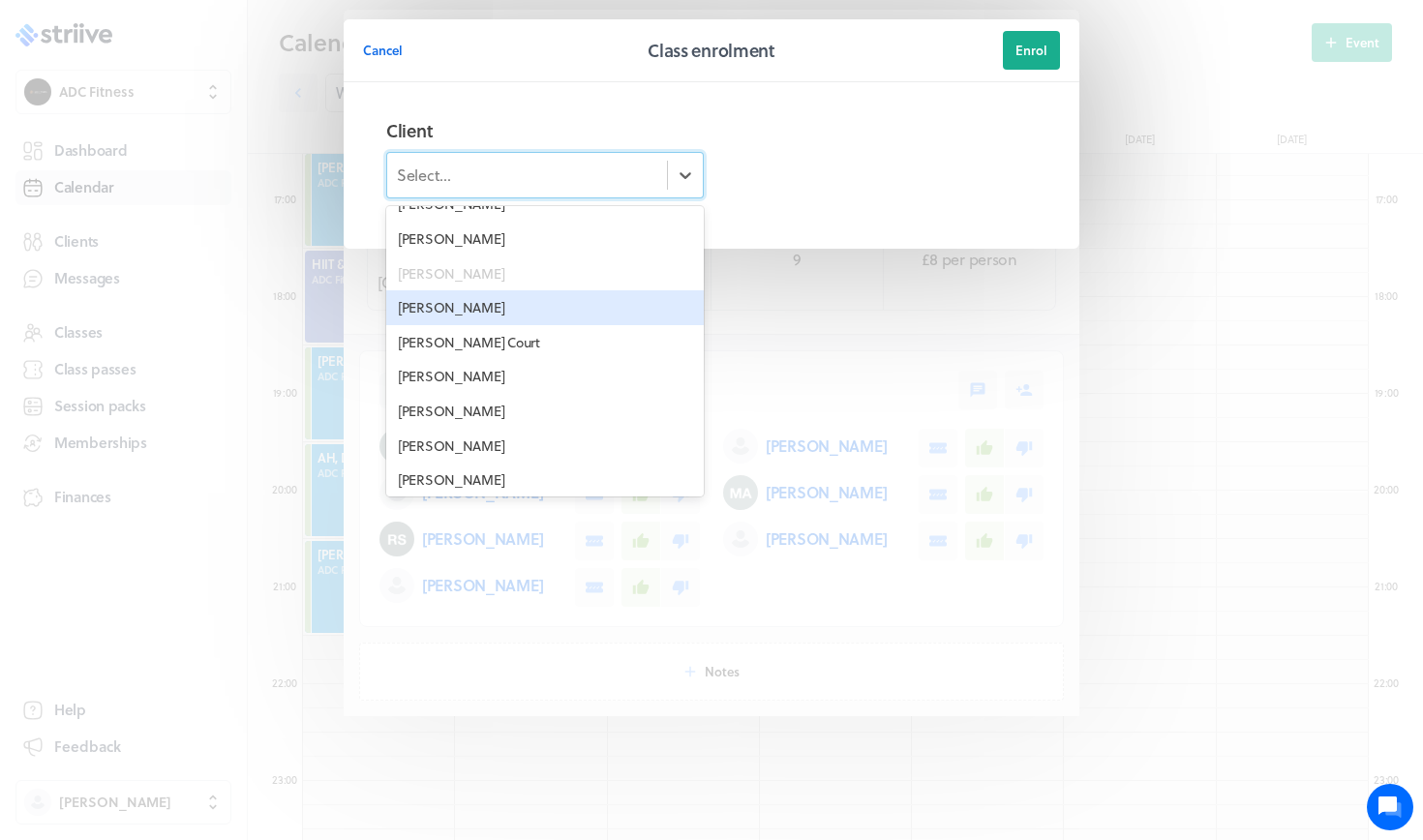 click on "[PERSON_NAME]" at bounding box center [545, 308] 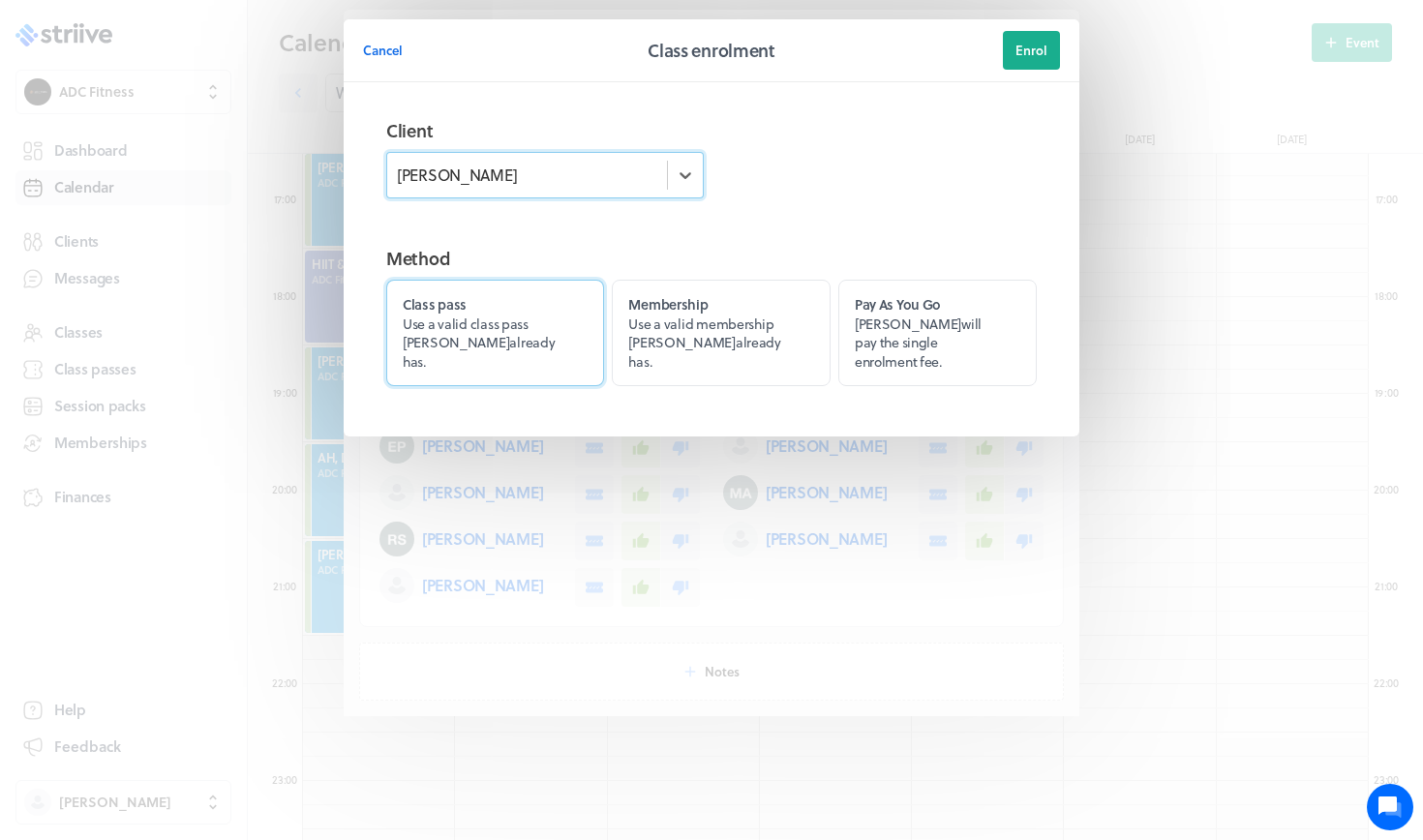 click on "Class pass Use a valid class pass   Siobhan  already has." at bounding box center (495, 333) 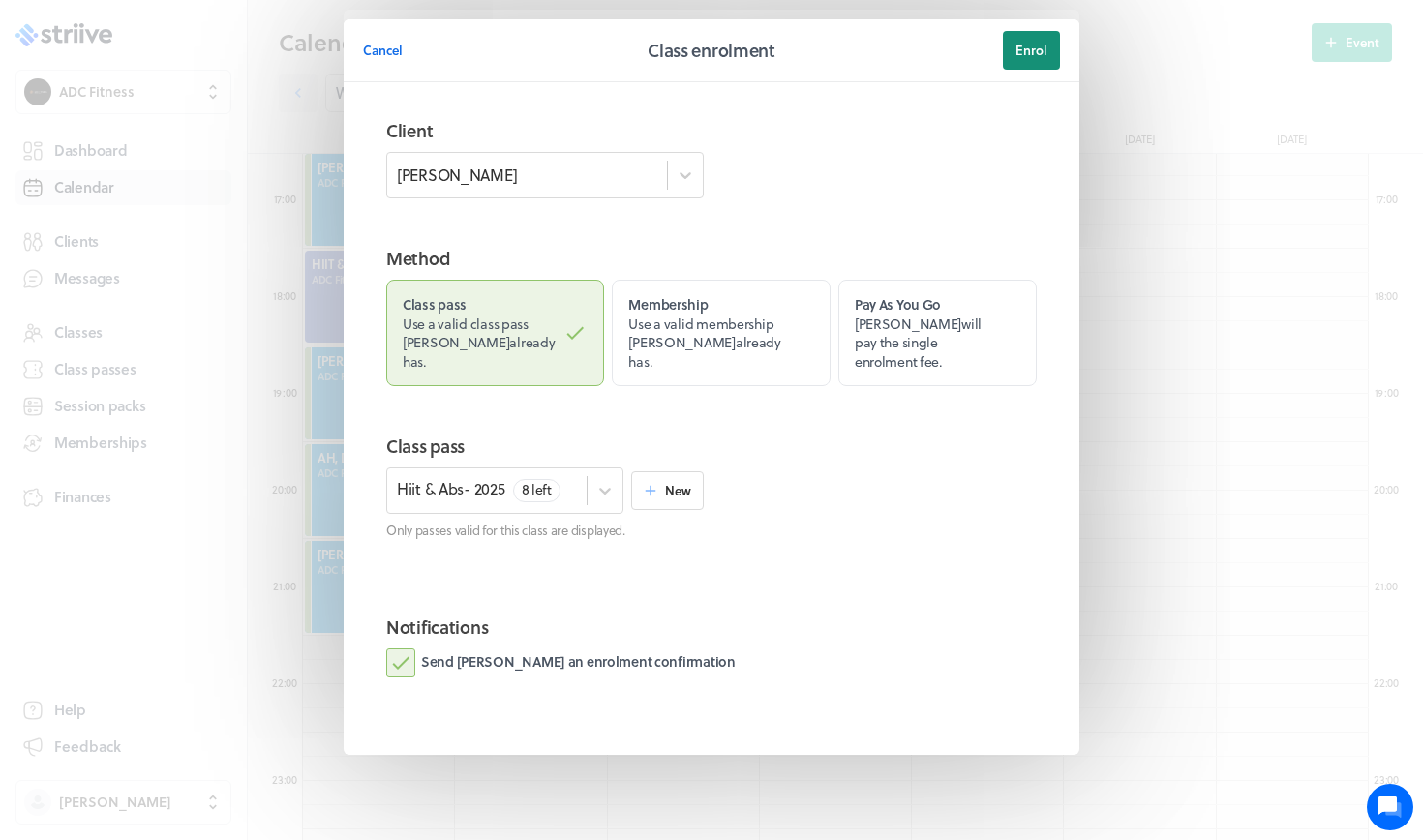 click on "Enrol" at bounding box center (1031, 50) 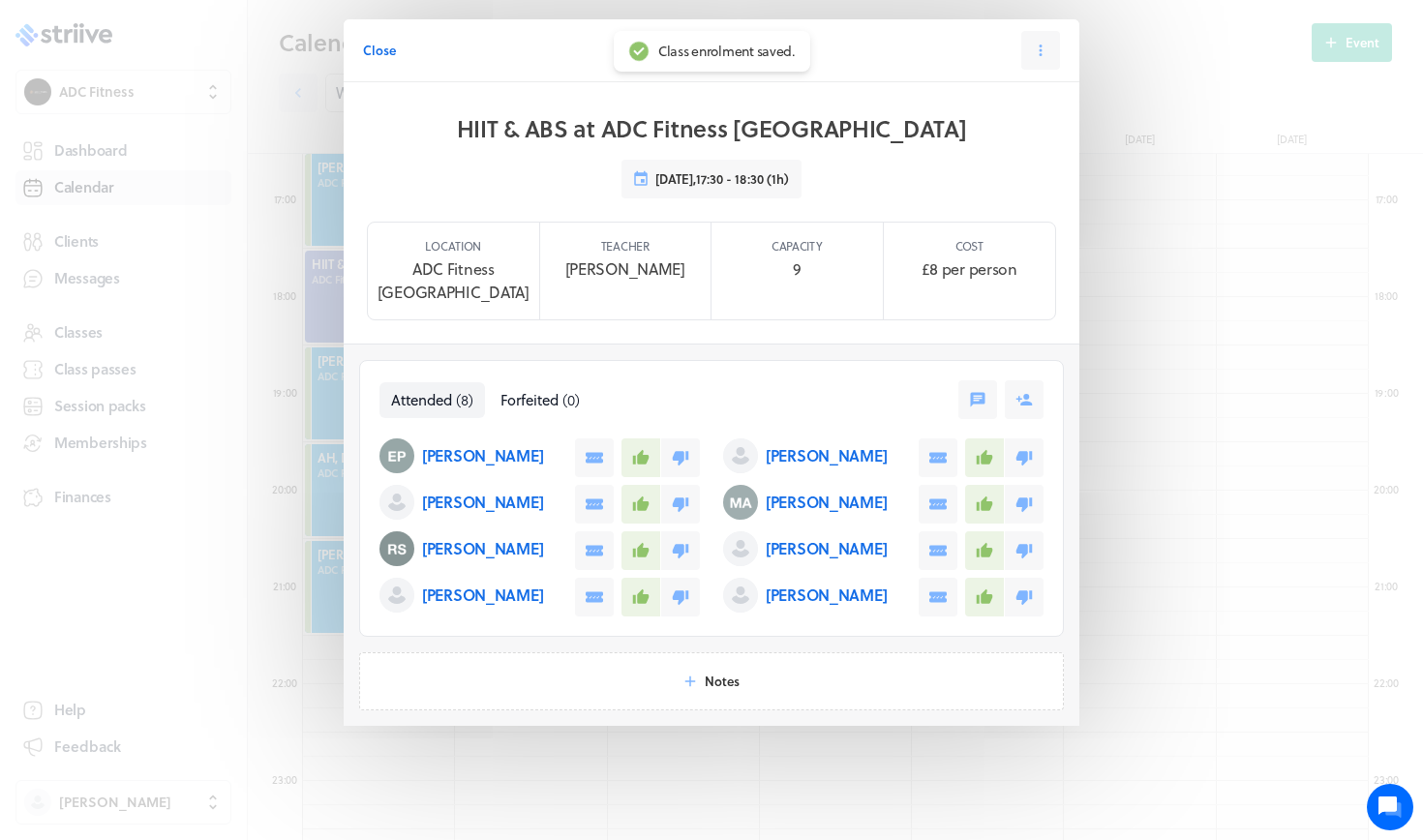 click on "Close" at bounding box center (379, 50) 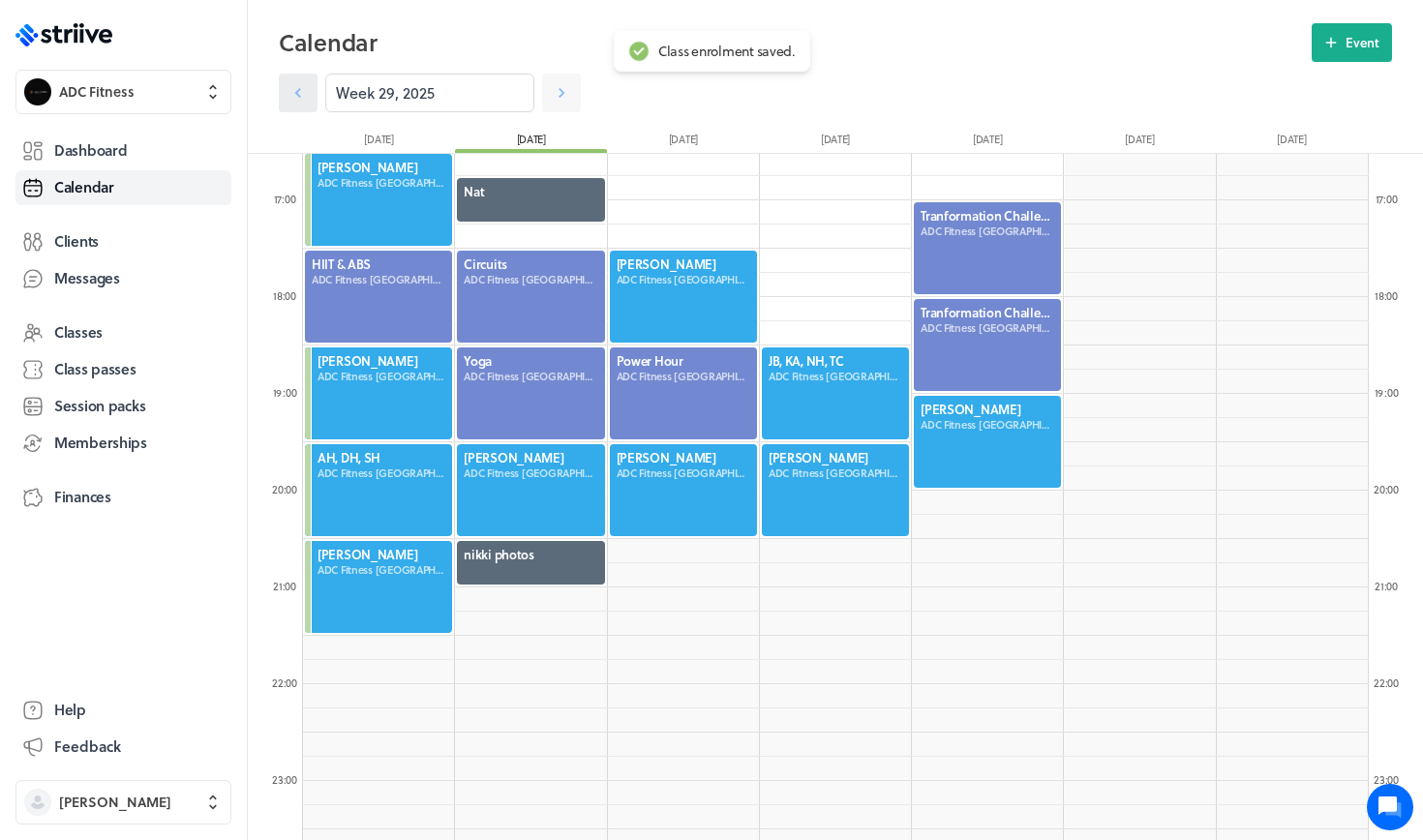 click 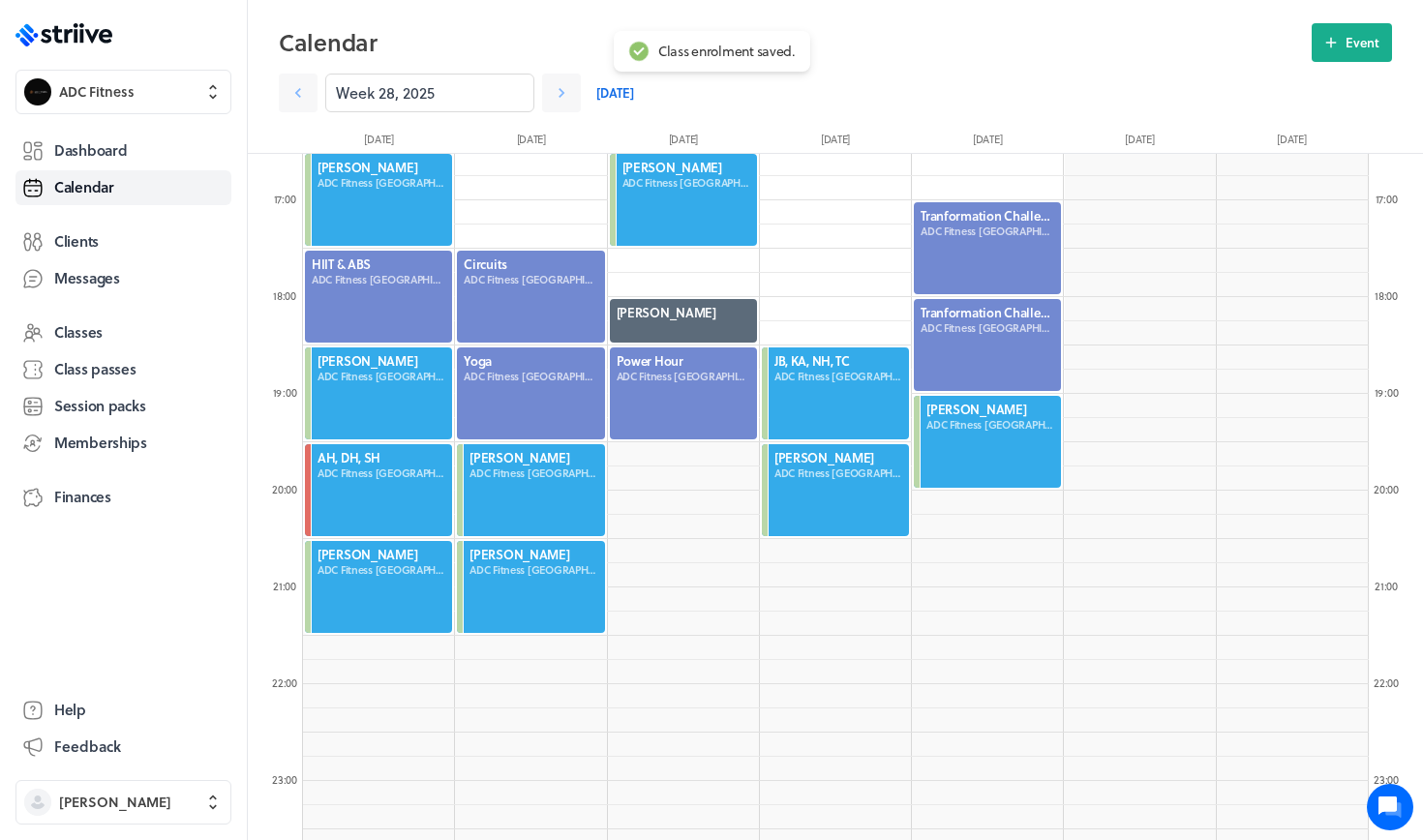 click at bounding box center [378, 296] 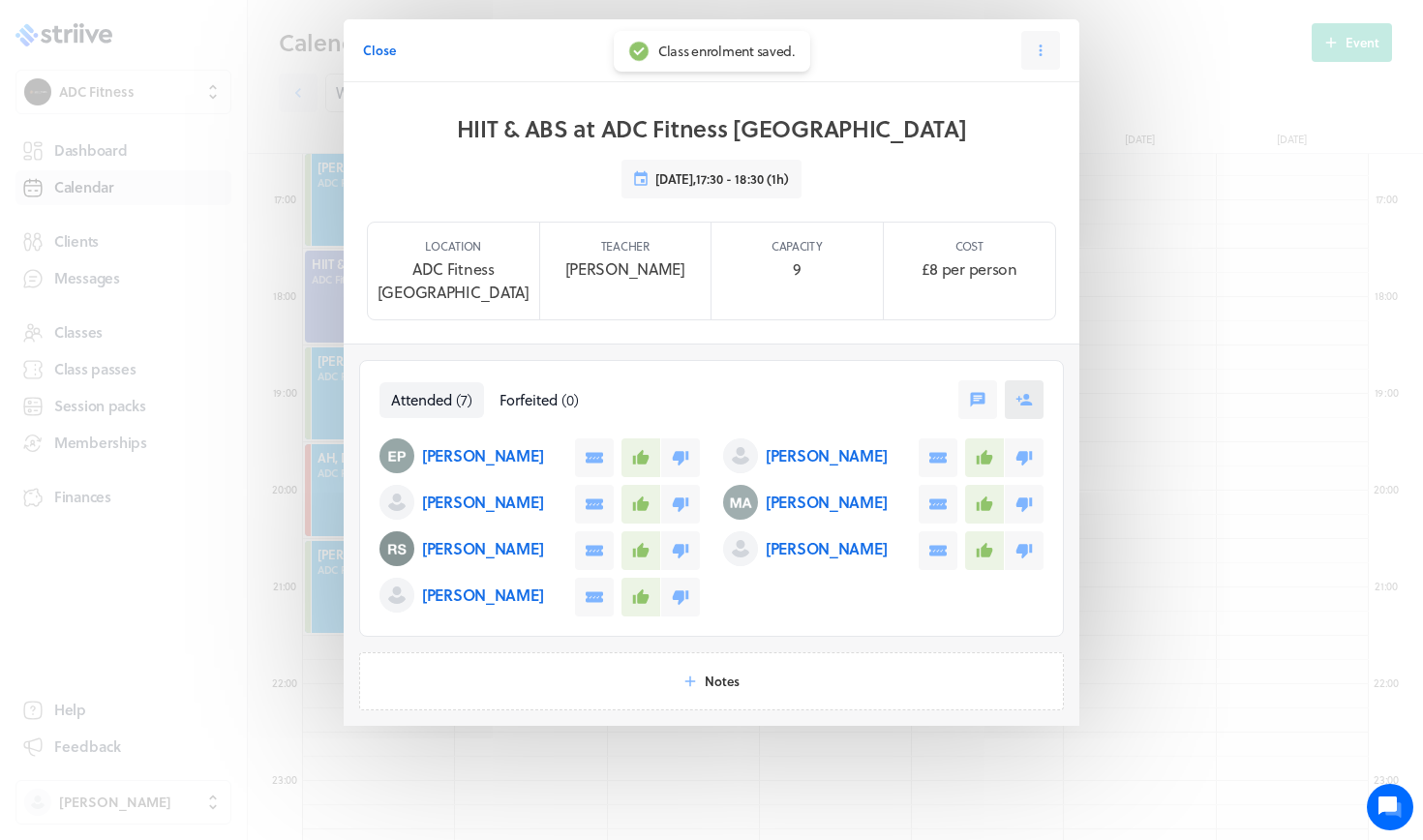 click 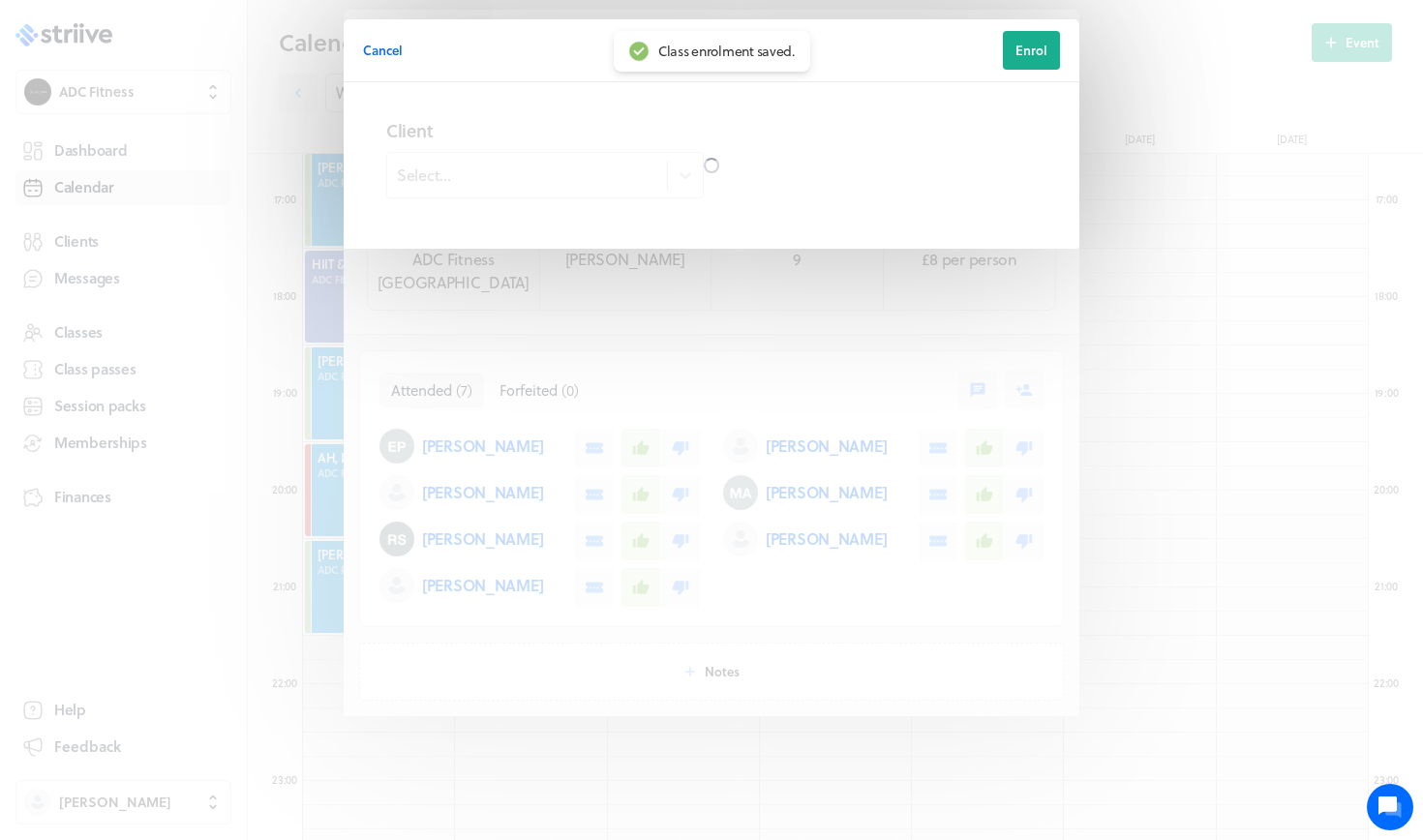 click at bounding box center (712, 165) 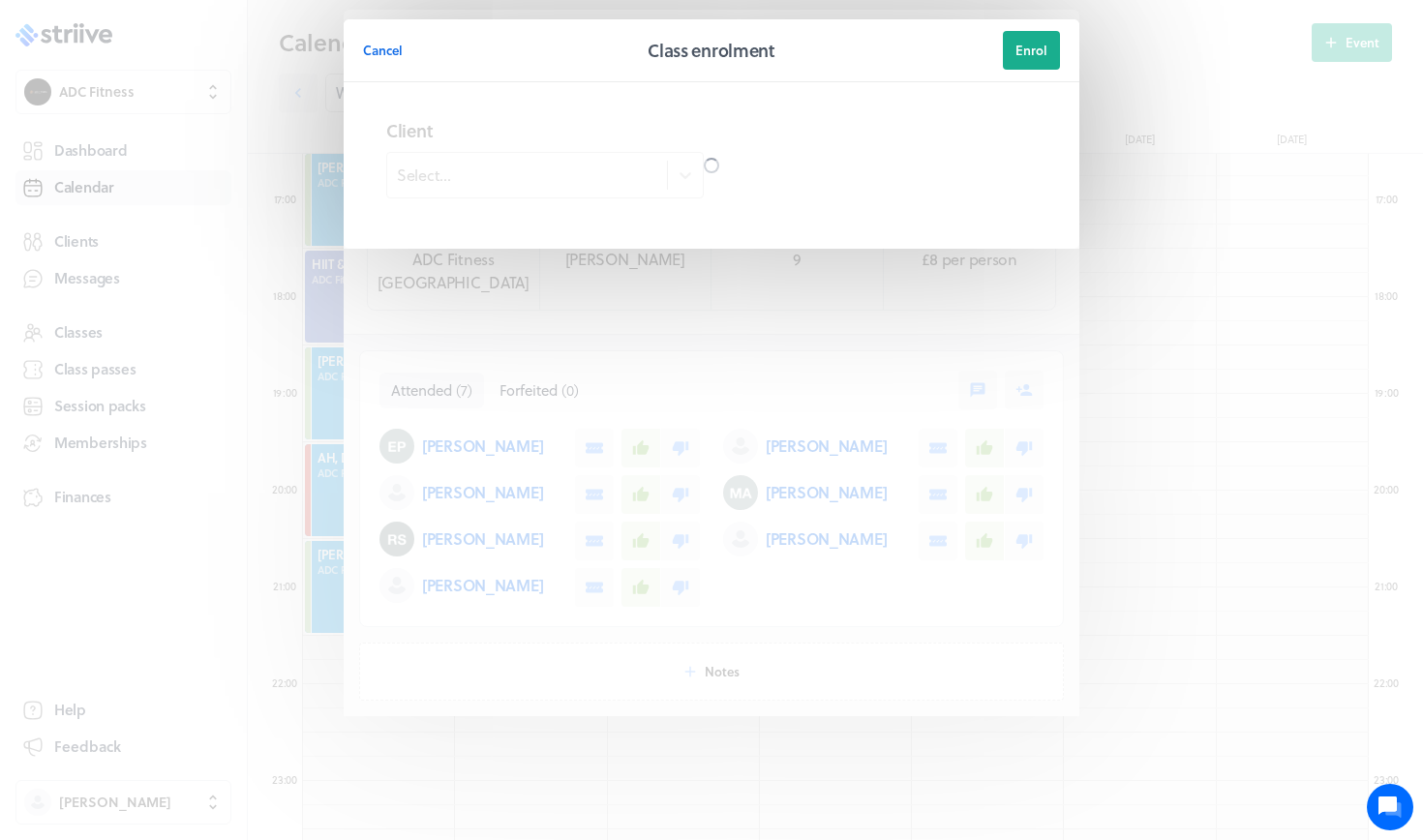 click at bounding box center [712, 165] 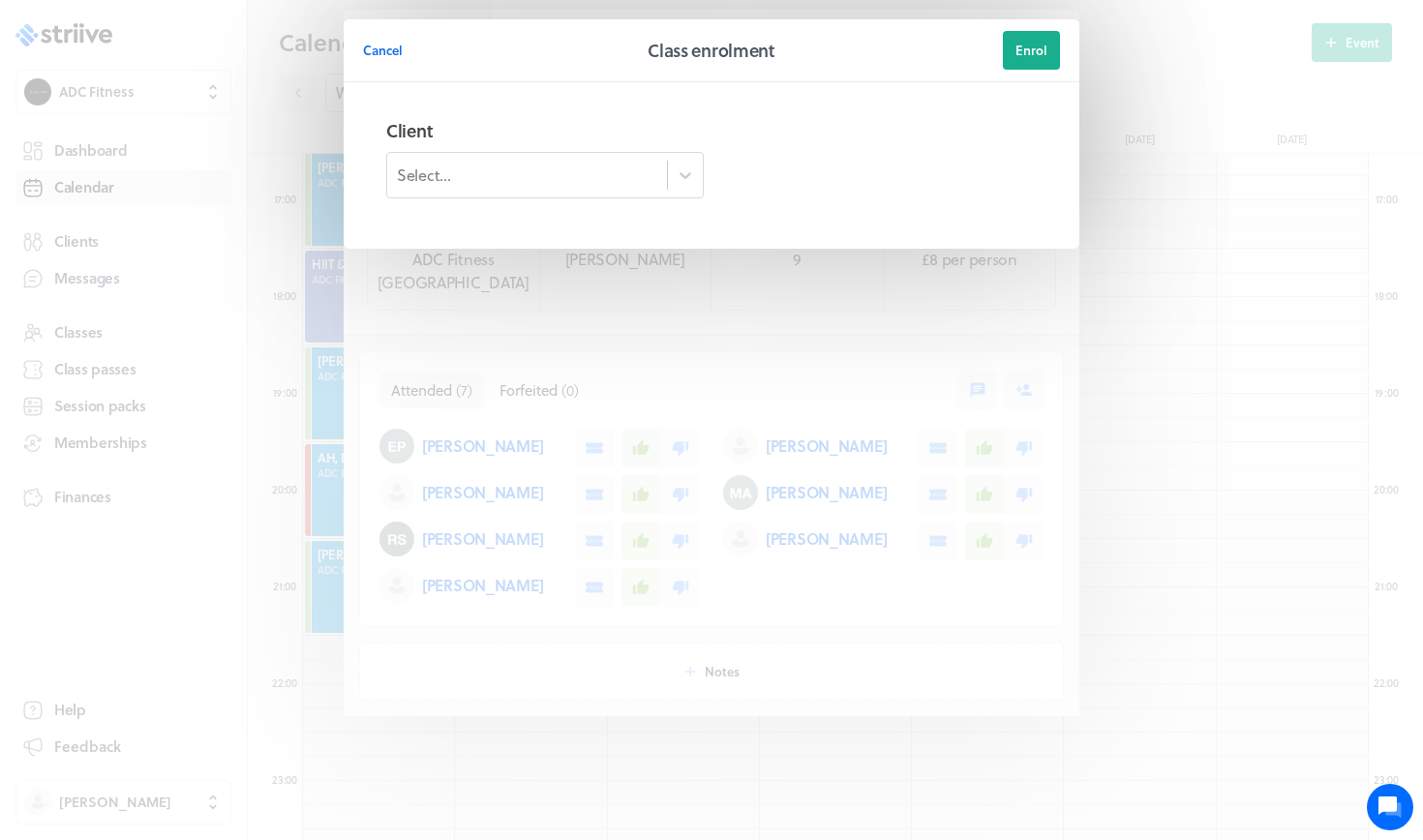 click on "Select..." at bounding box center [527, 175] 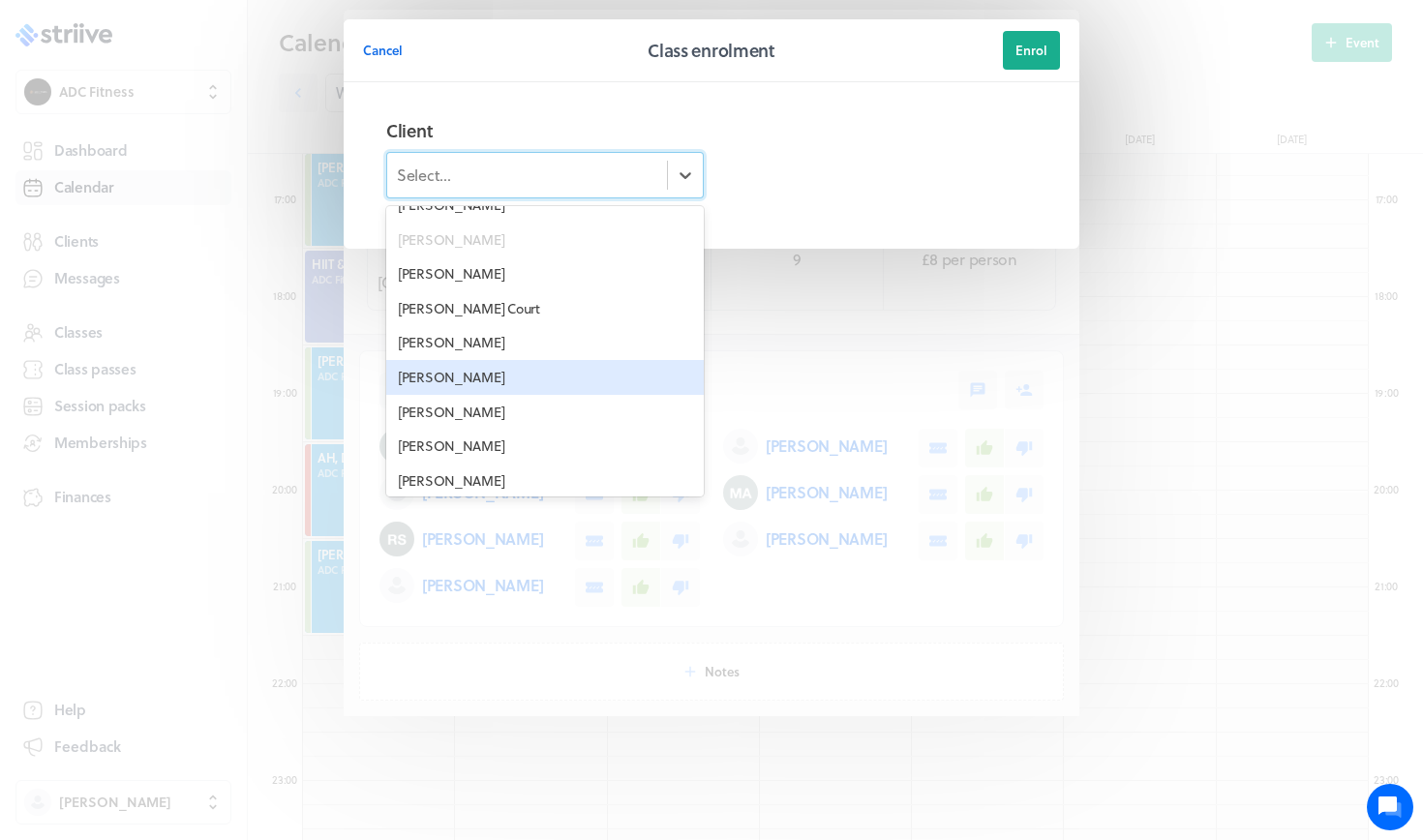 scroll, scrollTop: 2050, scrollLeft: 0, axis: vertical 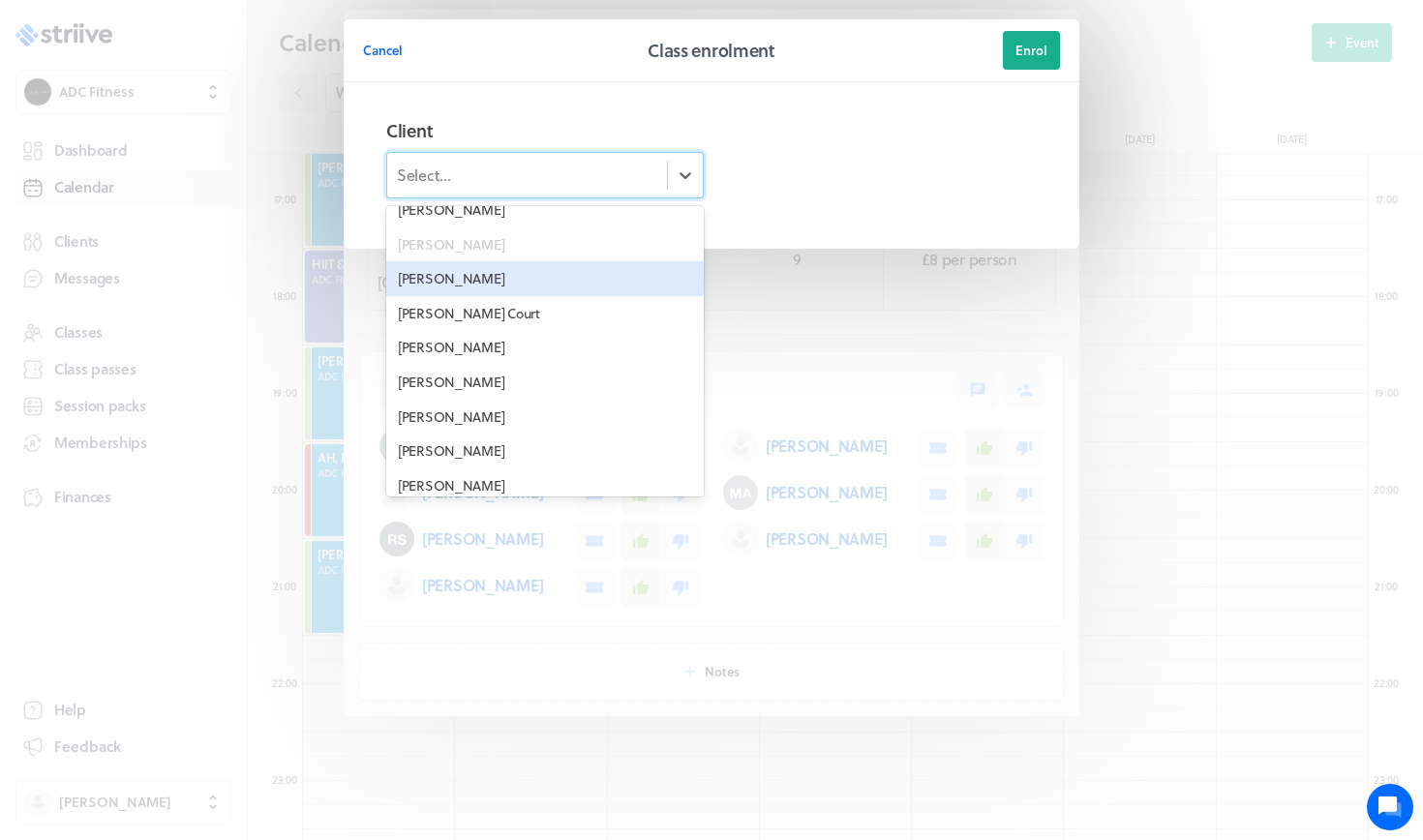 click on "[PERSON_NAME]" at bounding box center (545, 279) 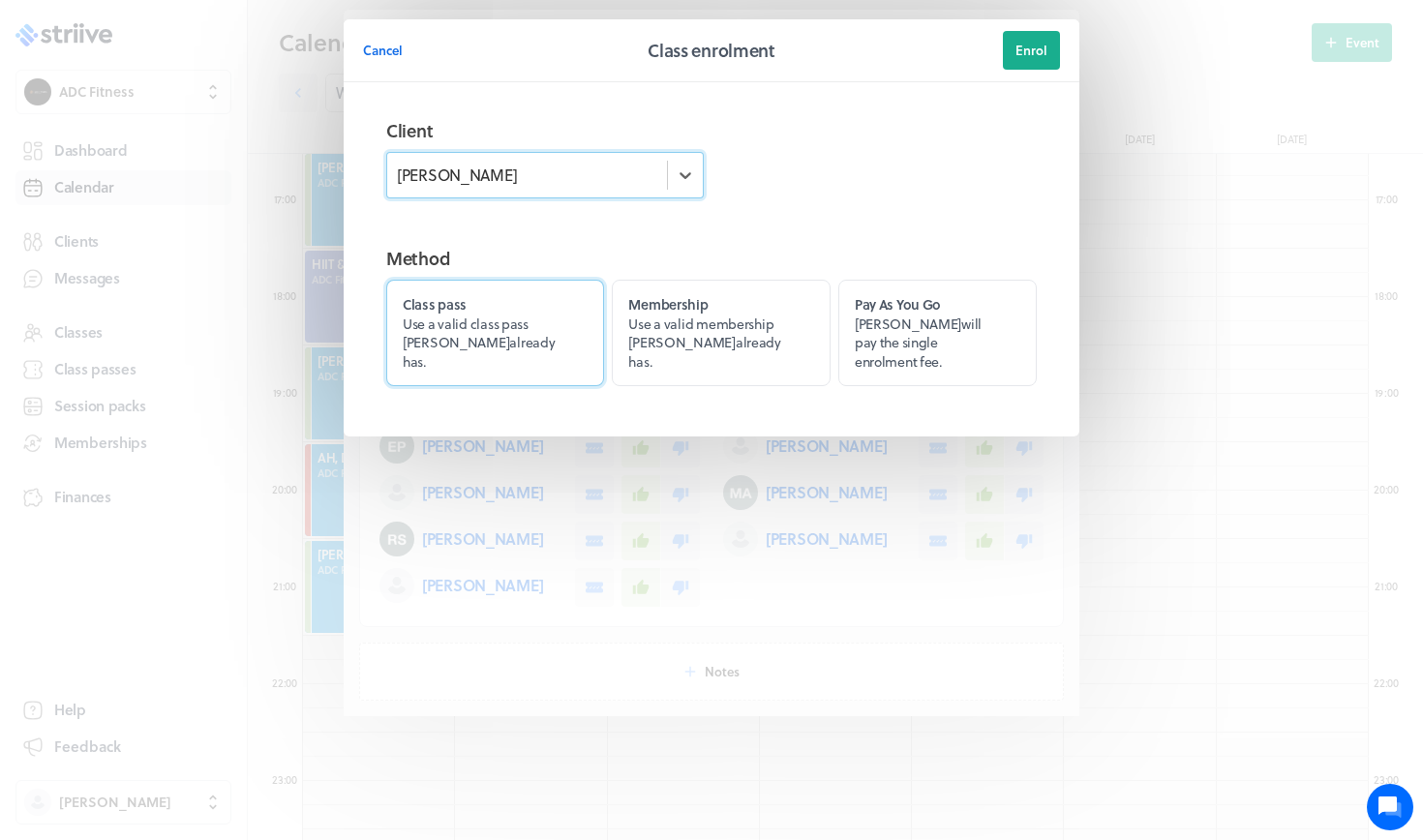 click on "Use a valid class pass   Siobhan  already has." at bounding box center (478, 343) 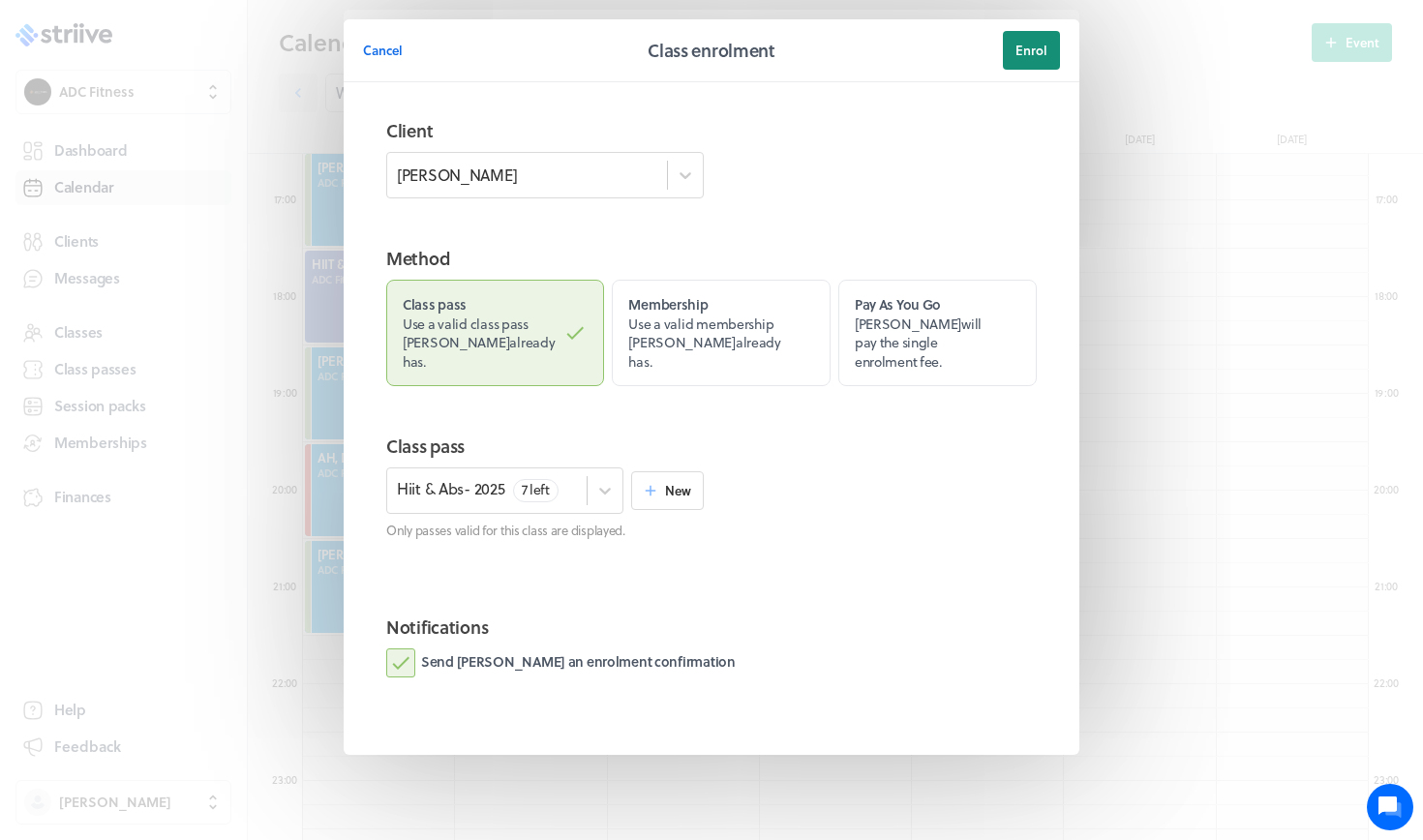 click on "Enrol" at bounding box center (1031, 50) 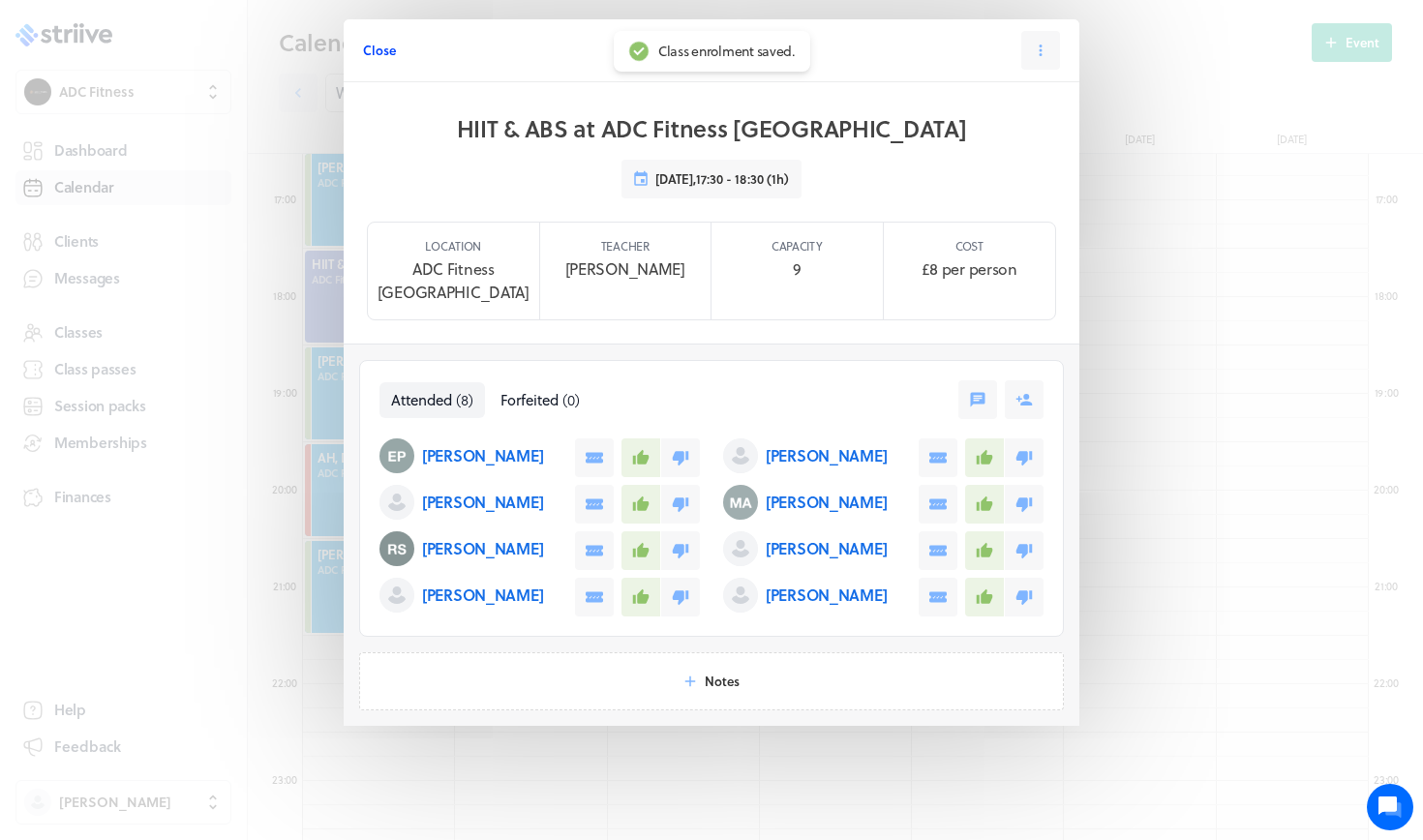 click on "Close" at bounding box center [379, 50] 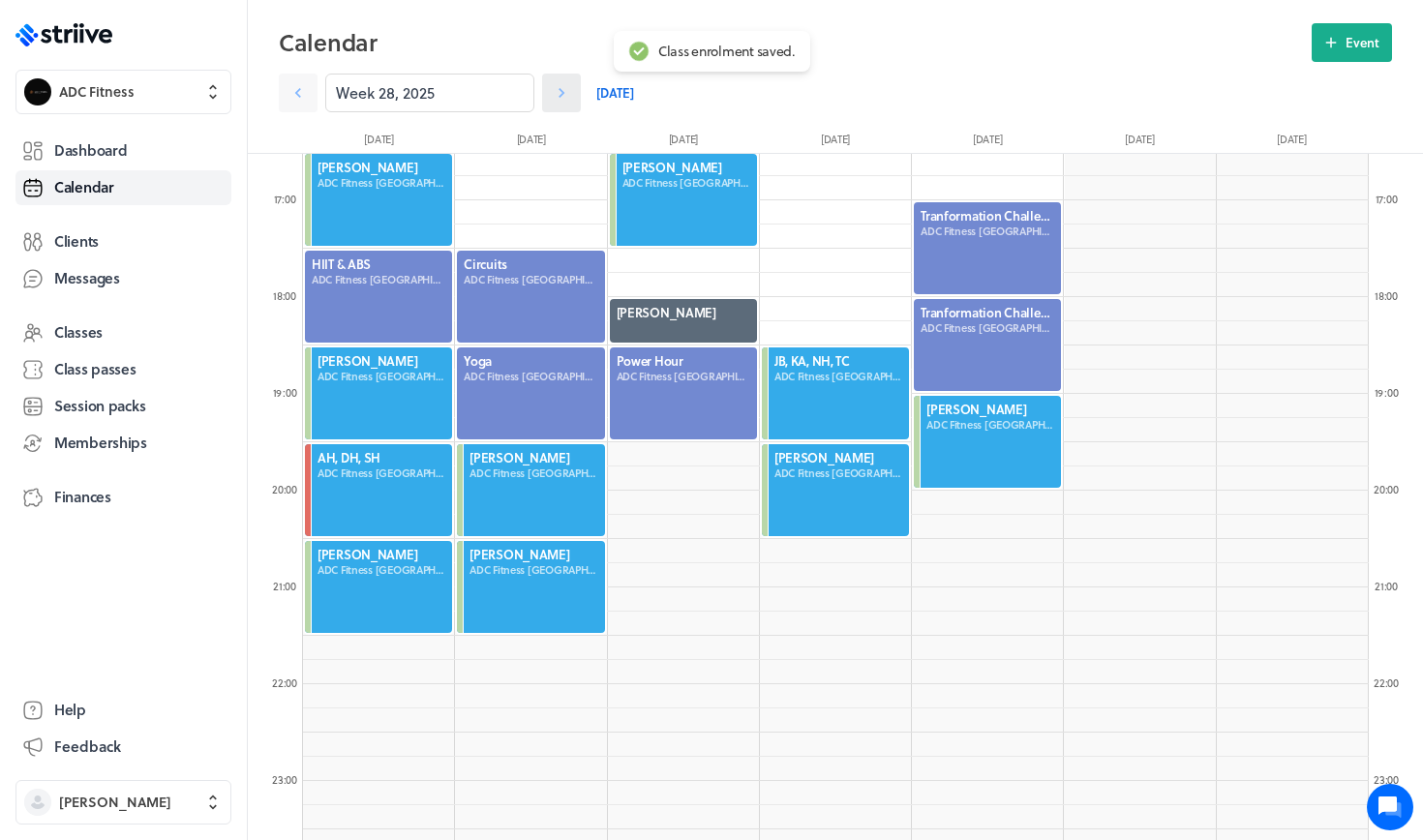 click at bounding box center [561, 93] 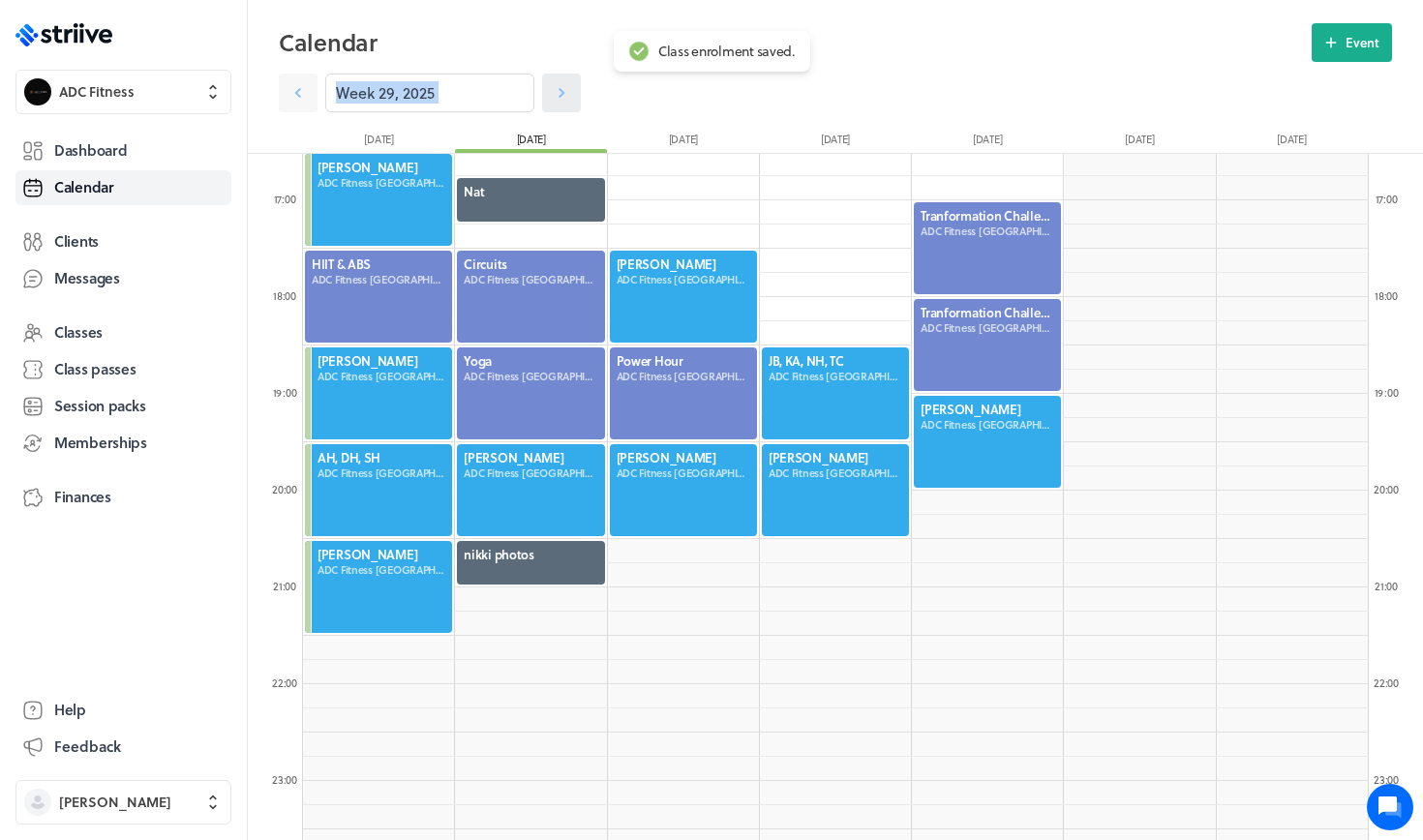 click at bounding box center [561, 93] 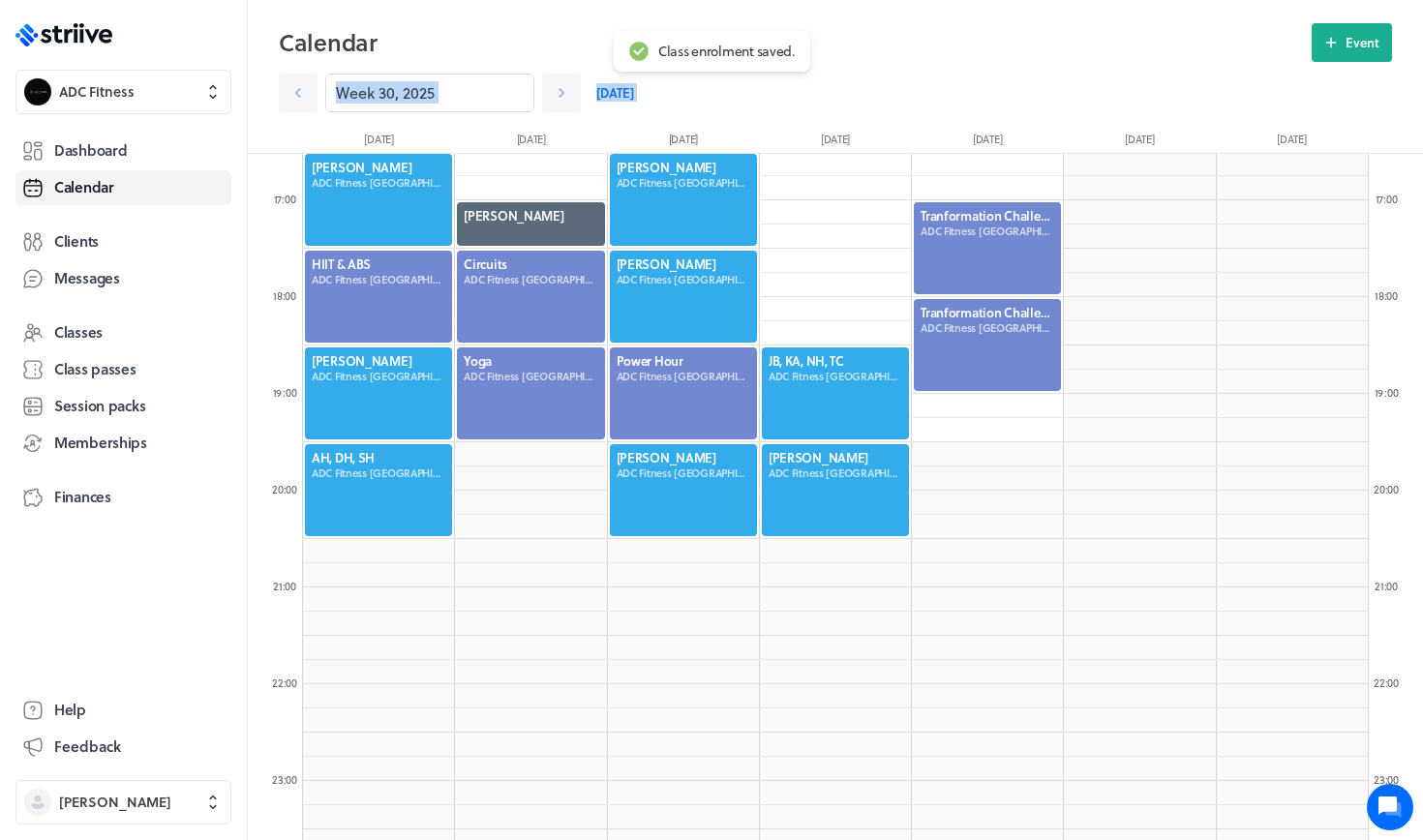 click at bounding box center (378, 296) 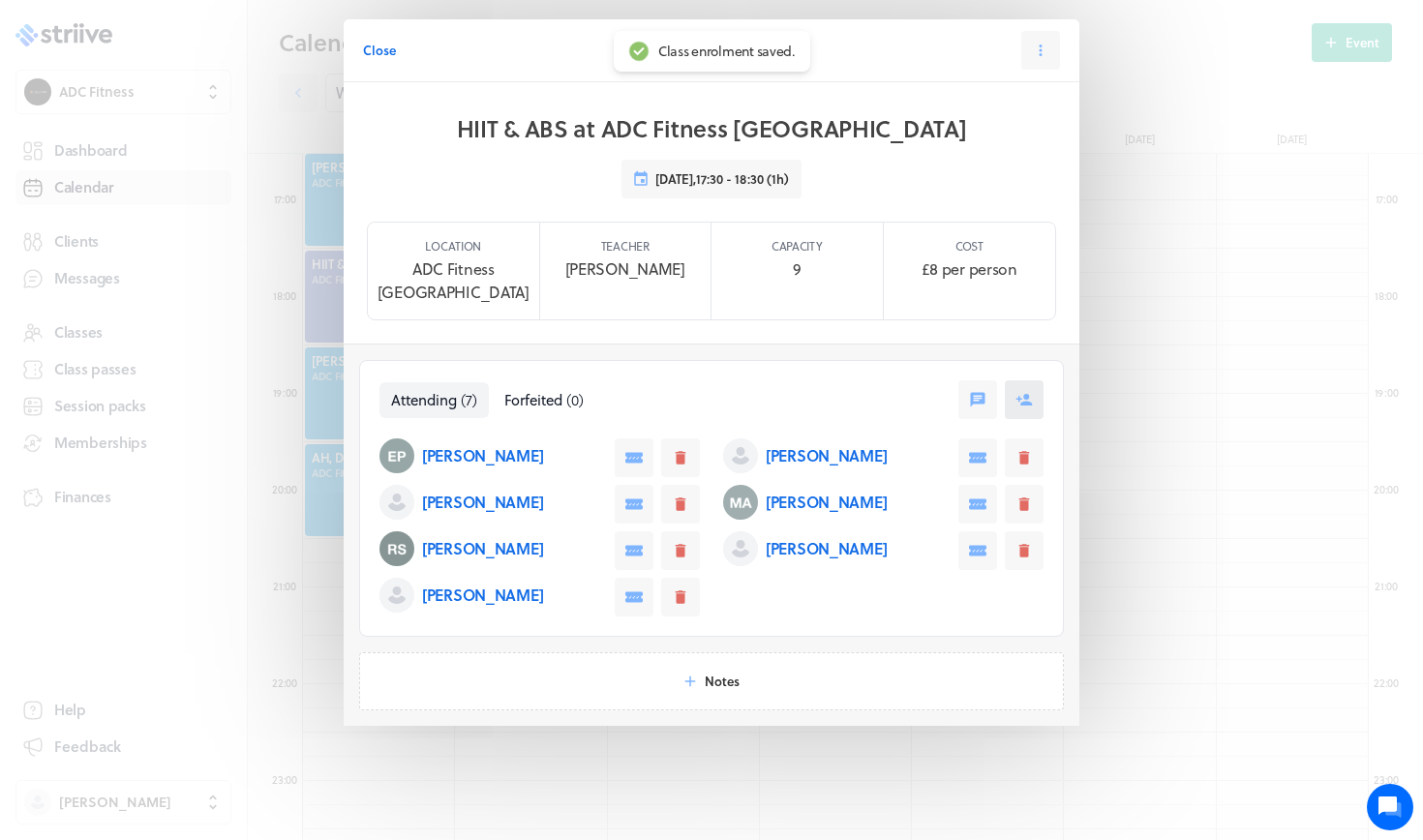 drag, startPoint x: 1048, startPoint y: 392, endPoint x: 1042, endPoint y: 379, distance: 14.317821 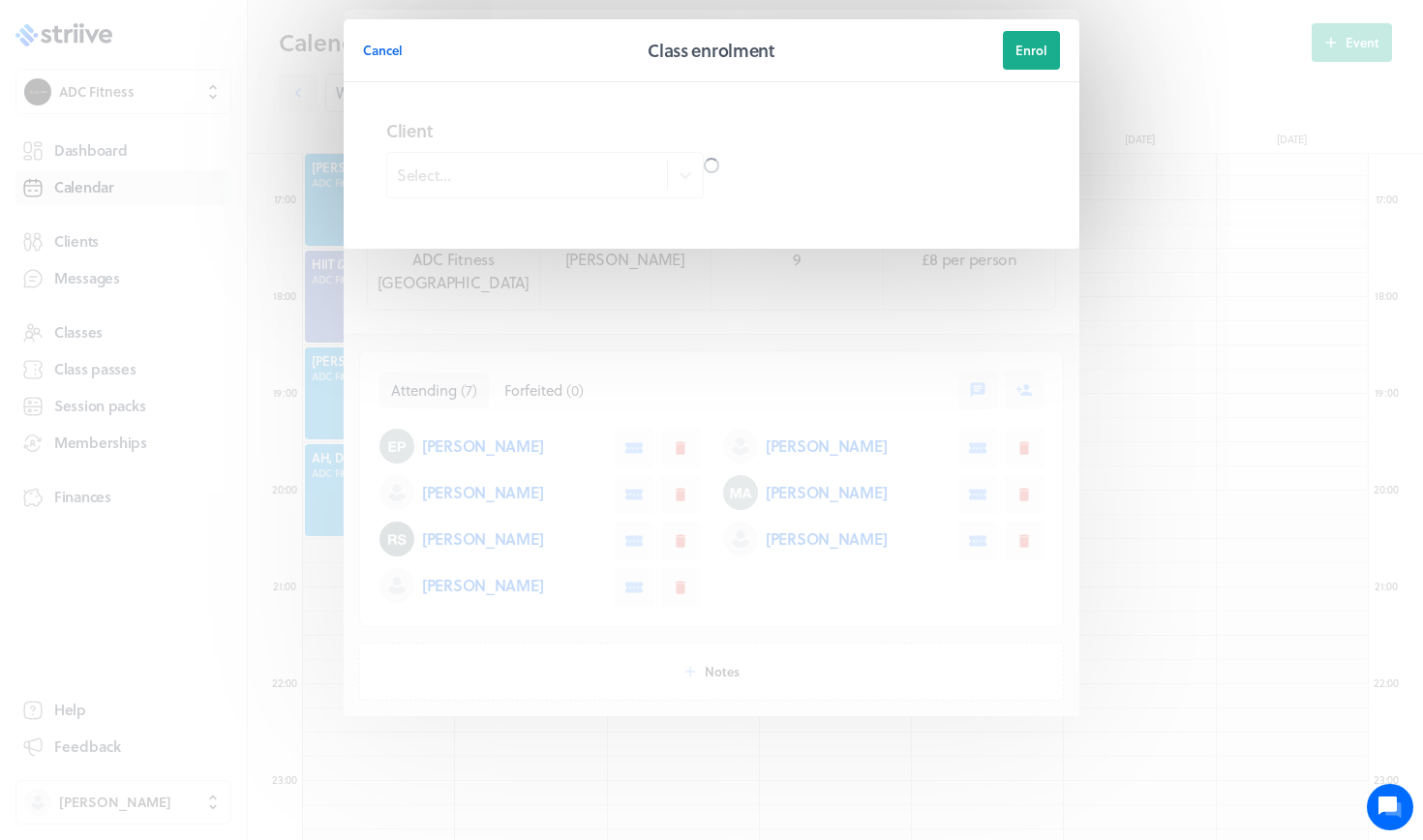 click at bounding box center [712, 165] 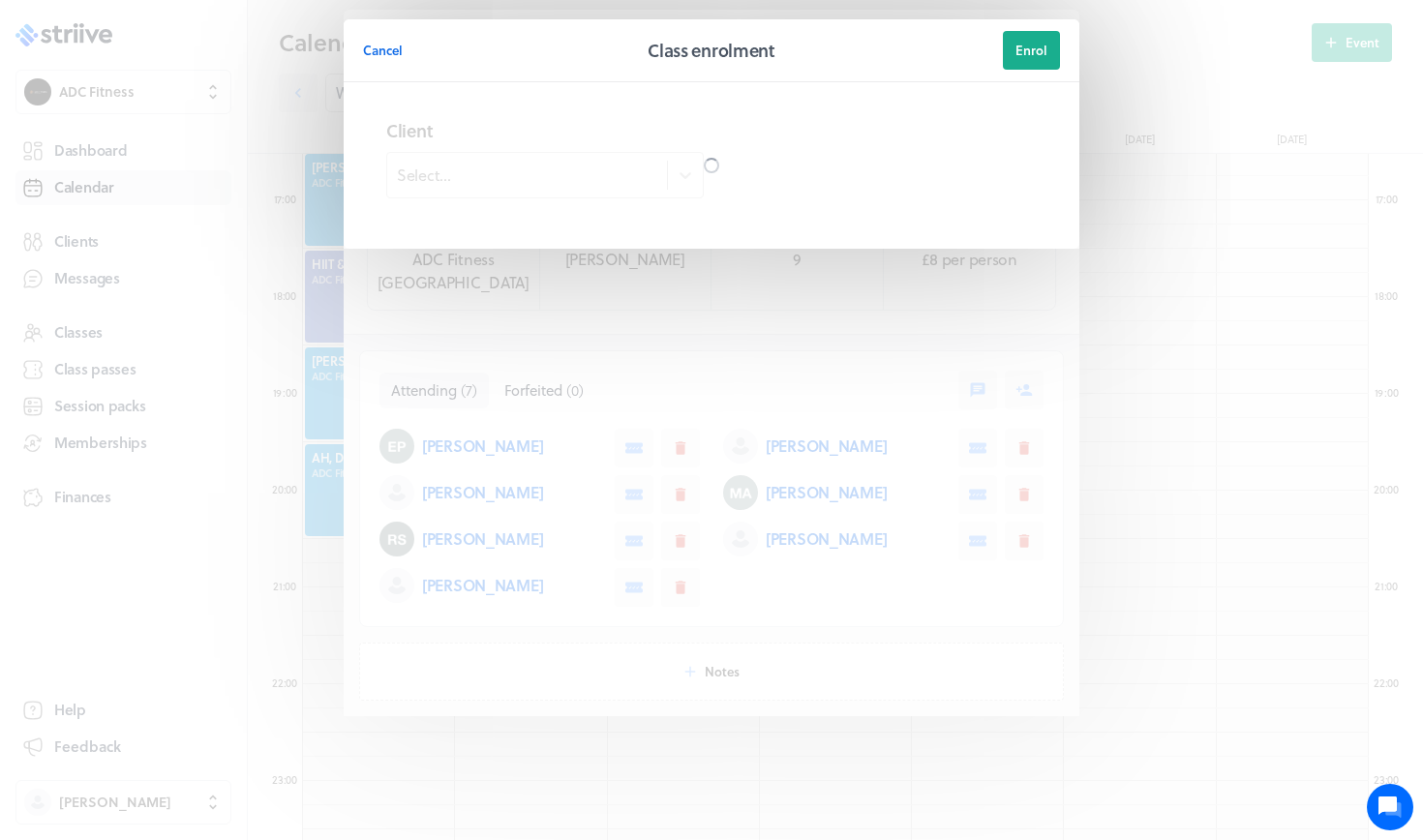 click at bounding box center [712, 165] 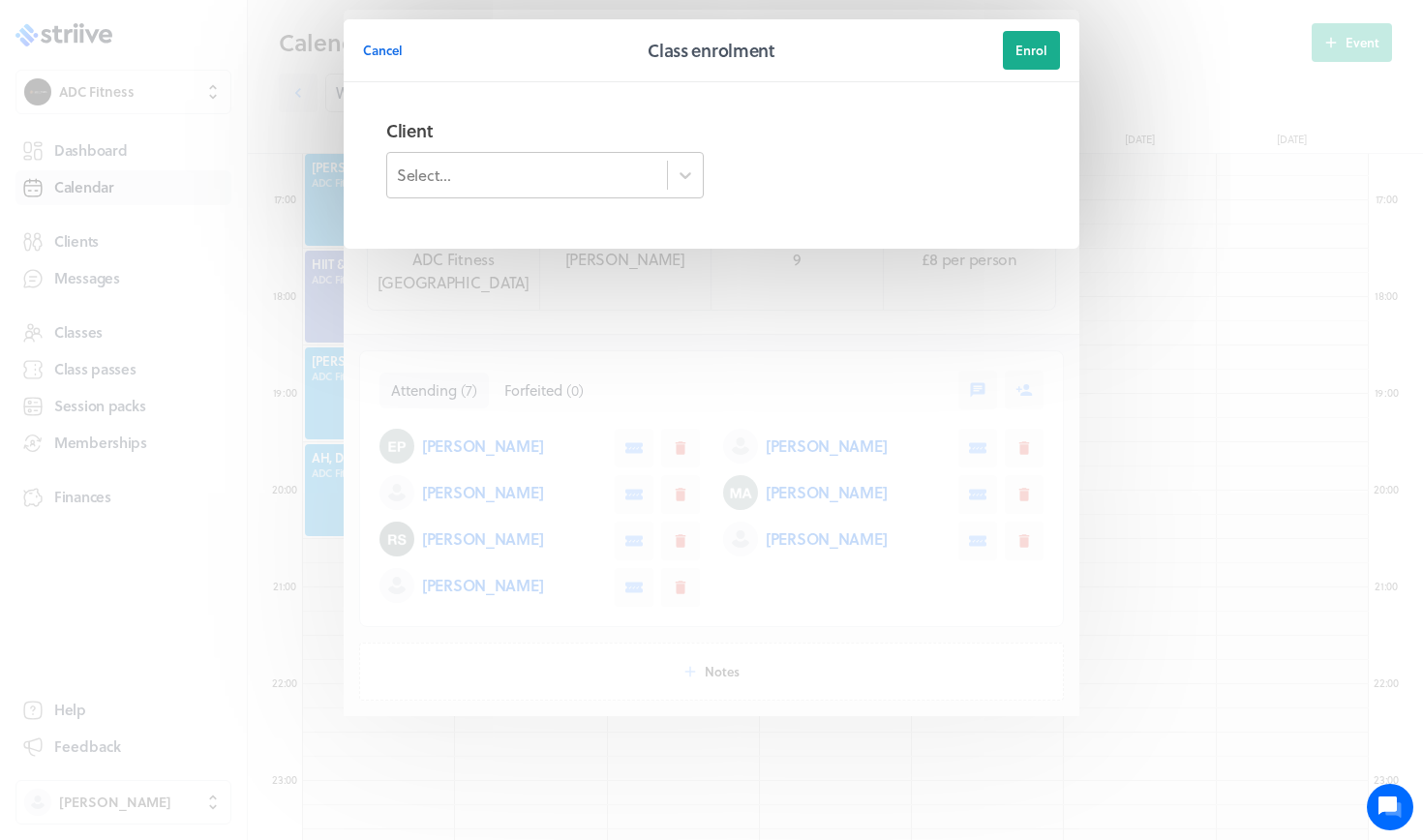 click on "Select..." at bounding box center (527, 175) 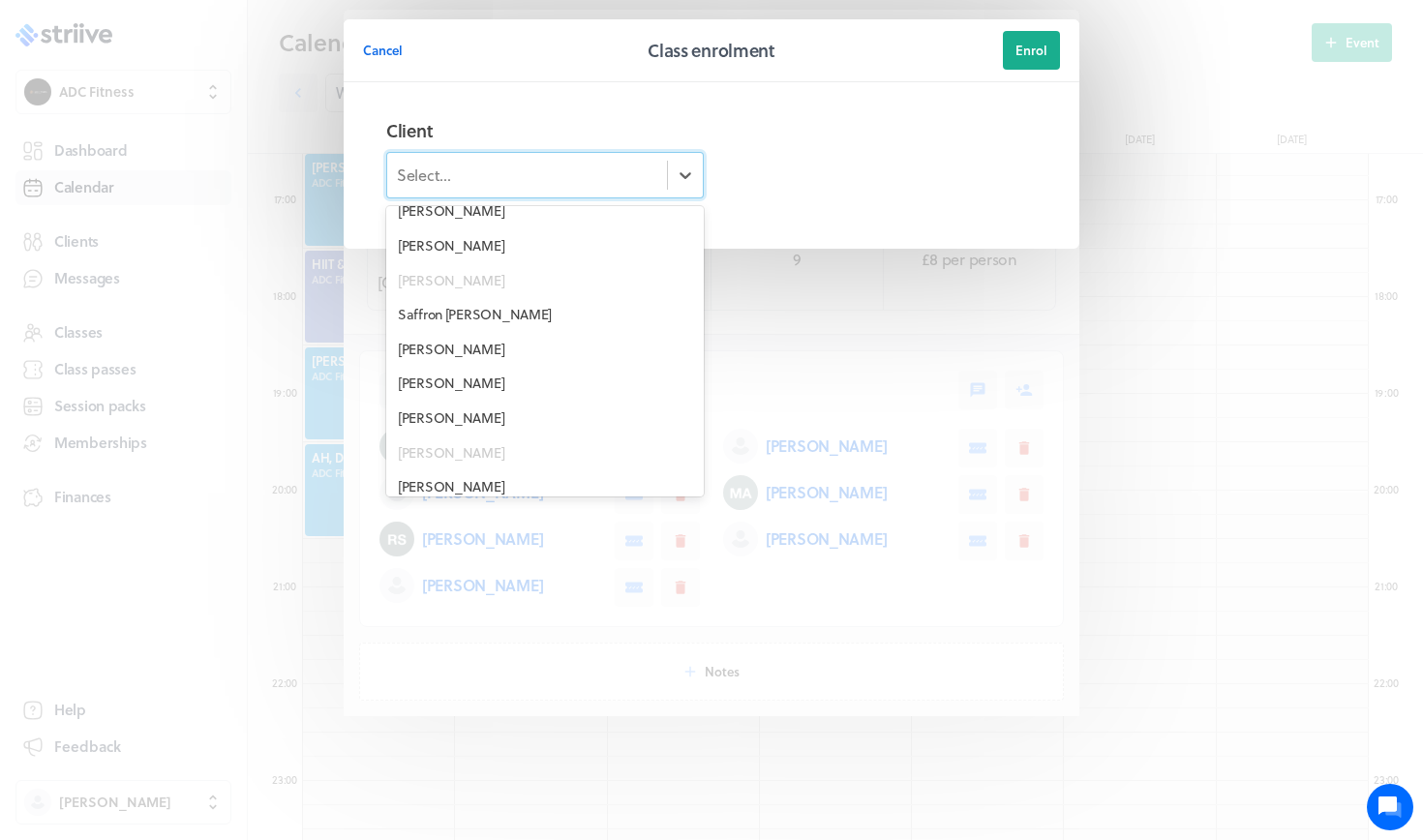 scroll, scrollTop: 2122, scrollLeft: 0, axis: vertical 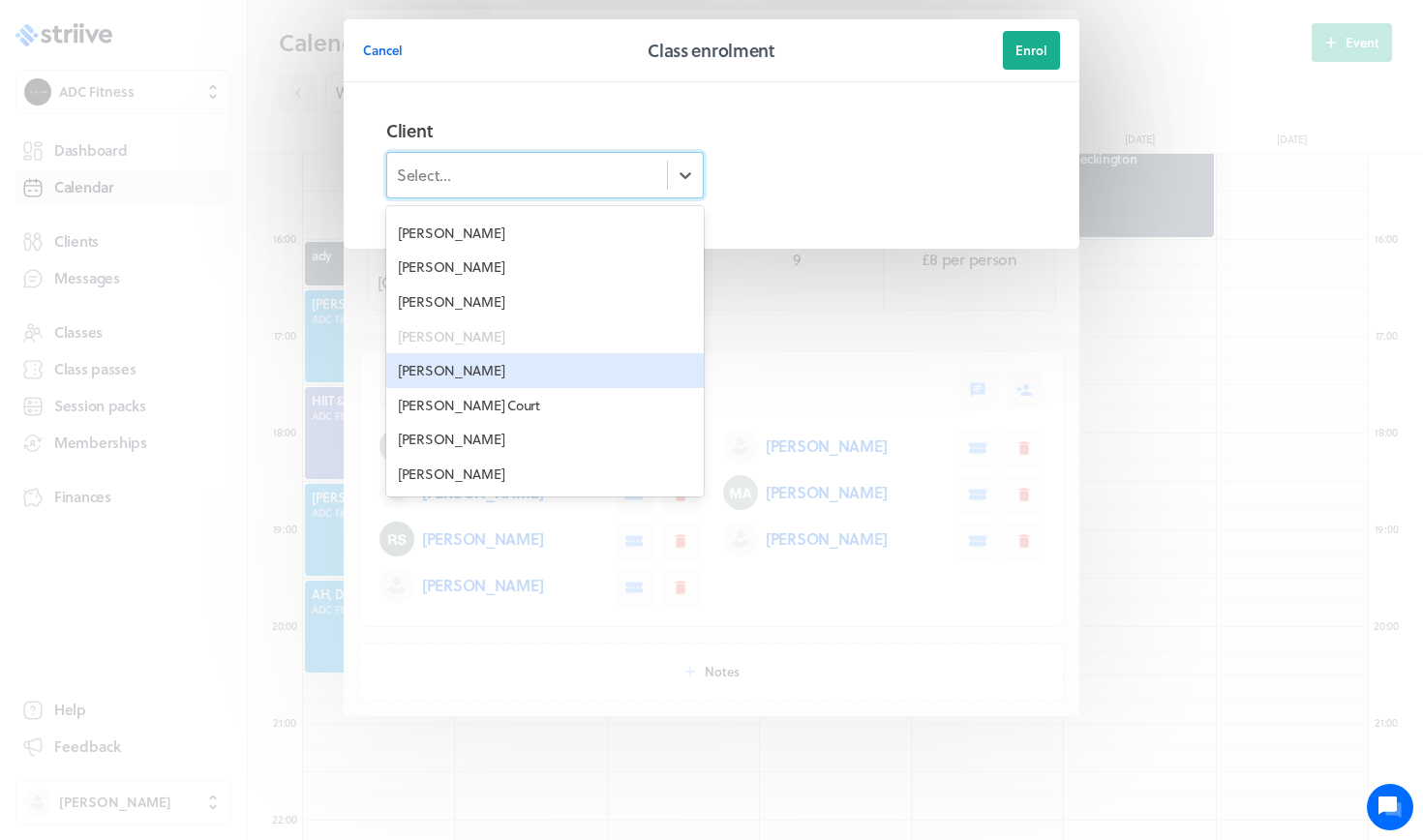 click on "[PERSON_NAME]" at bounding box center [545, 371] 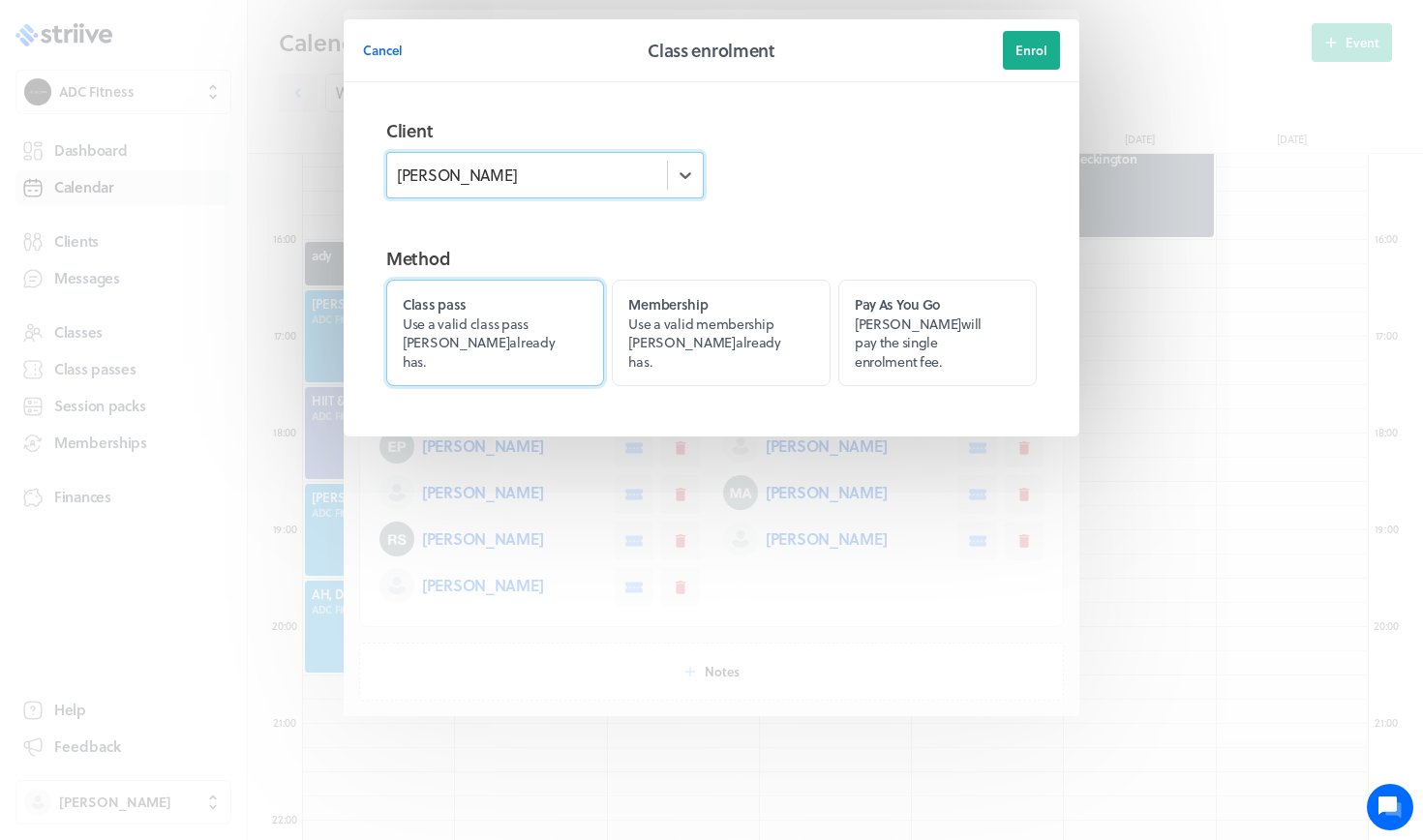 click on "Use a valid class pass   Siobhan  already has." at bounding box center [478, 343] 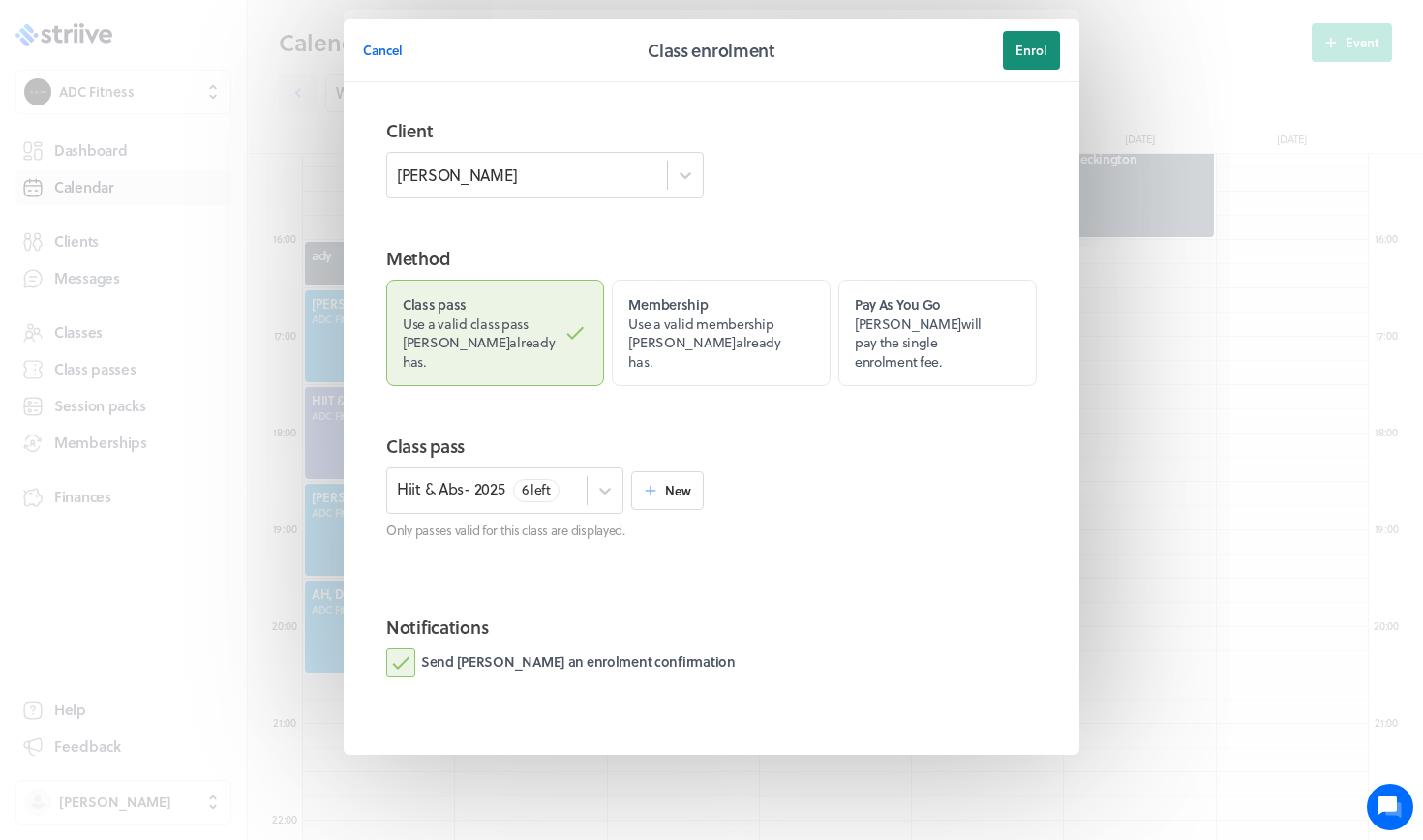 click on "Enrol" at bounding box center [1031, 50] 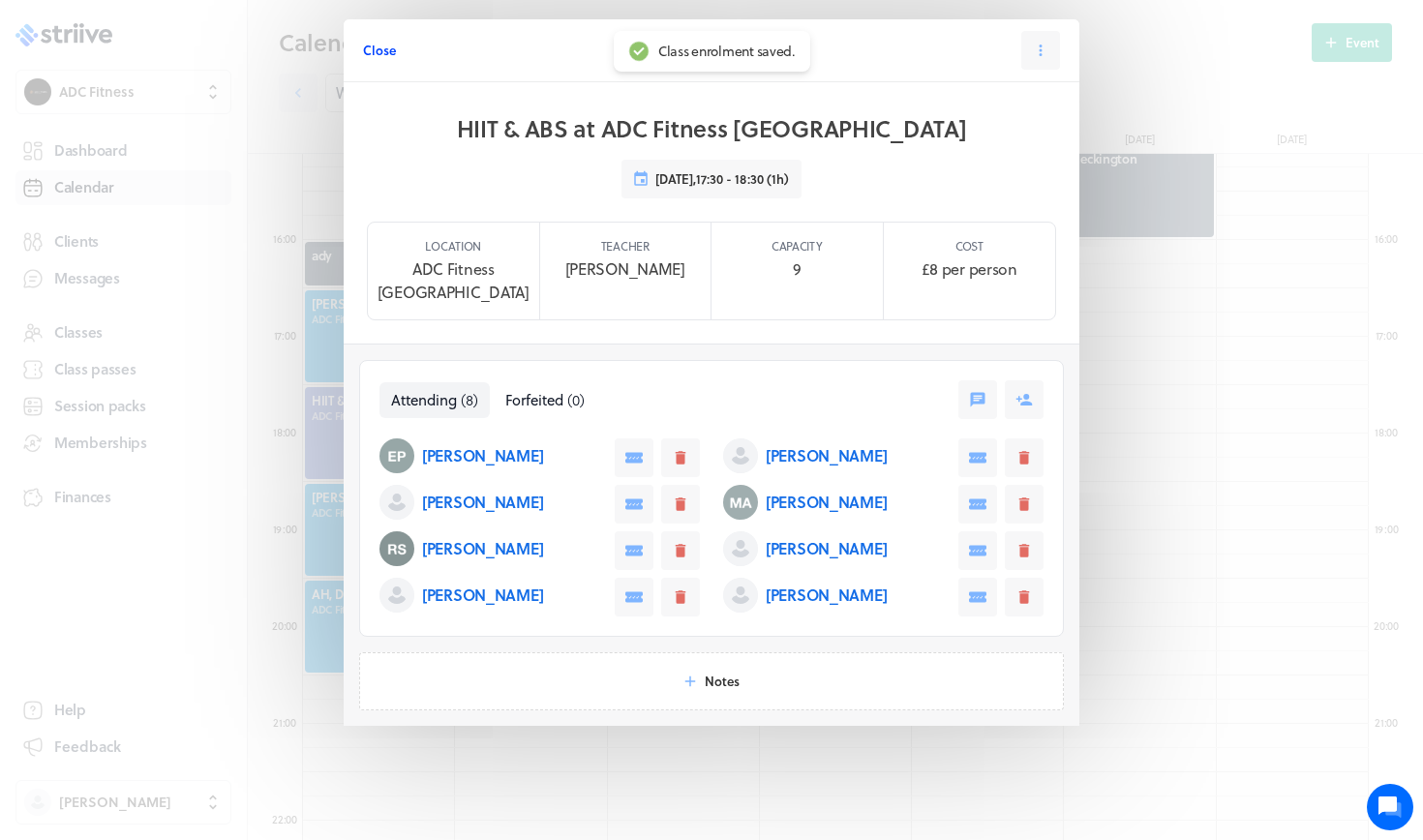 click on "Close" at bounding box center (379, 50) 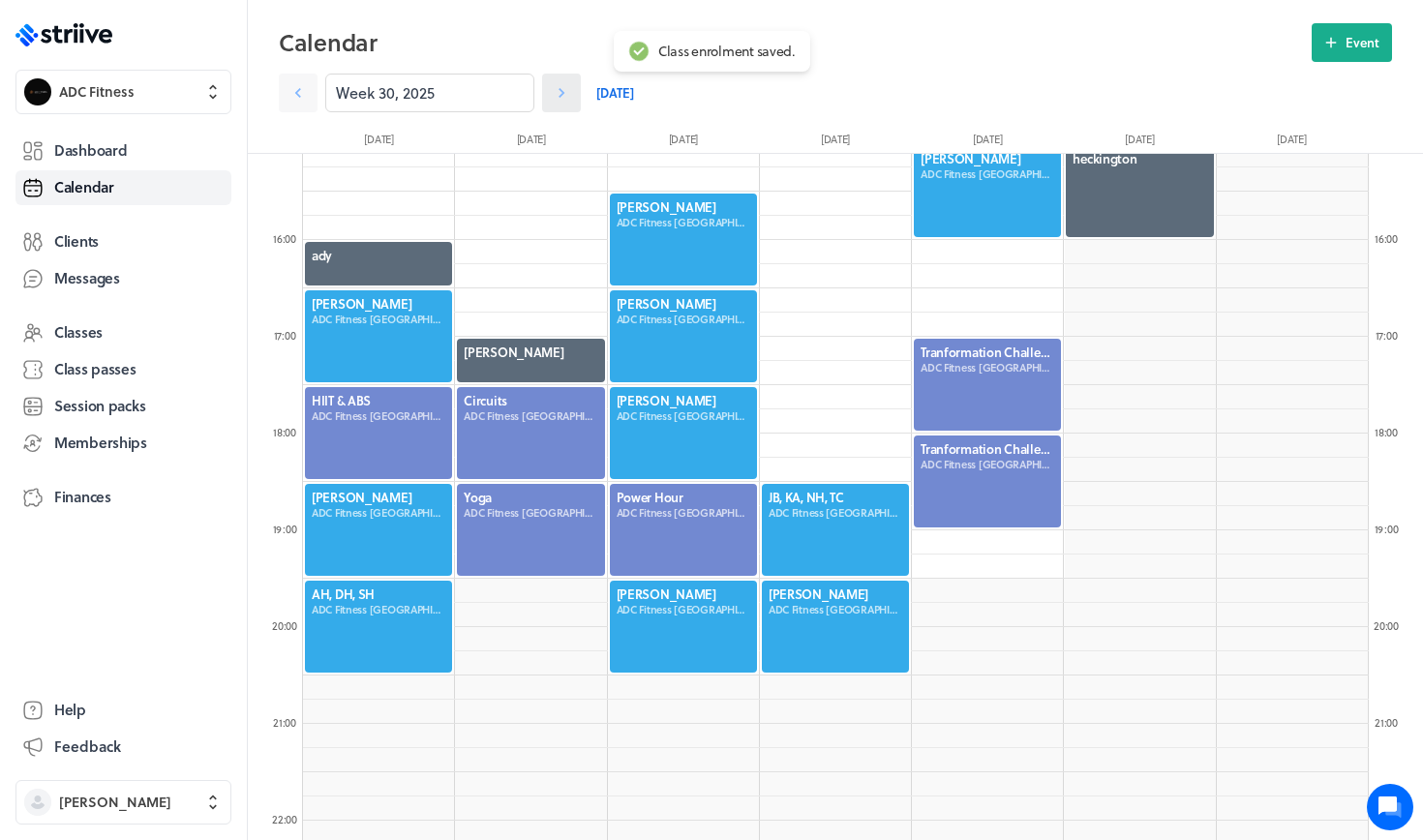 click at bounding box center (561, 93) 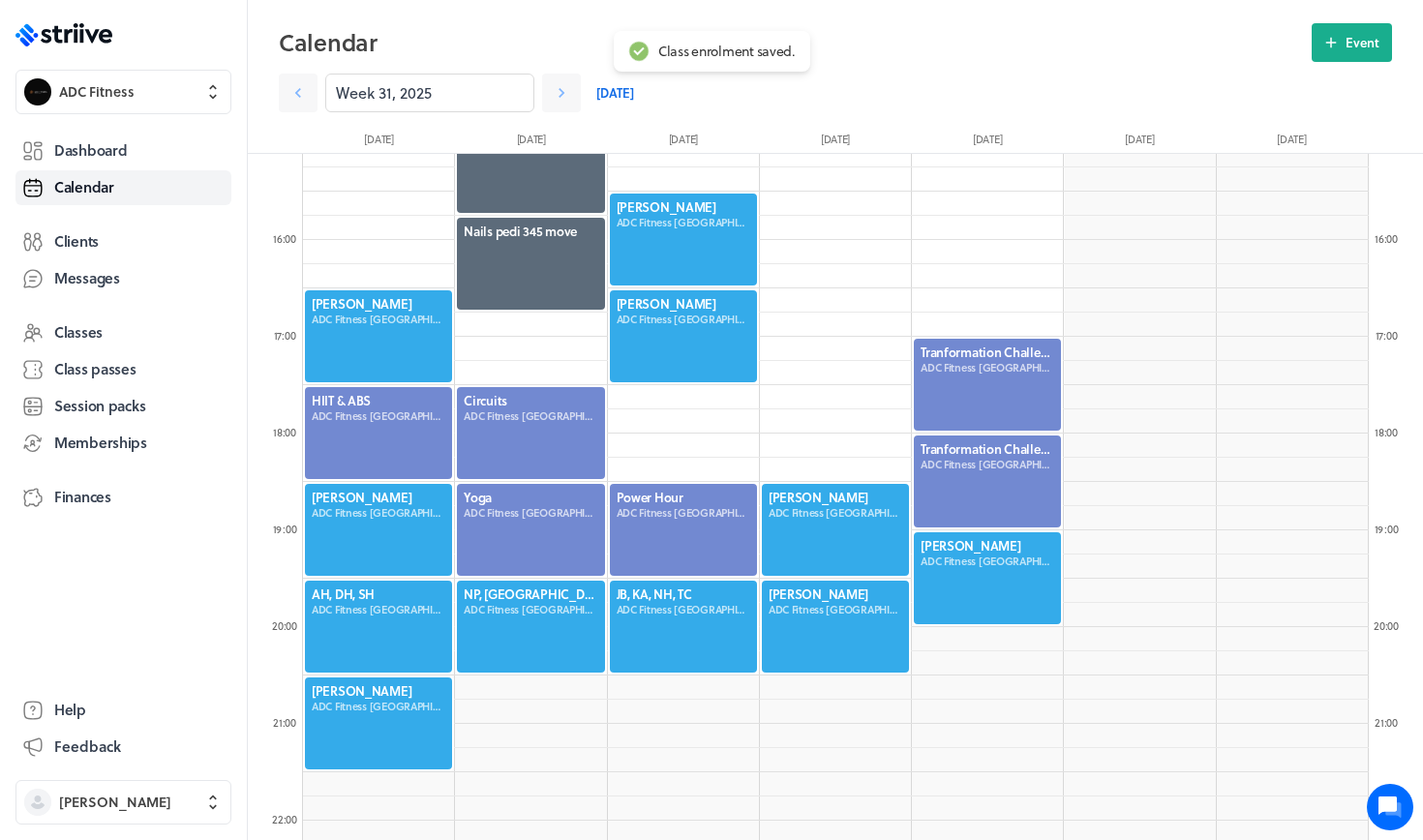 click at bounding box center (378, 433) 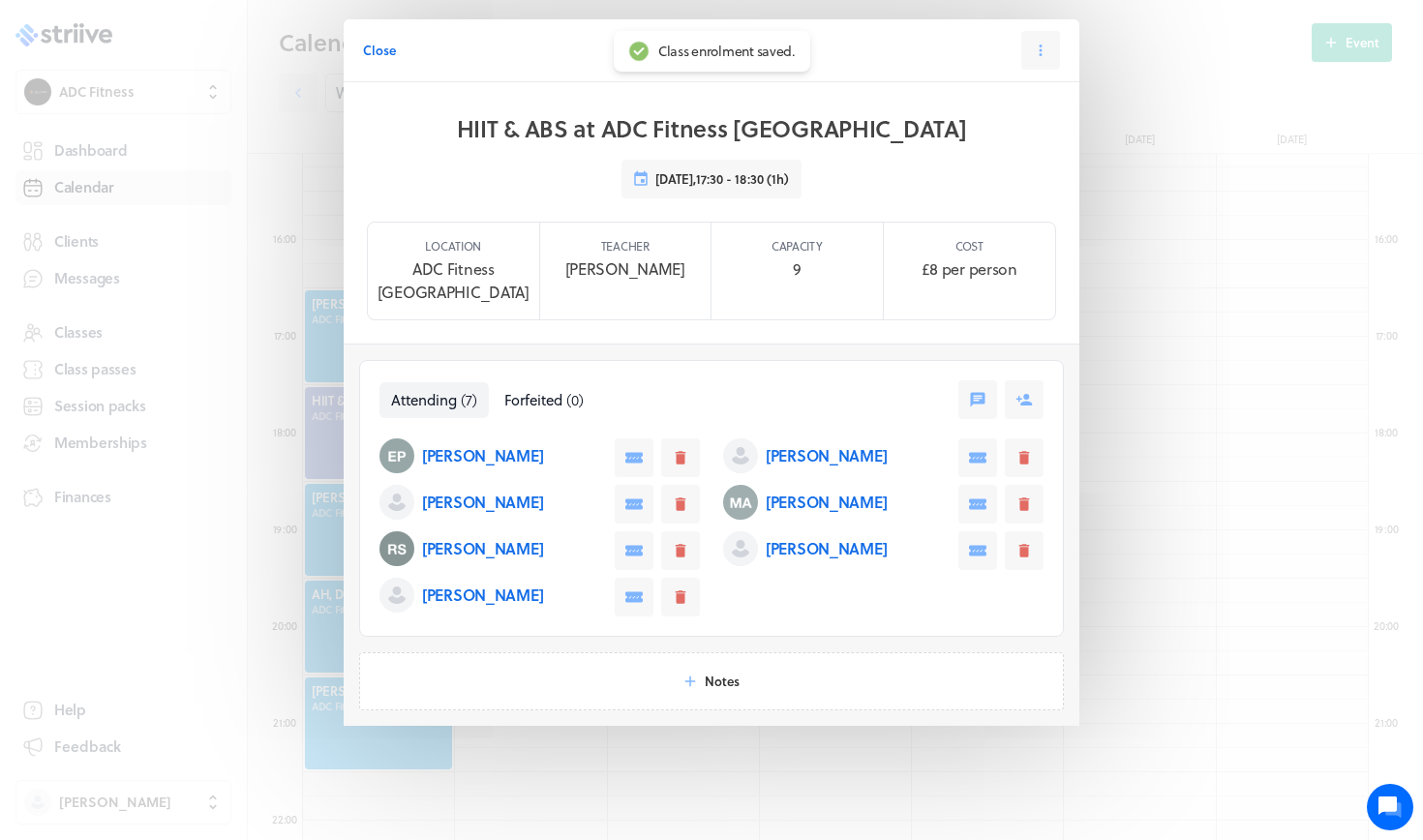 click at bounding box center [1001, 400] 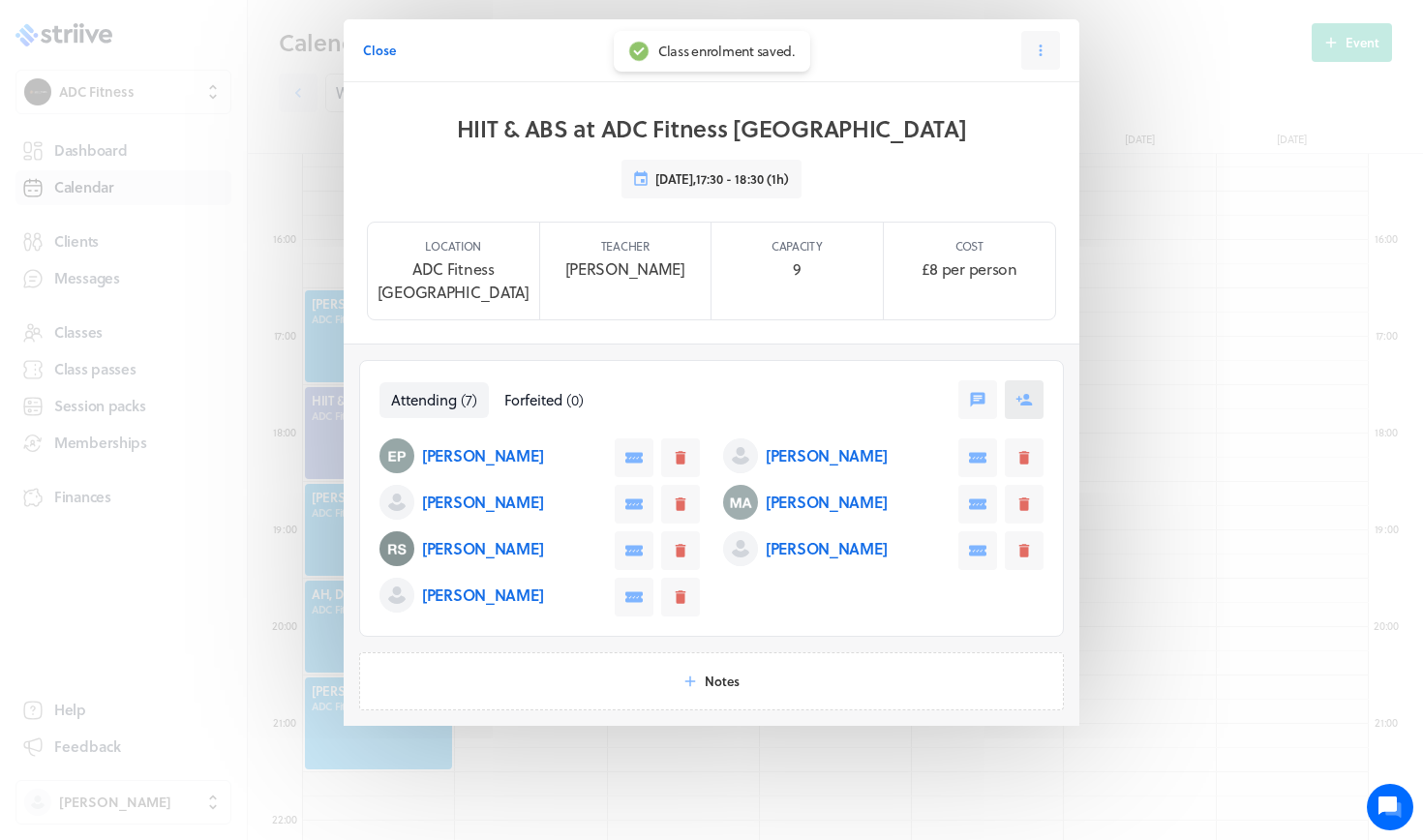 click at bounding box center (1024, 400) 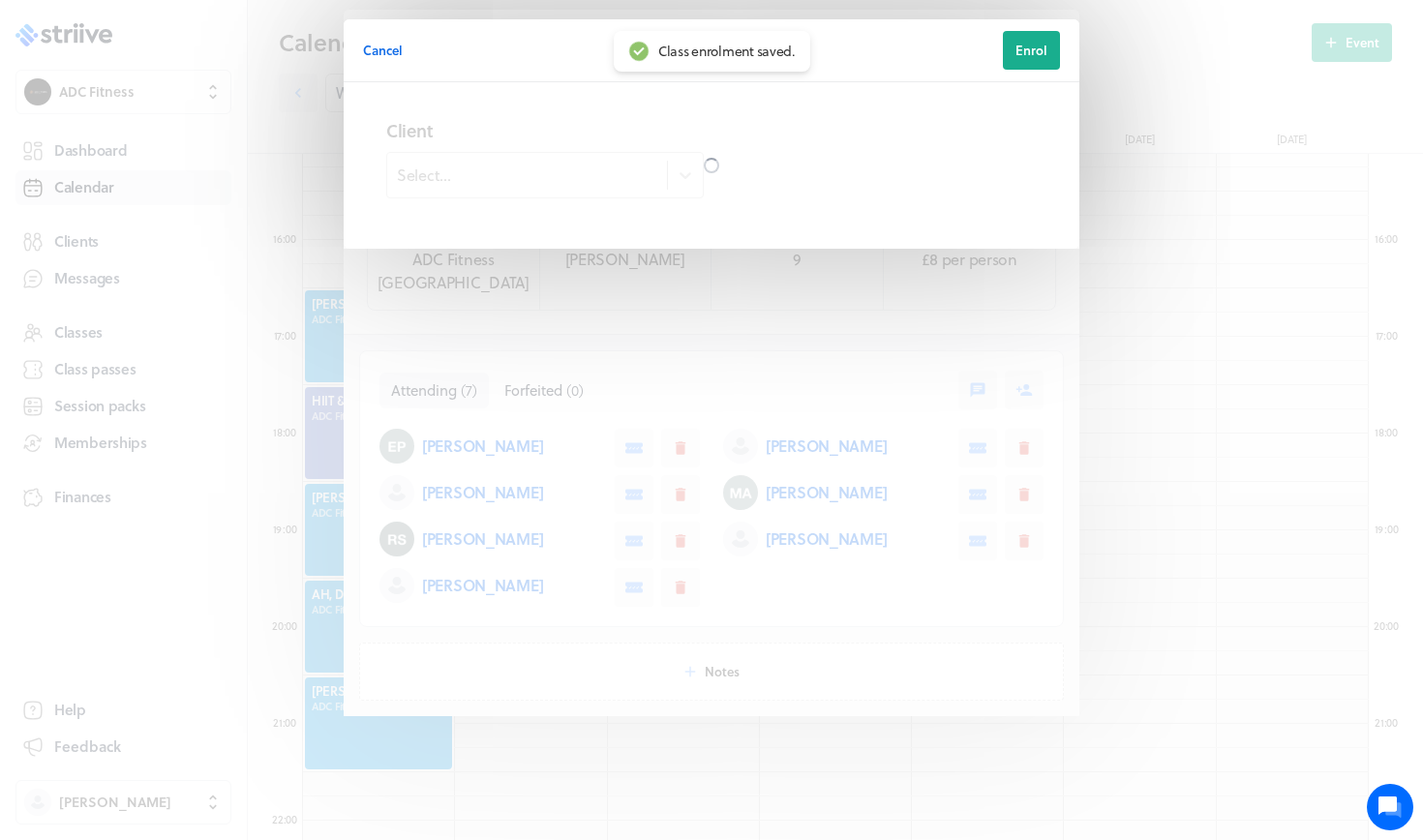 click at bounding box center [712, 165] 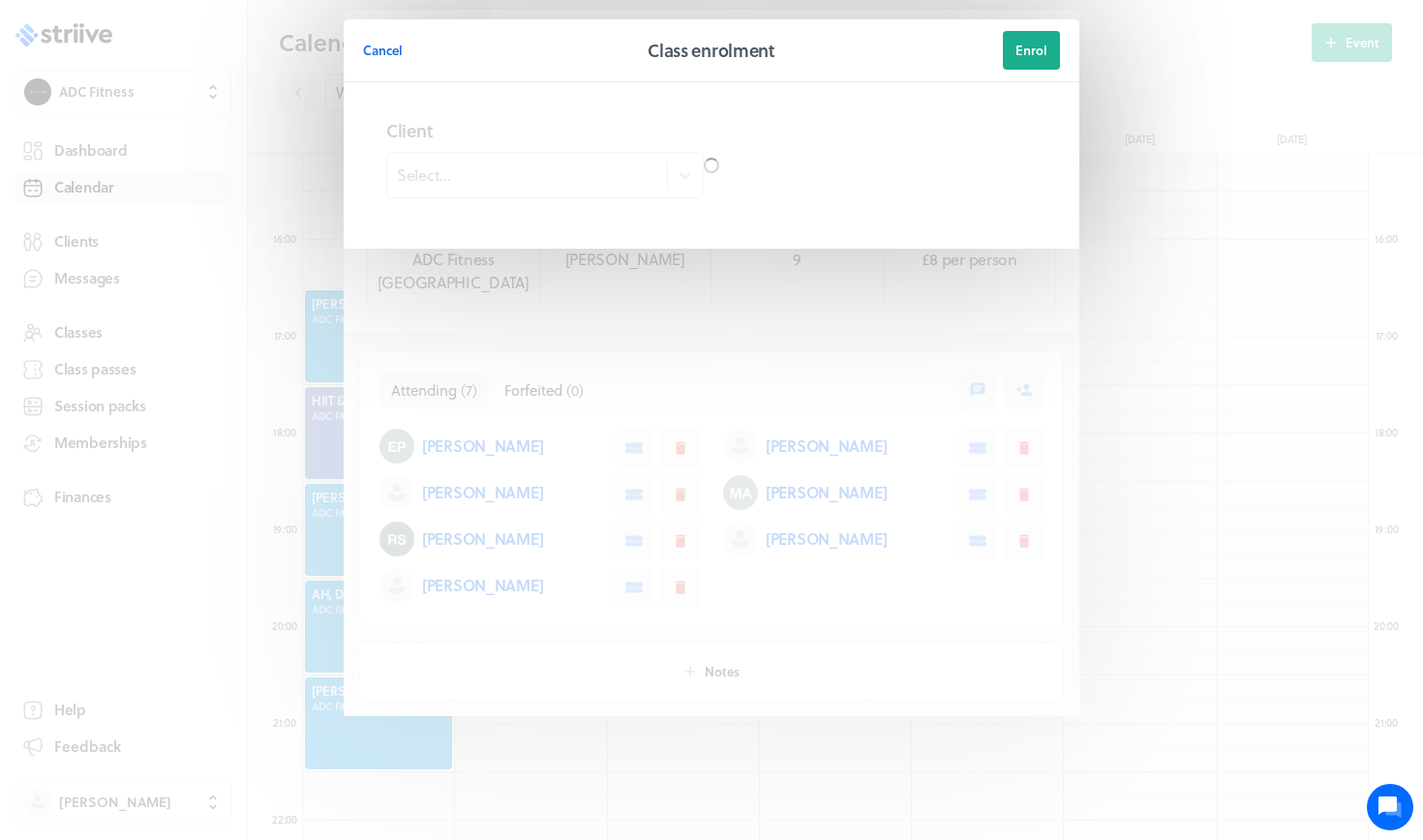 click at bounding box center (712, 165) 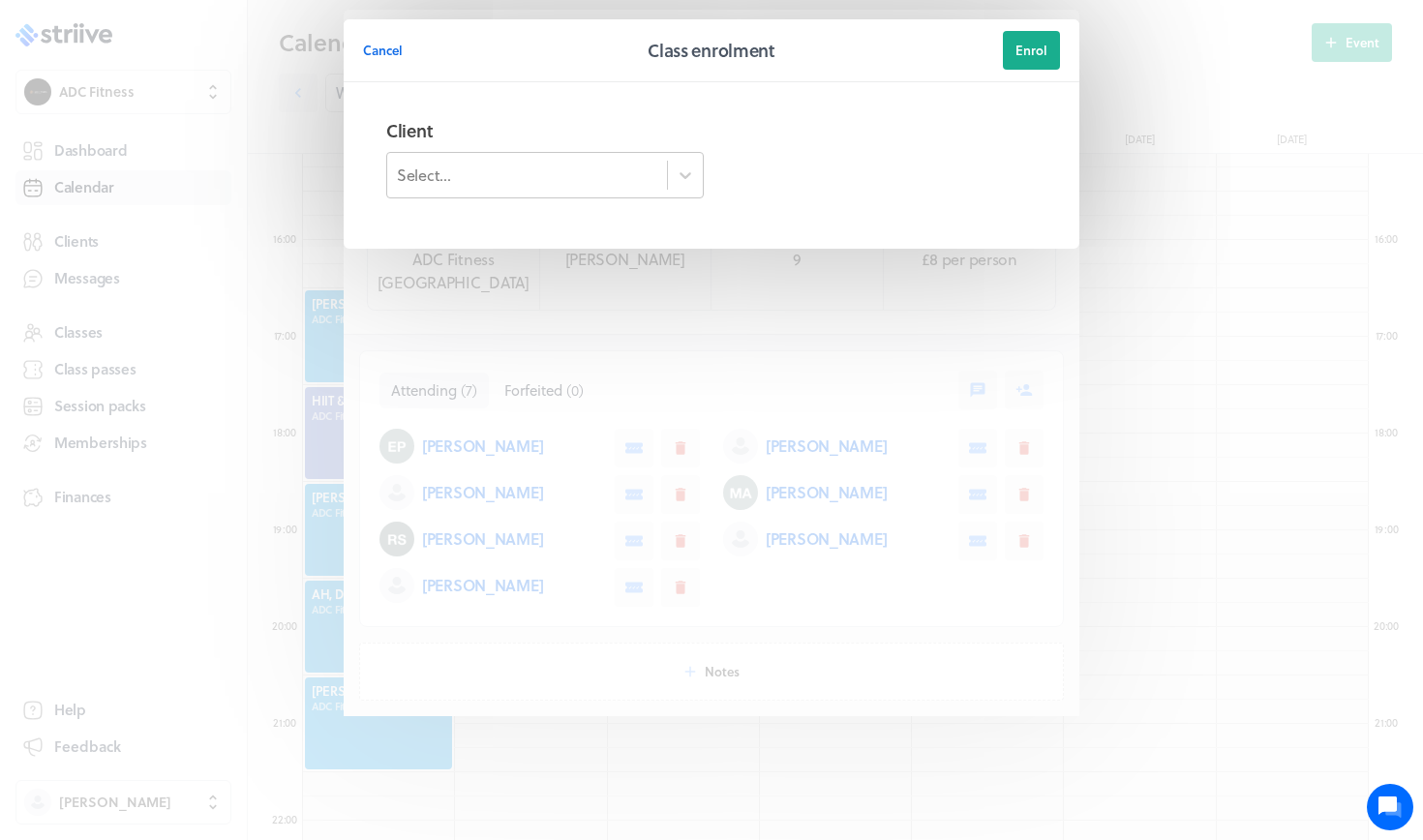 click on "Select..." at bounding box center (545, 175) 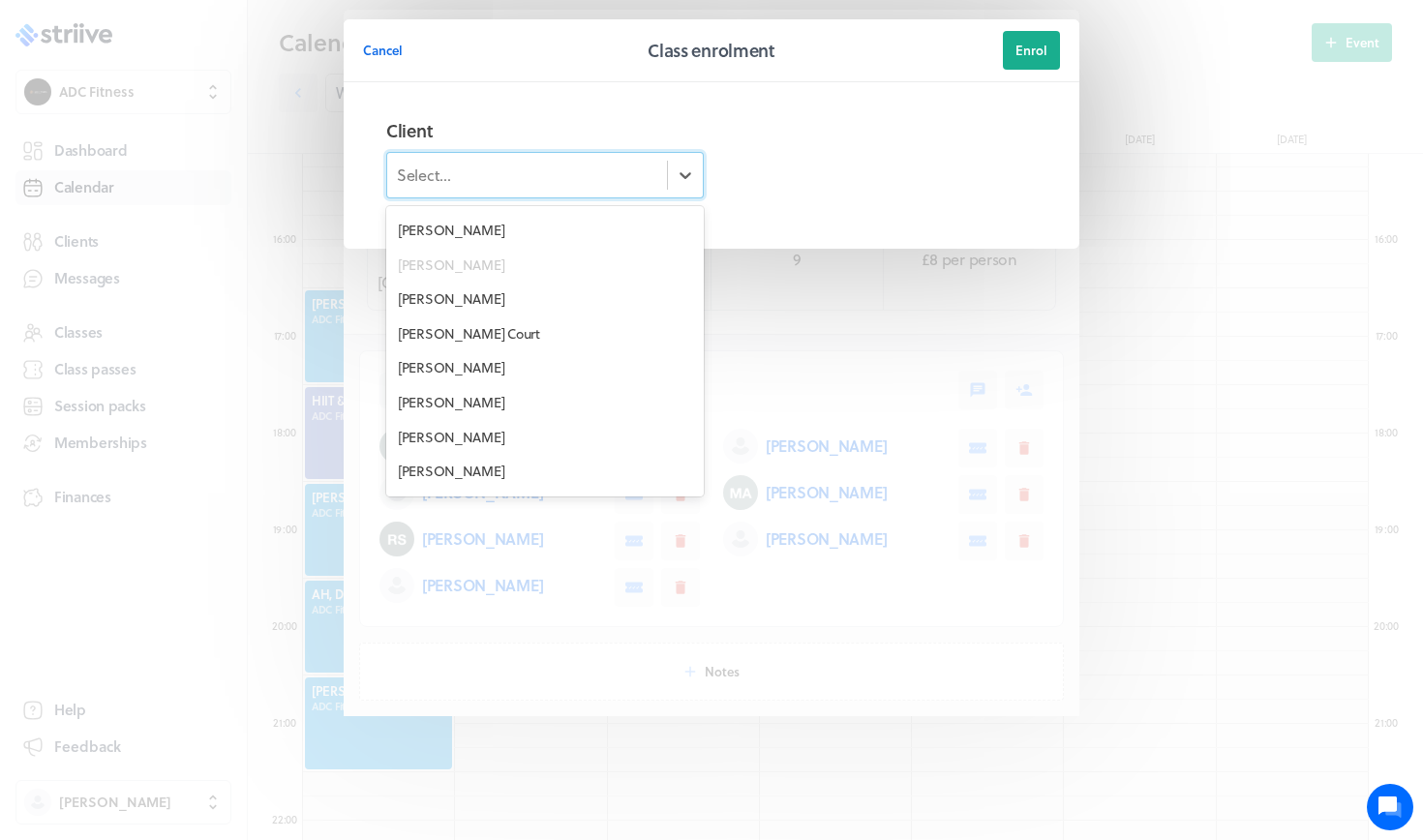 scroll, scrollTop: 1999, scrollLeft: 0, axis: vertical 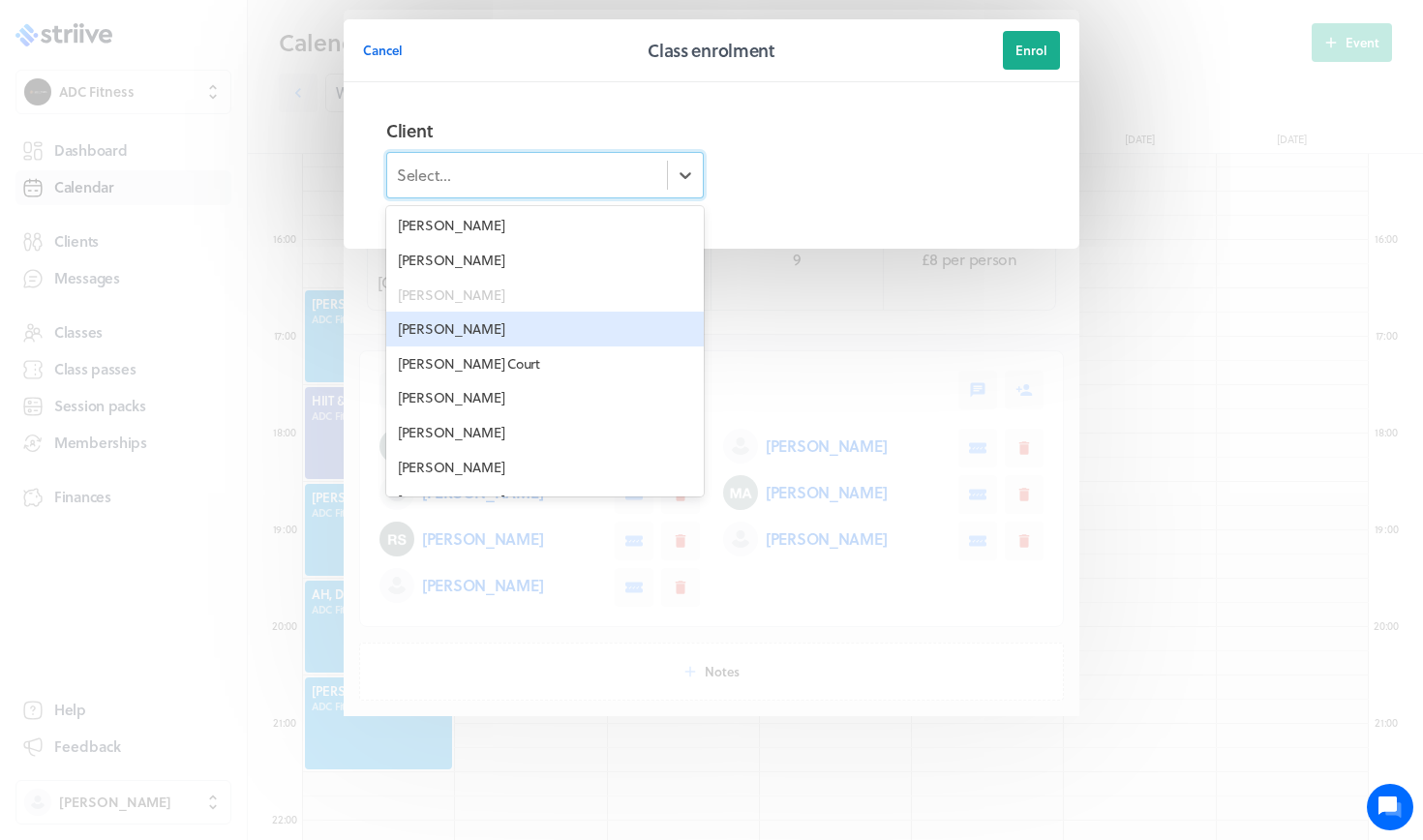click on "[PERSON_NAME]" at bounding box center (545, 329) 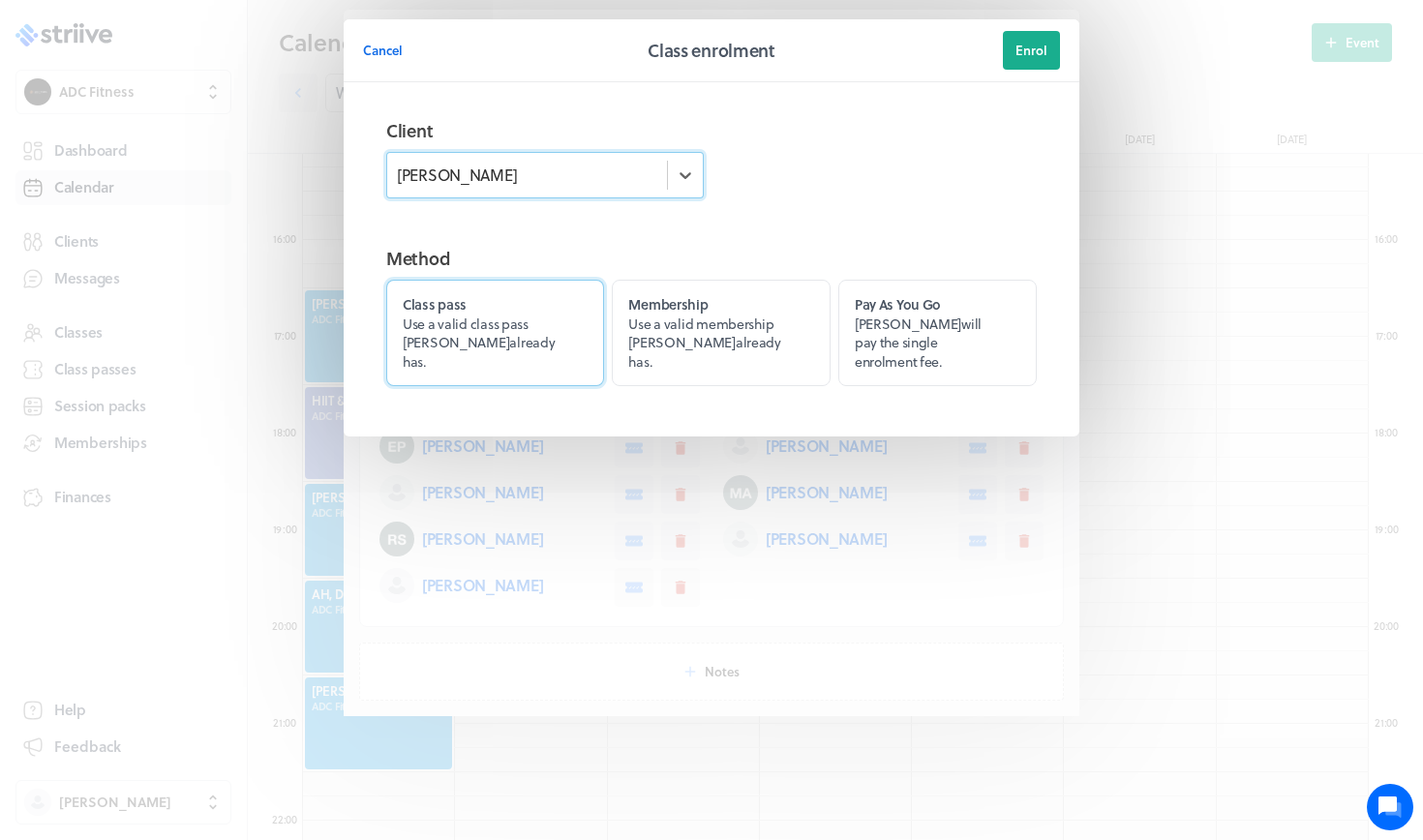 click on "Class pass Use a valid class pass   Siobhan  already has." at bounding box center [495, 333] 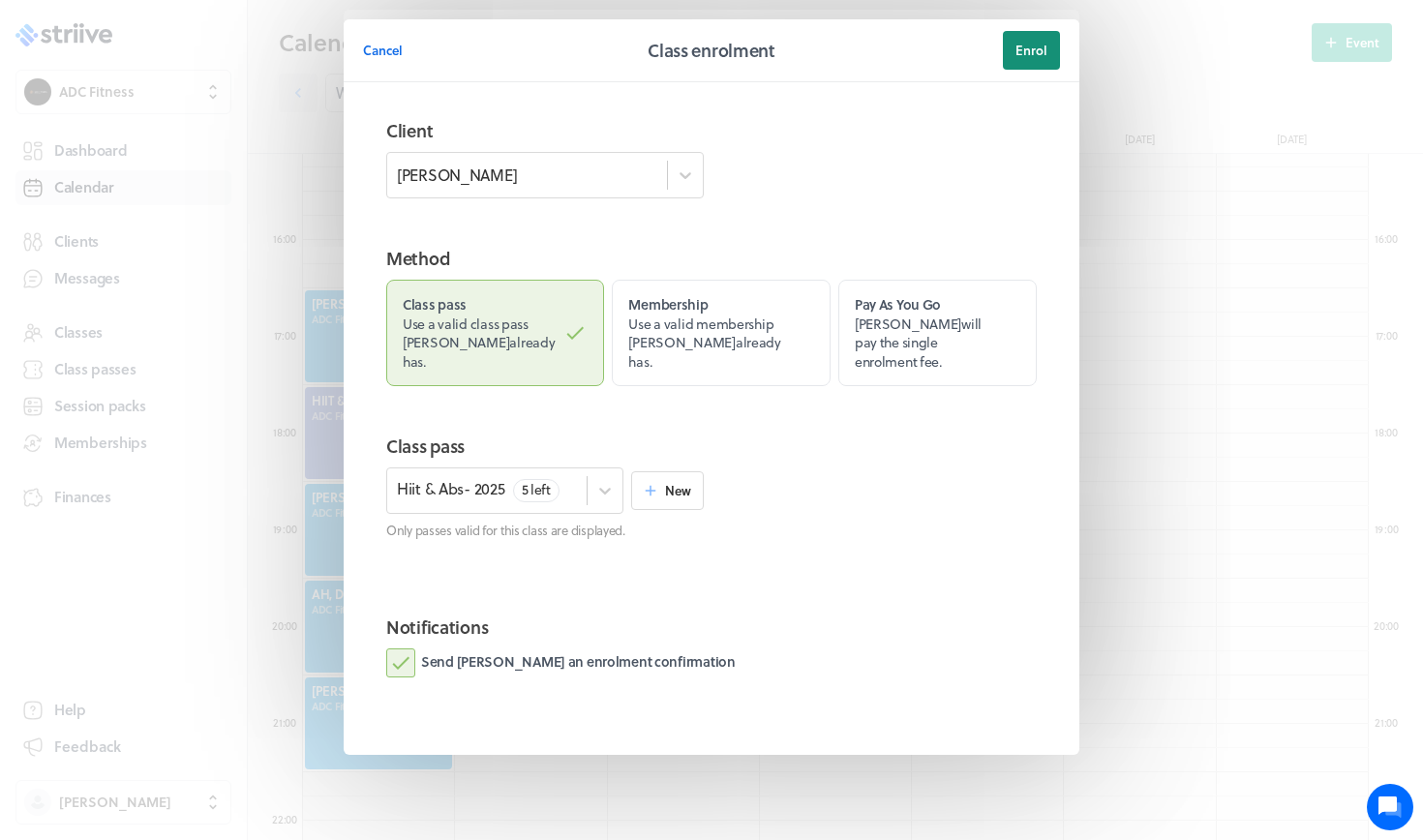 click on "Enrol" at bounding box center (1031, 50) 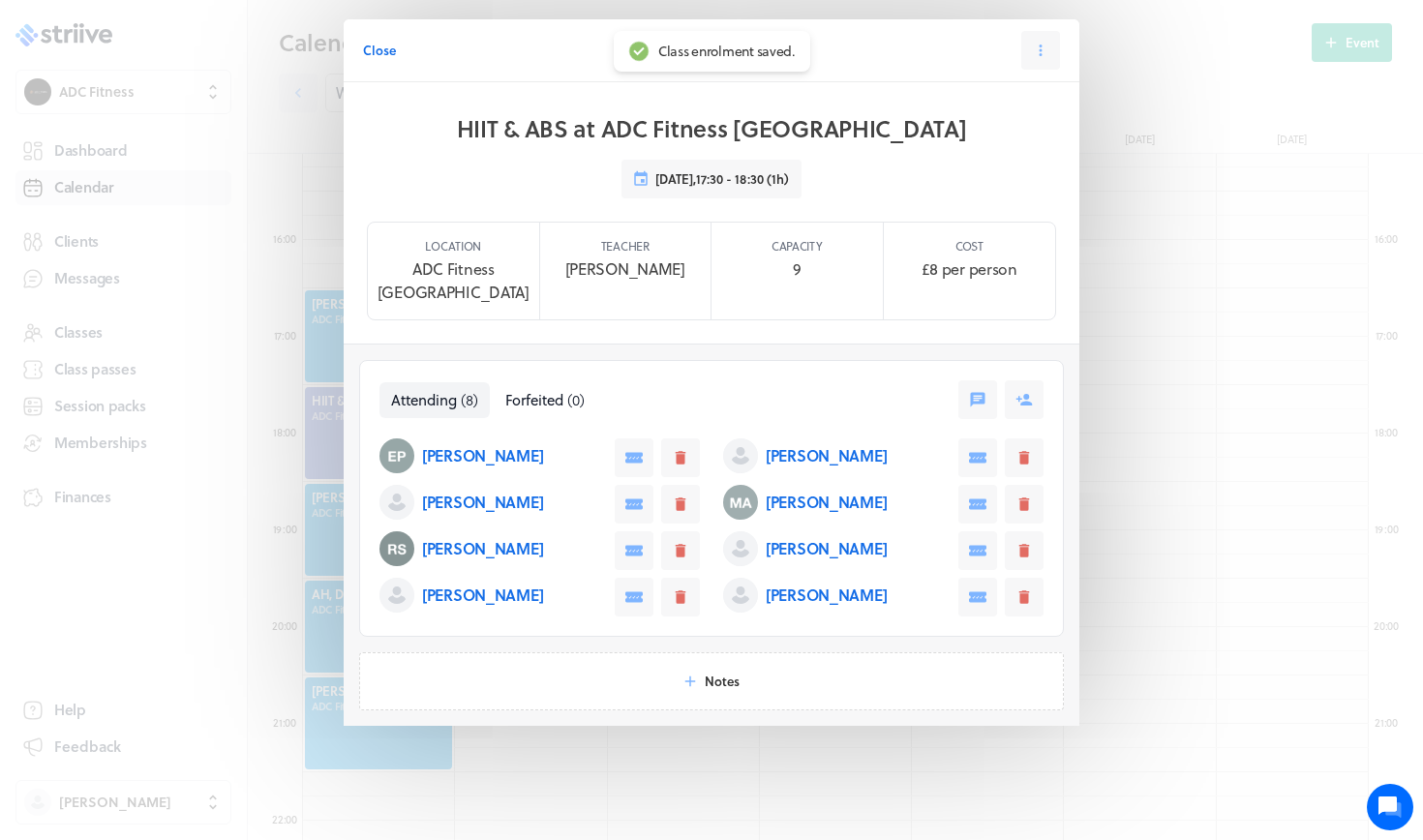 click on "Close" at bounding box center [379, 50] 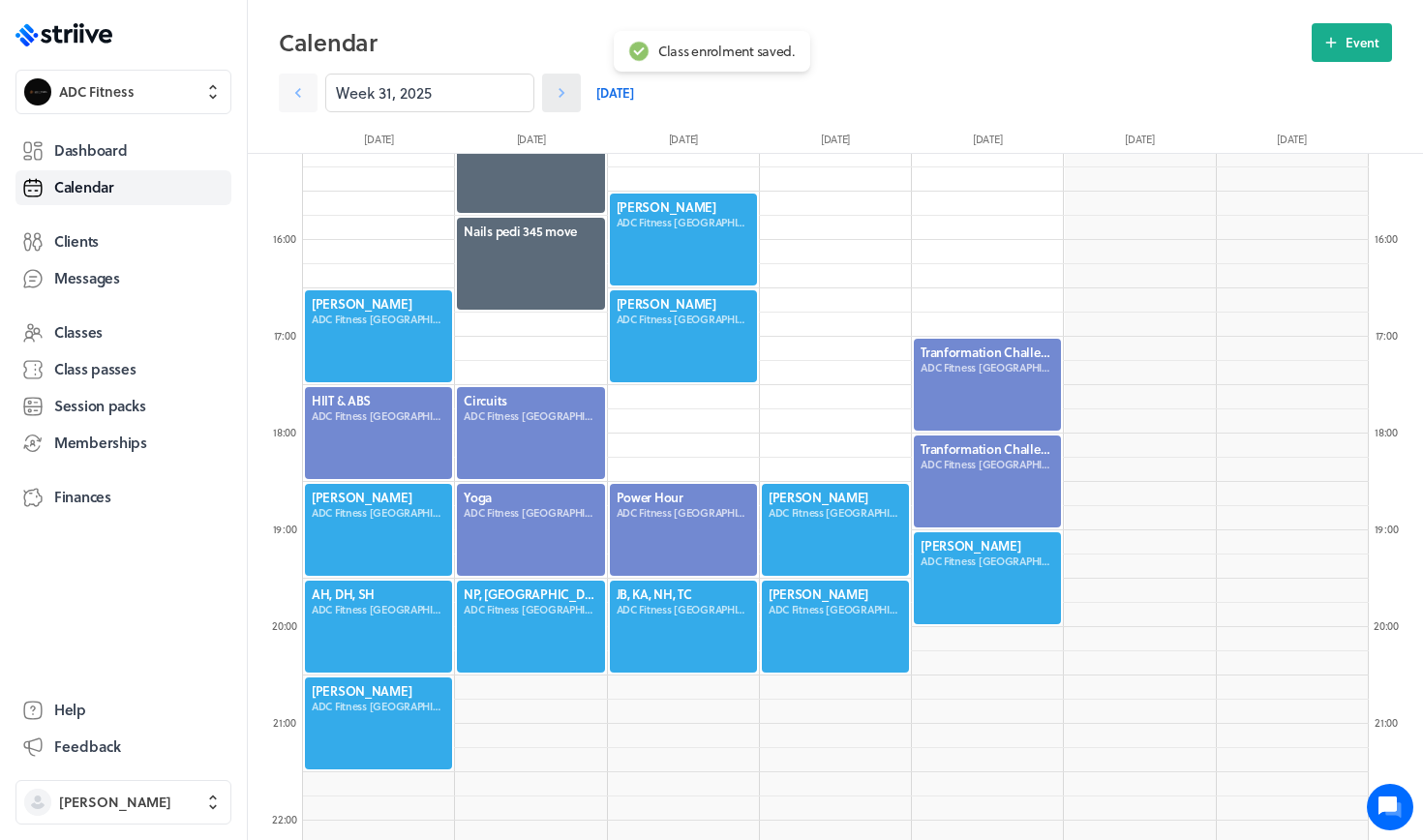 click 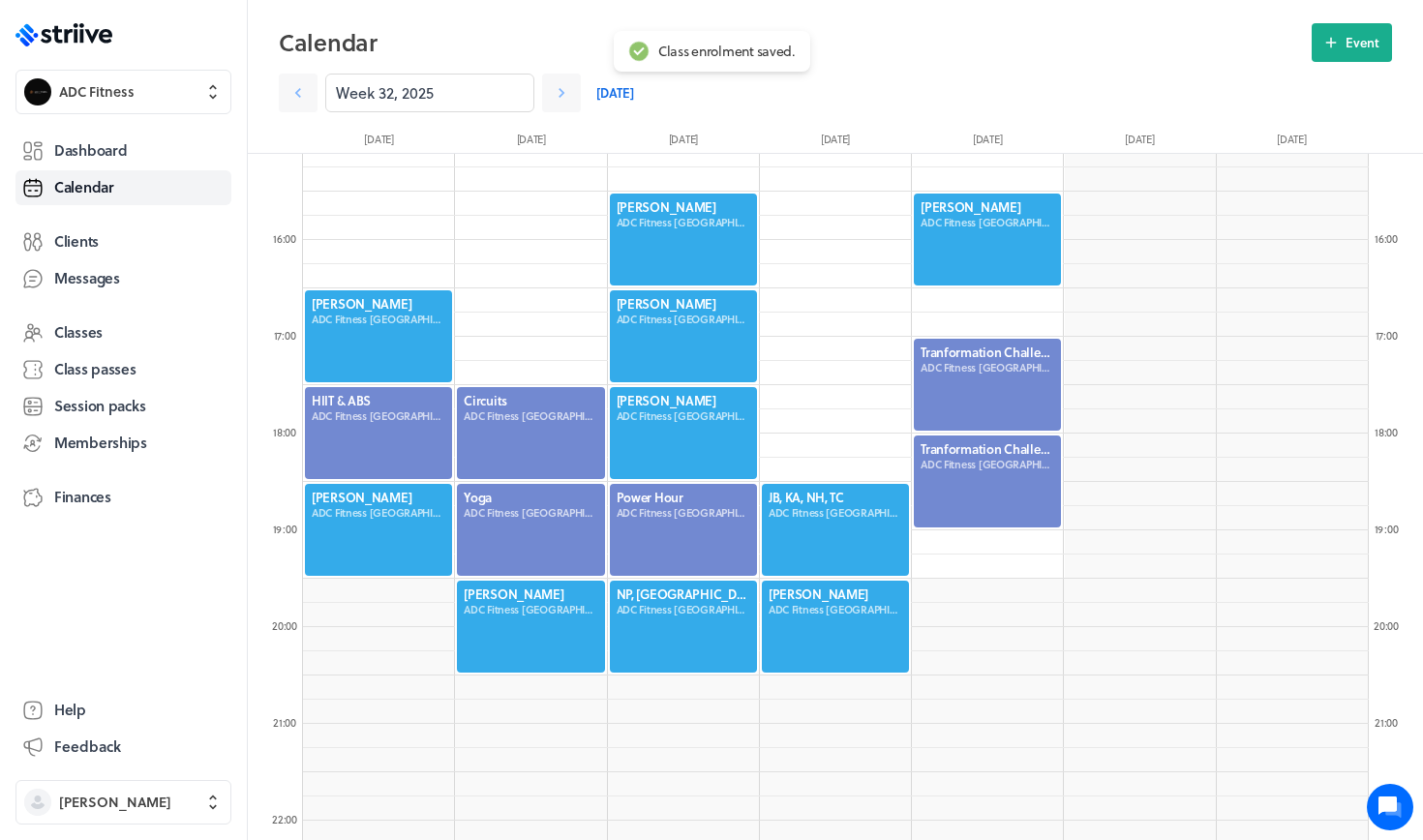 click at bounding box center (378, 433) 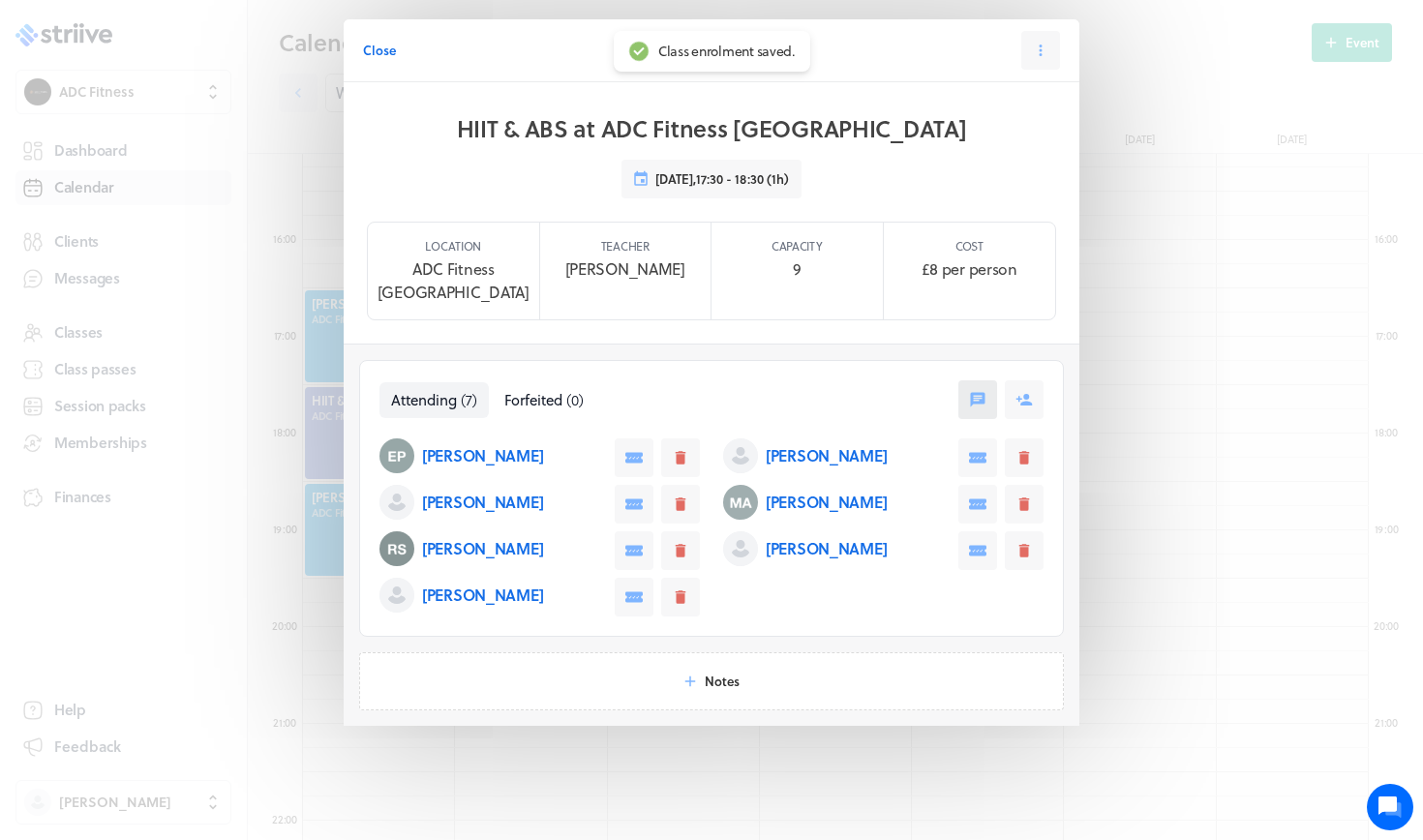 click at bounding box center [978, 400] 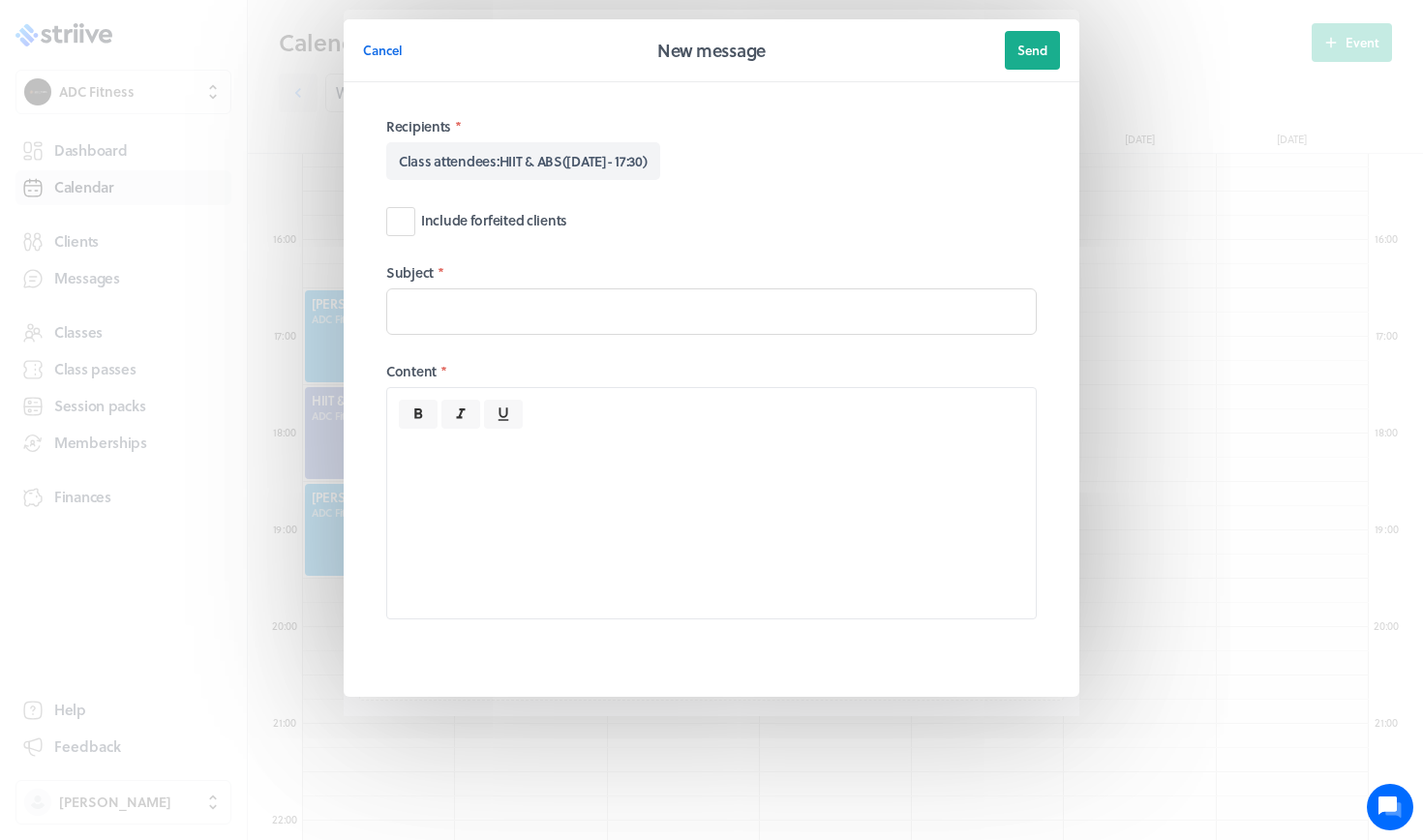 click on "Cancel" at bounding box center [382, 50] 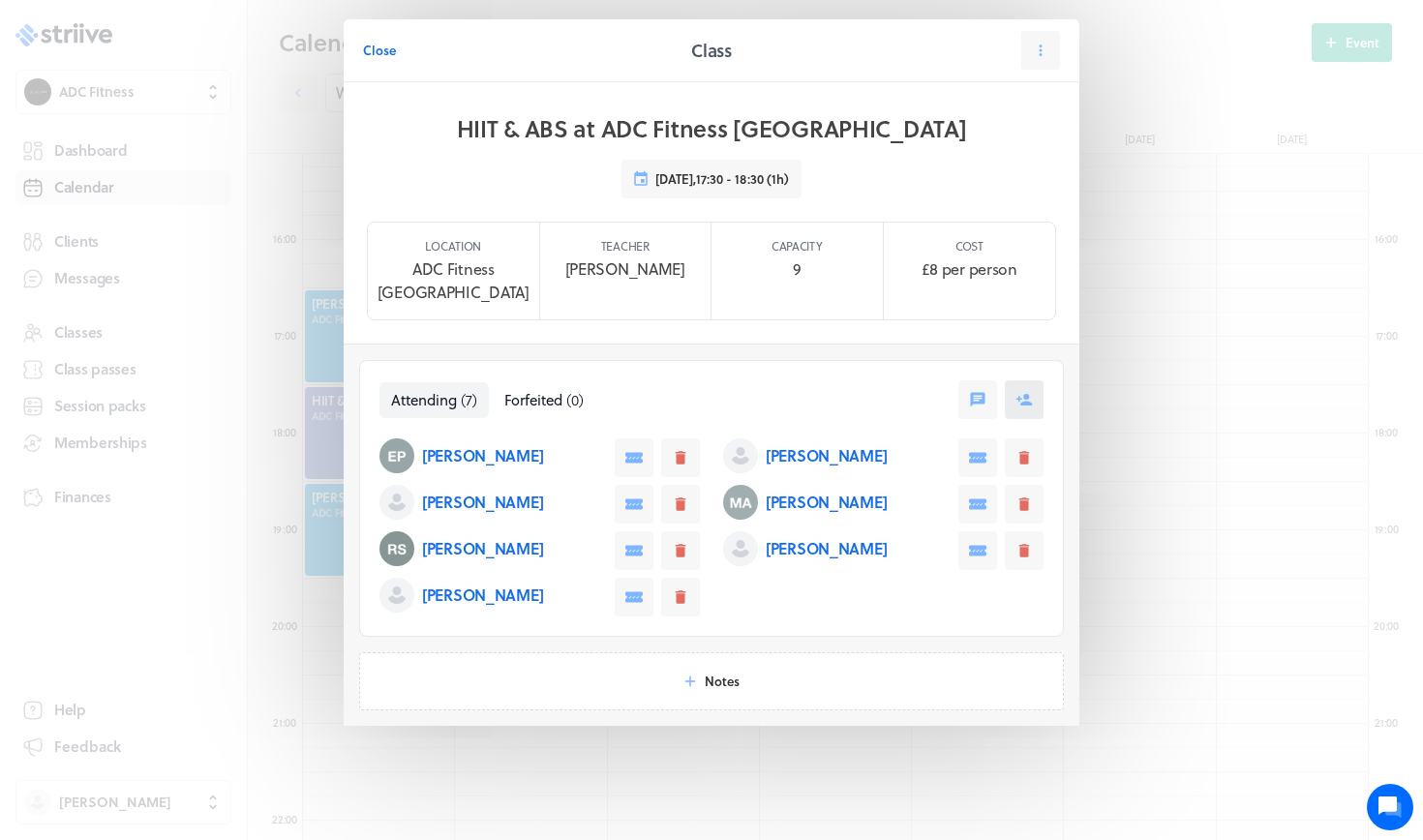 click at bounding box center (1024, 400) 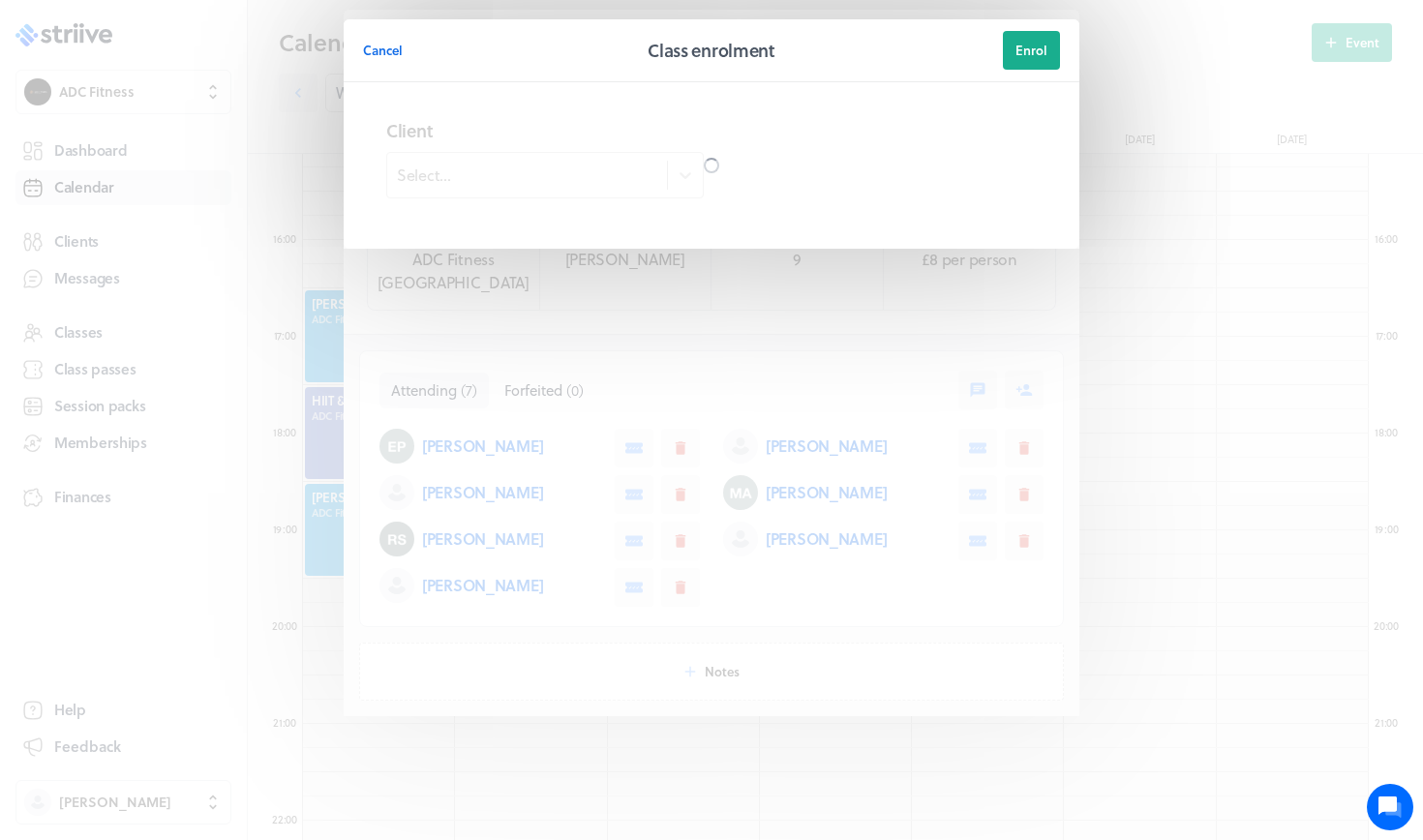 click at bounding box center (712, 165) 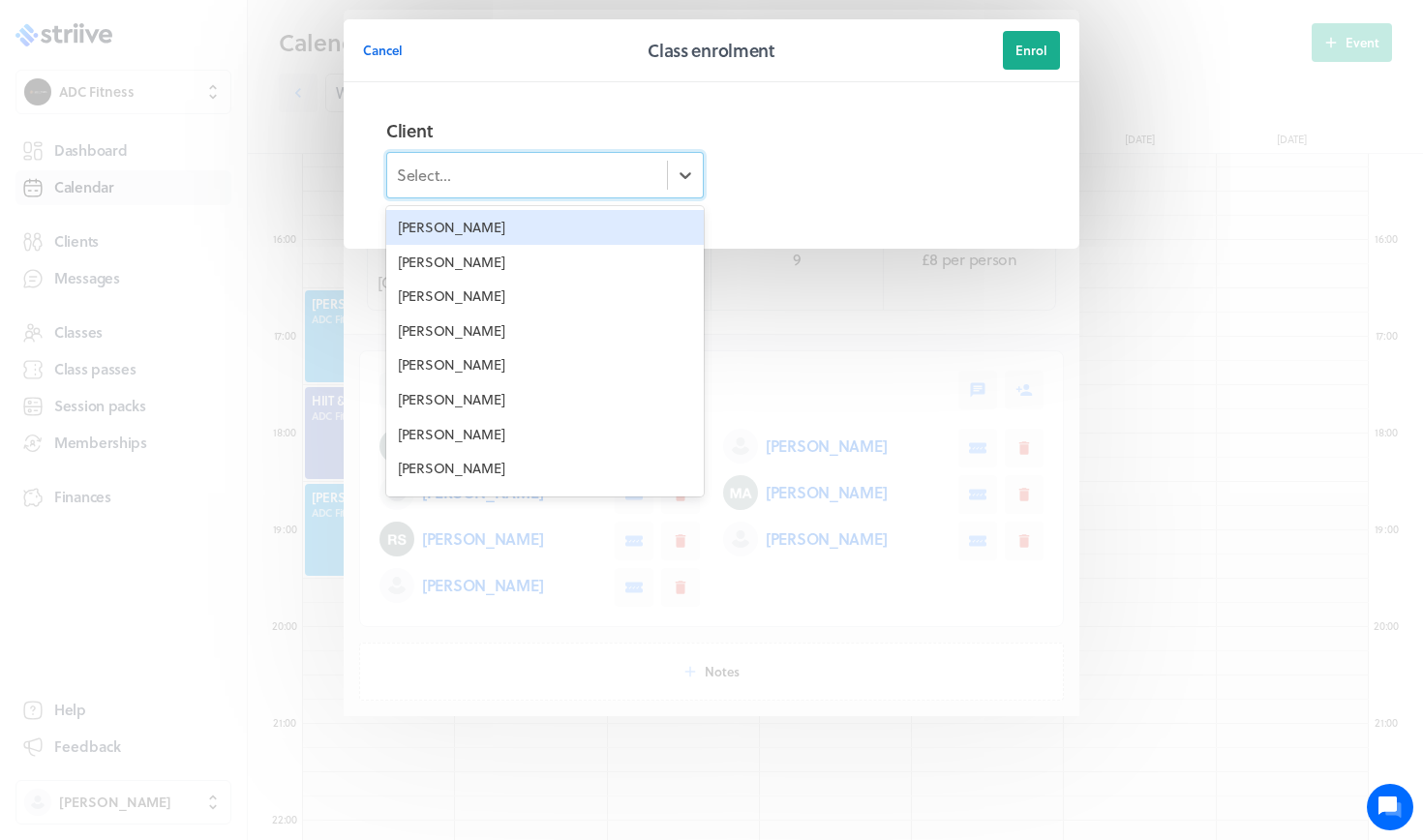 click on "Select..." at bounding box center [527, 175] 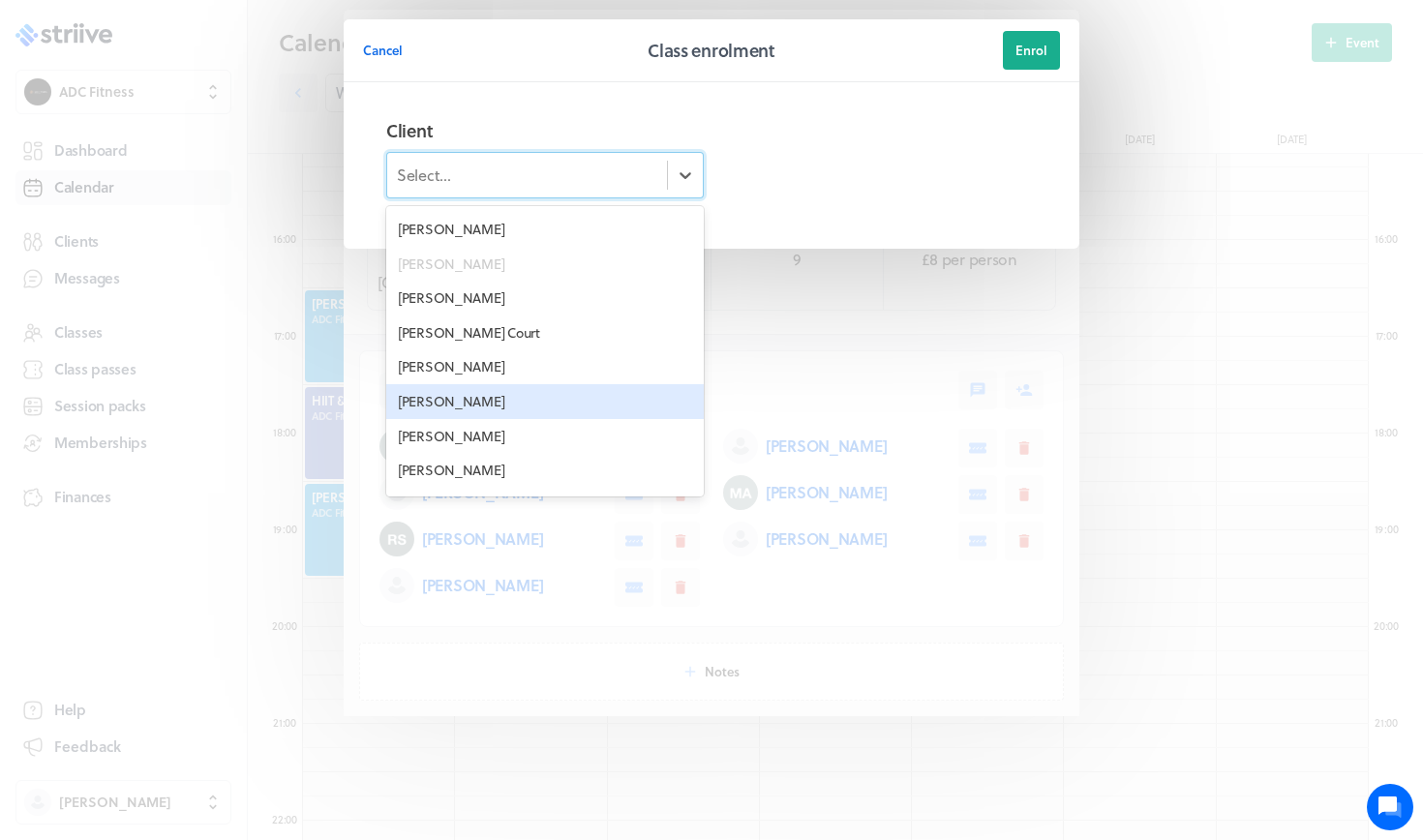 scroll, scrollTop: 2025, scrollLeft: 0, axis: vertical 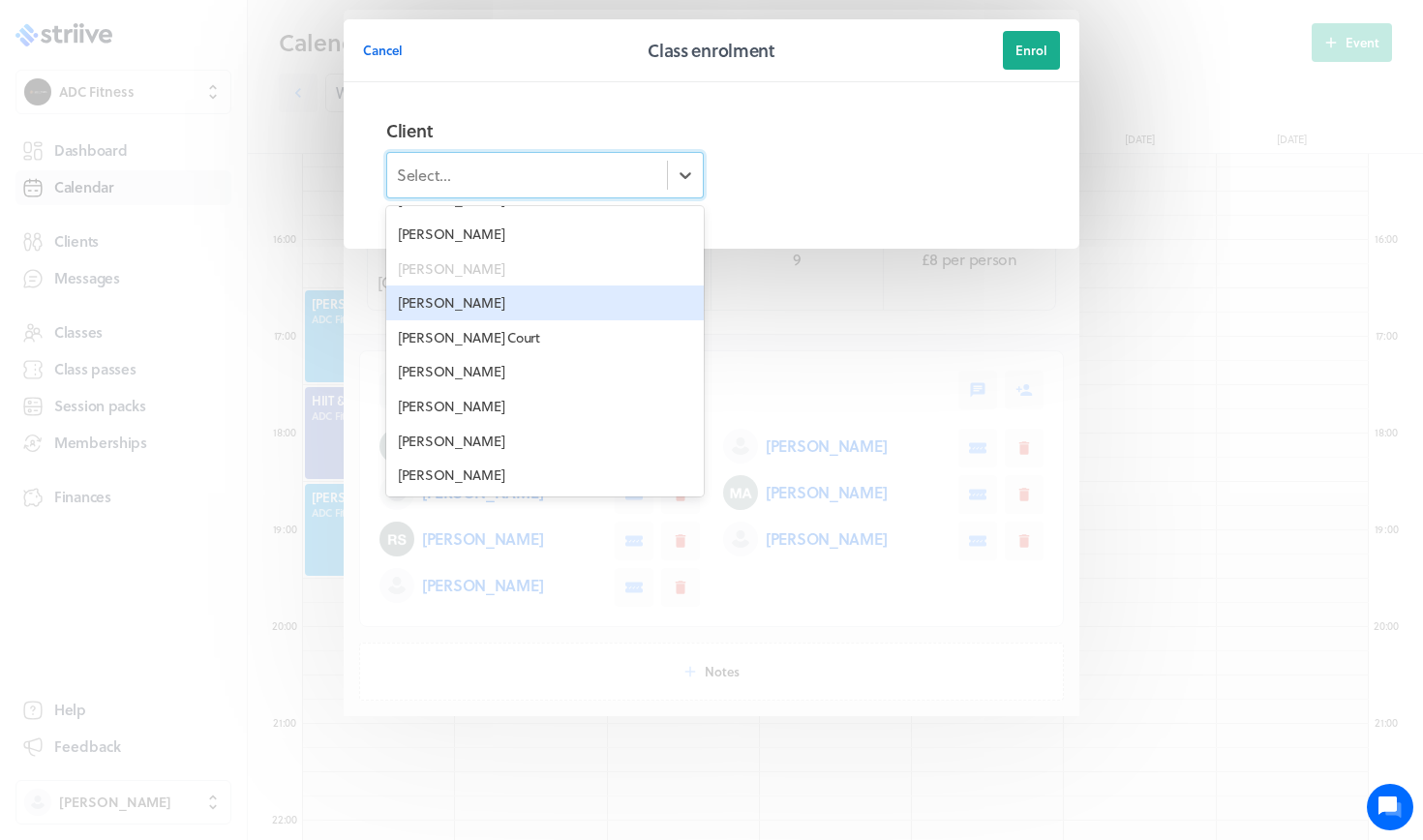 click on "[PERSON_NAME]" at bounding box center [545, 303] 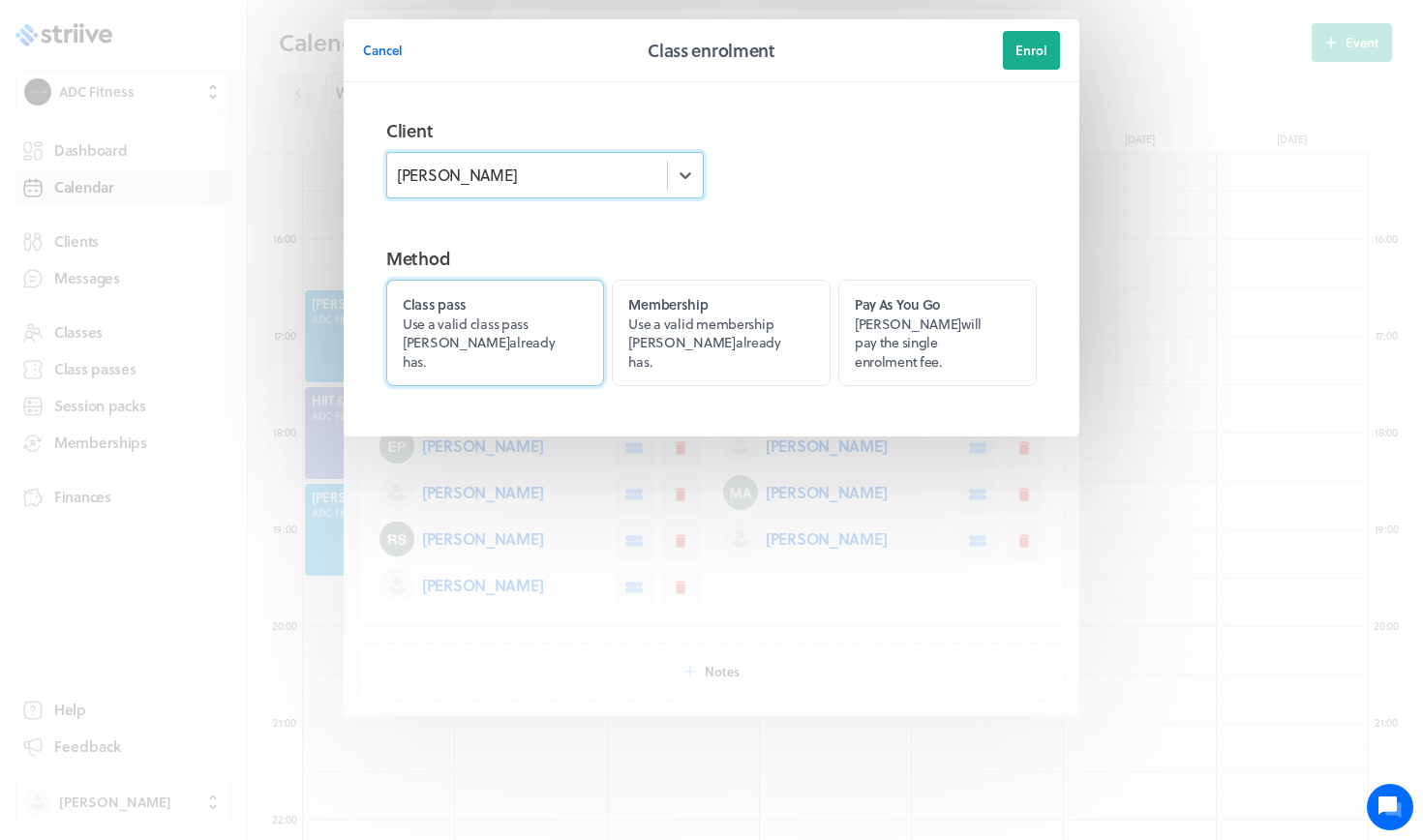 click on "Class pass Use a valid class pass   Siobhan  already has." at bounding box center (495, 333) 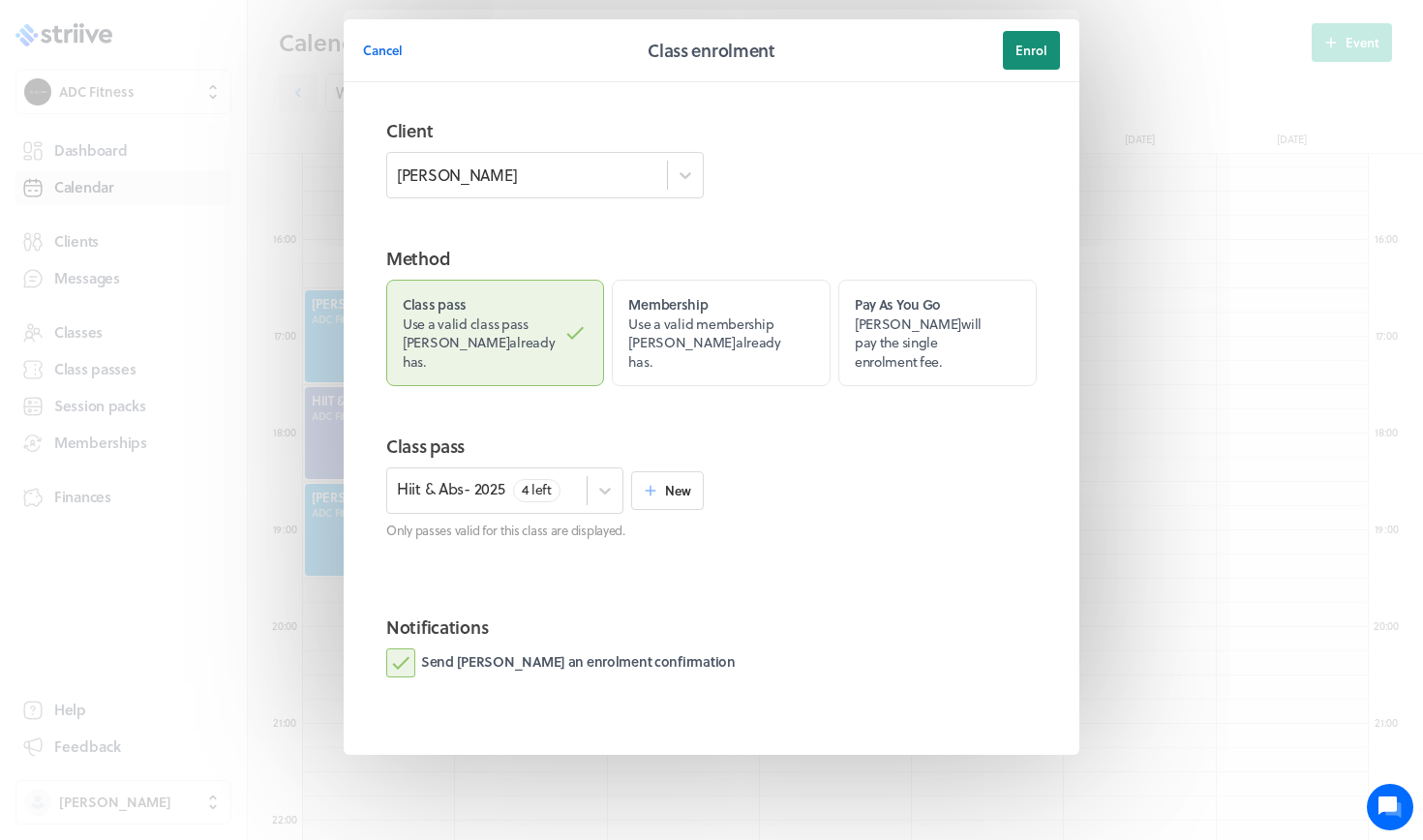 click on "Enrol" at bounding box center [1031, 50] 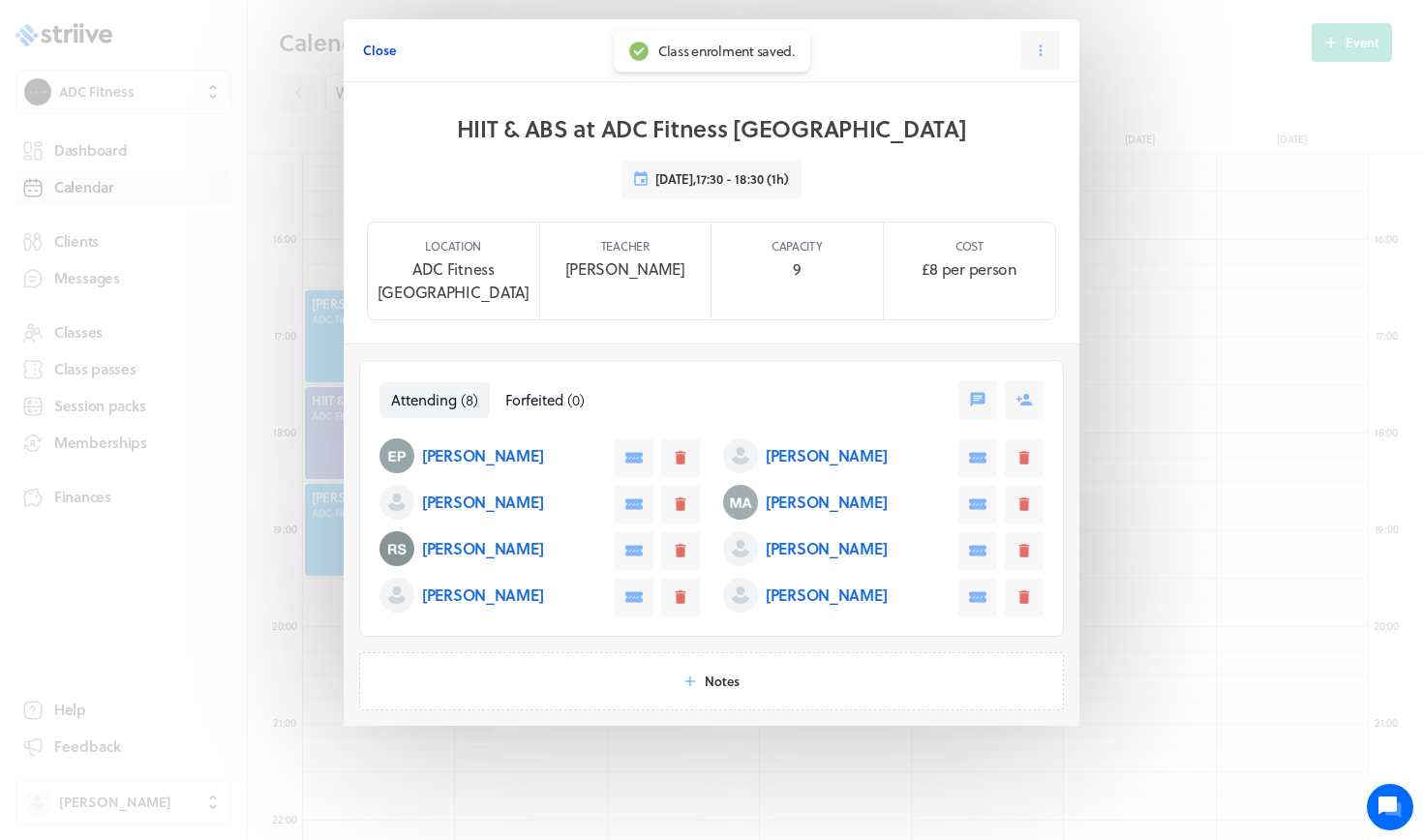 click on "Close" at bounding box center [379, 50] 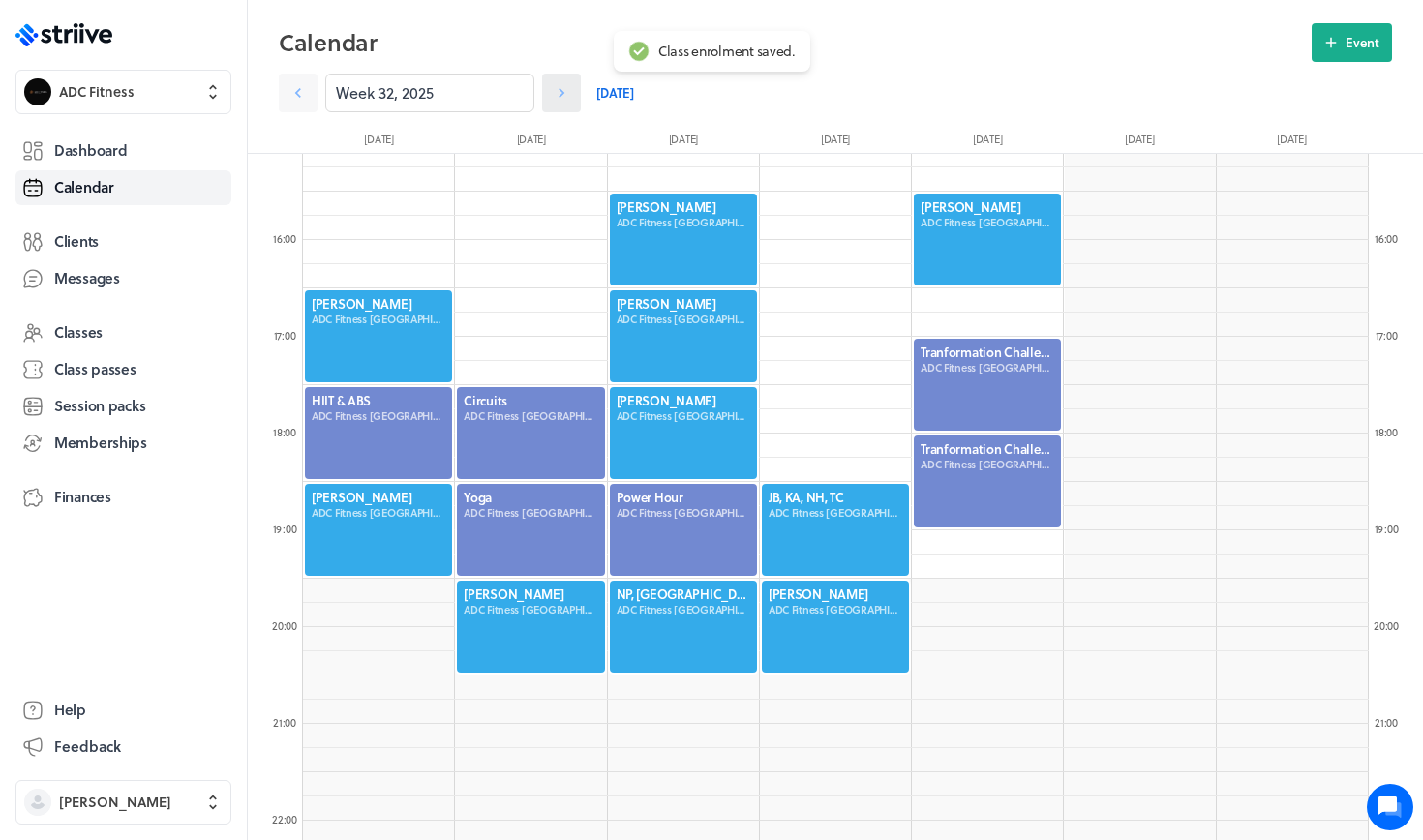 click 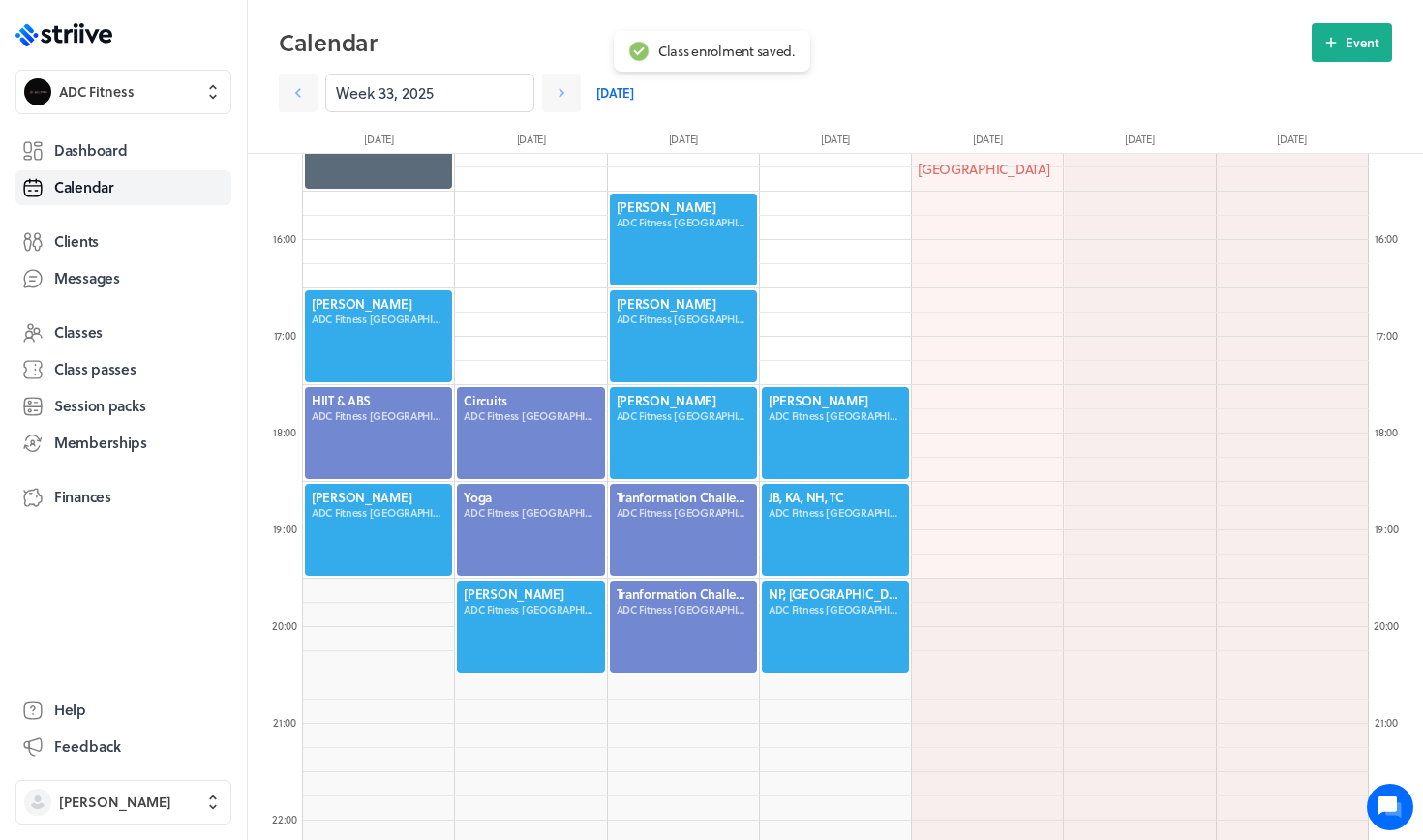 click 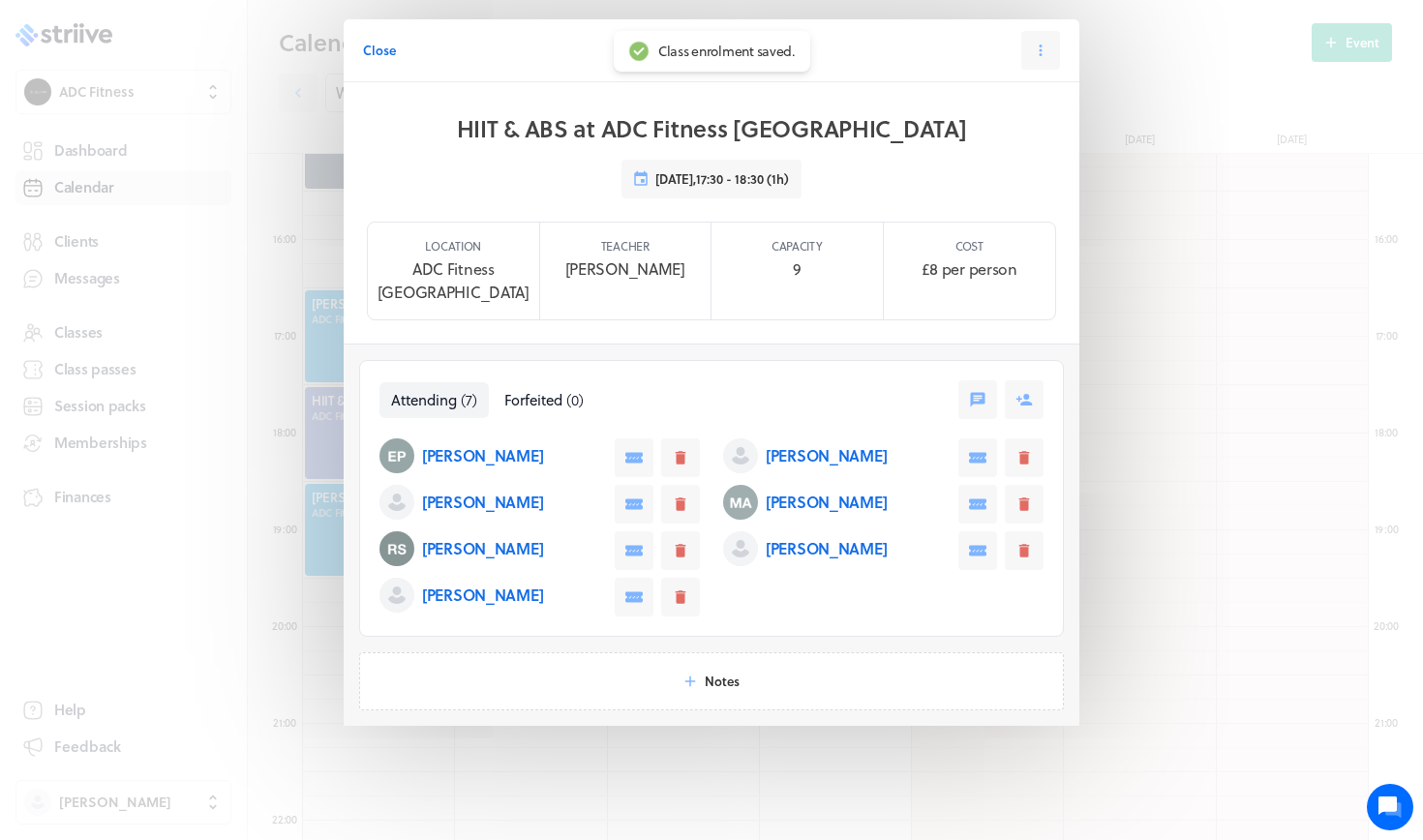 click on "Select a tab Attending (7) Forfeited (0) Attending ( 7 ) Forfeited ( 0 ) Ellie Potter Emma Nichols Lucy Smith Melissa Abbott Ruth Scarborough Sharlaine Atkinson Vikki Aspland" at bounding box center (712, 498) 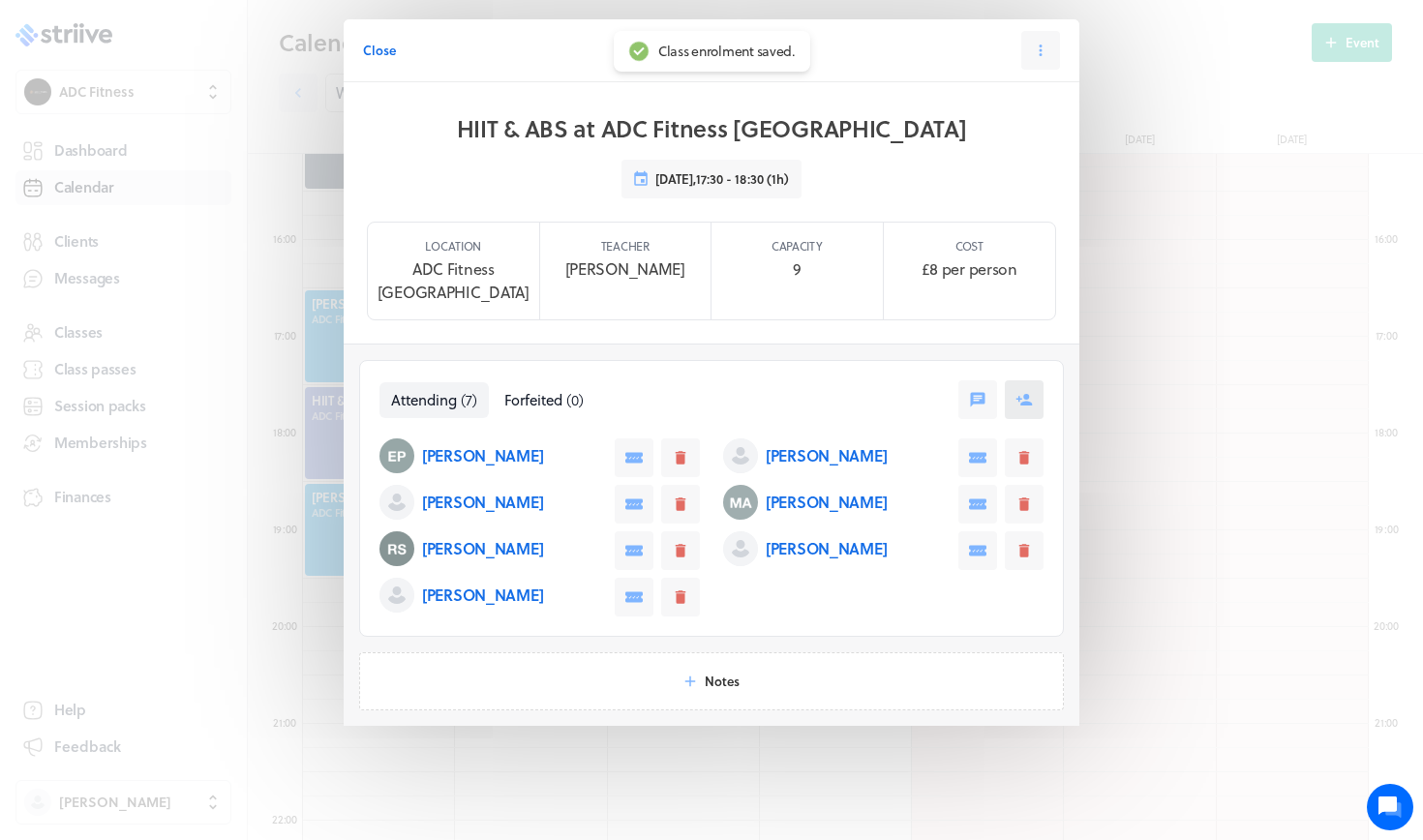 click 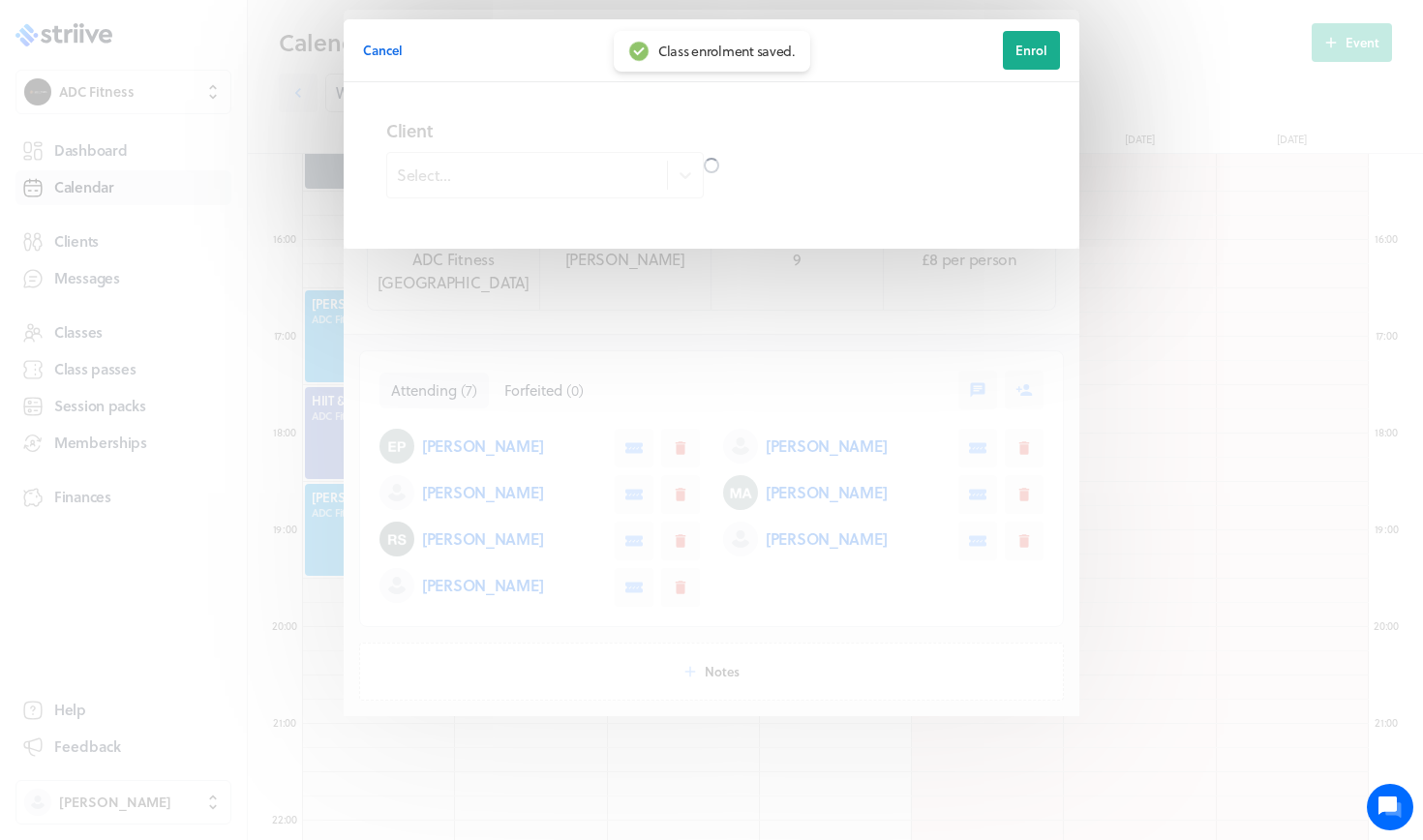 click at bounding box center (712, 165) 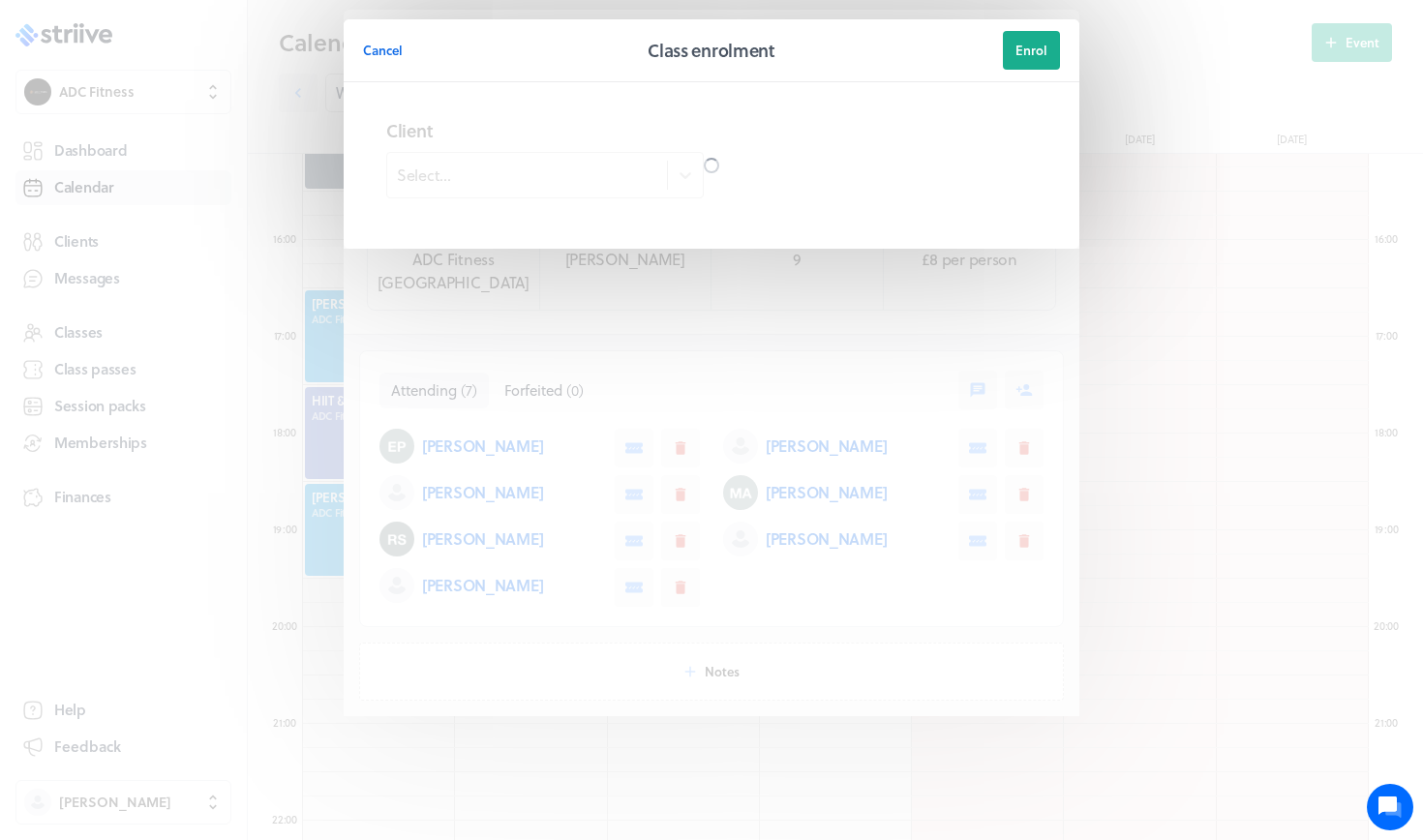 click at bounding box center [712, 165] 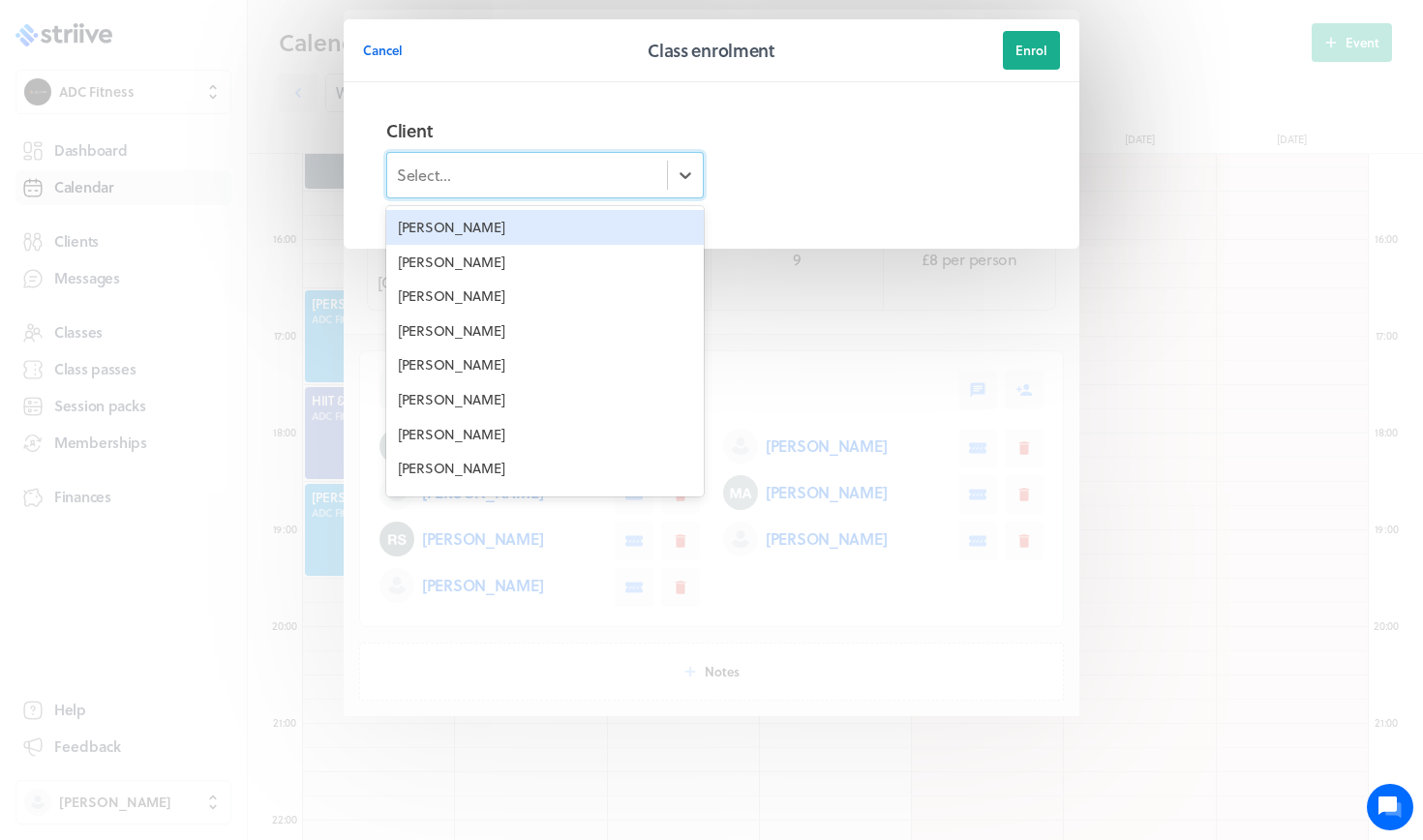 click on "Select..." at bounding box center [527, 175] 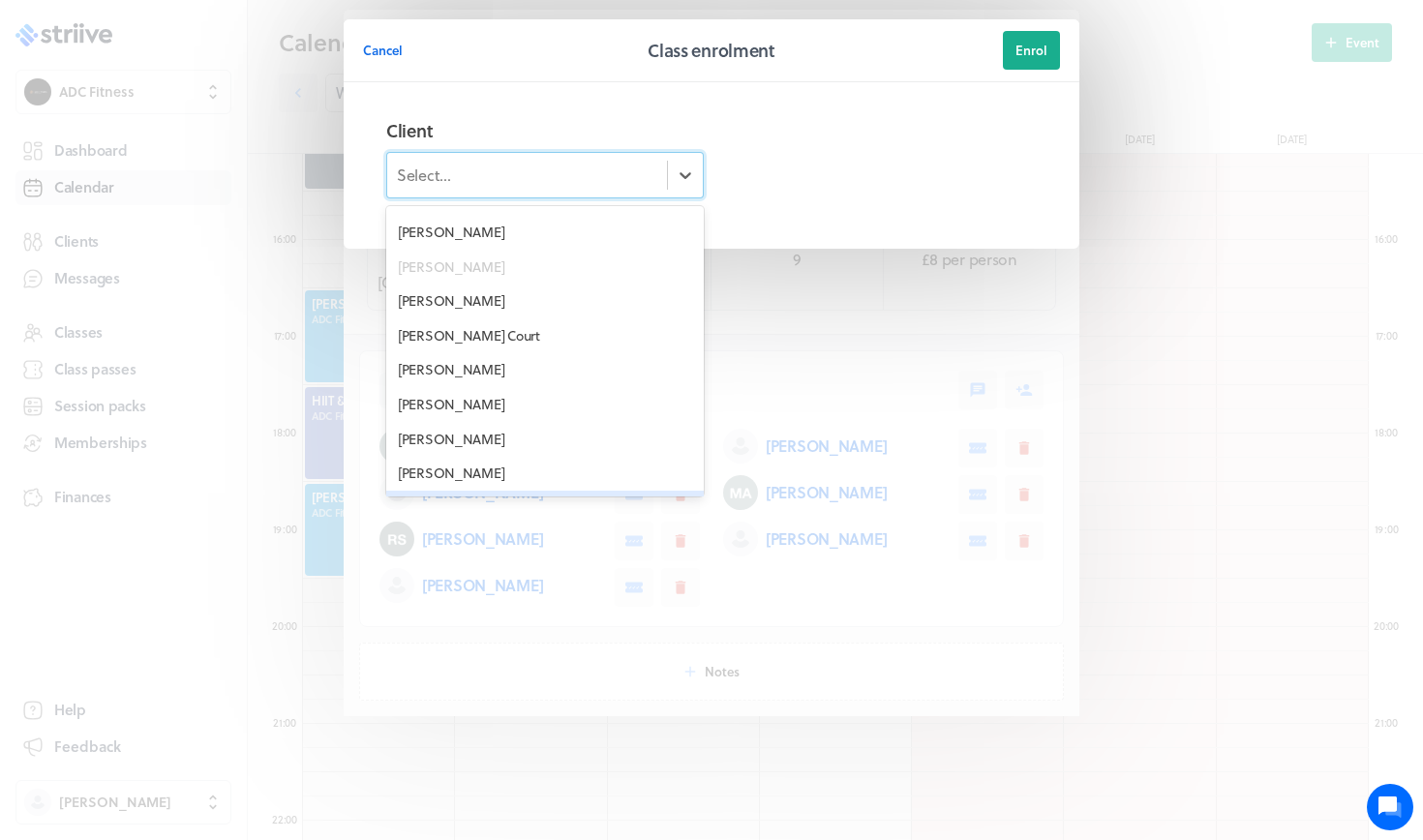 scroll, scrollTop: 2025, scrollLeft: 0, axis: vertical 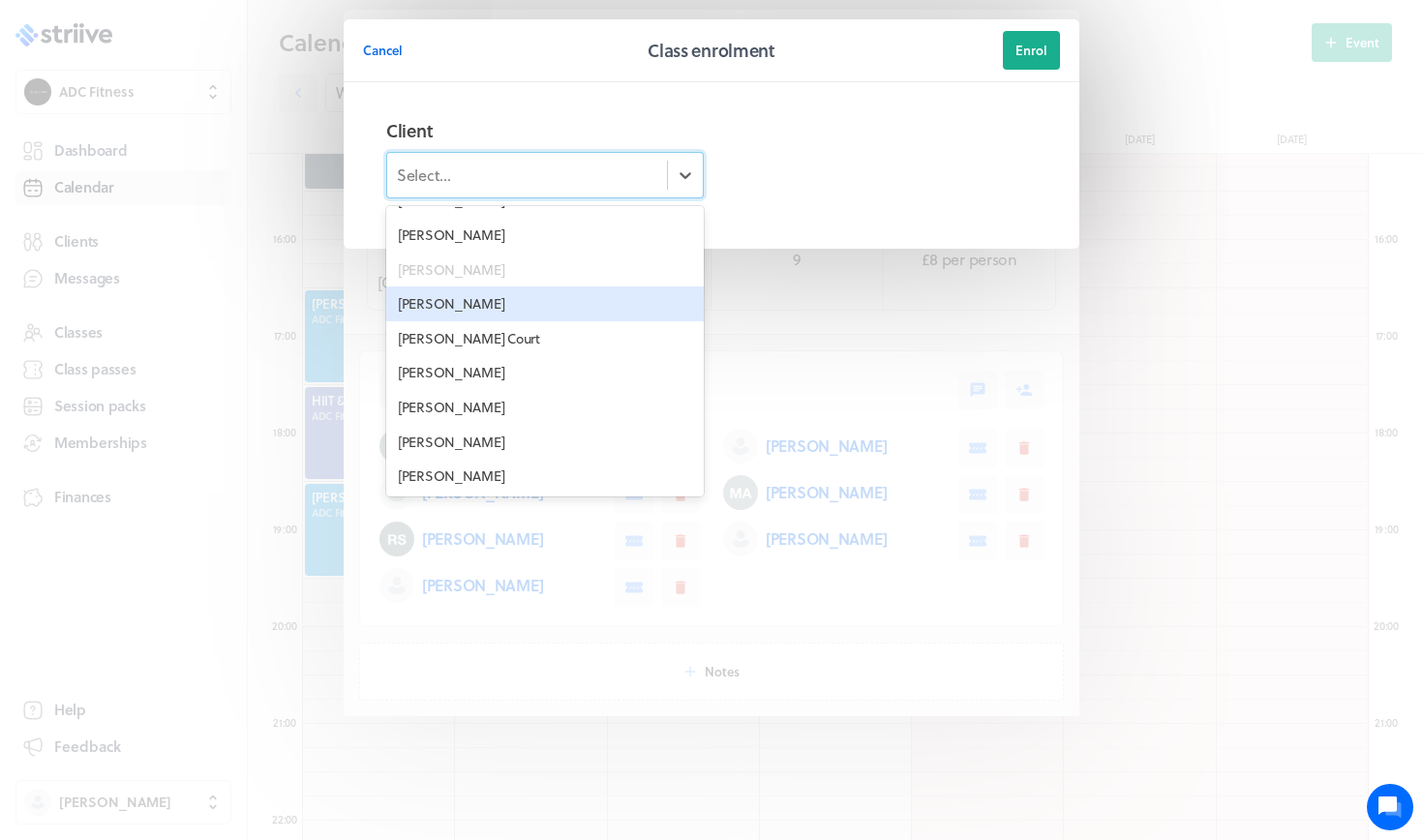 click on "[PERSON_NAME]" at bounding box center (545, 304) 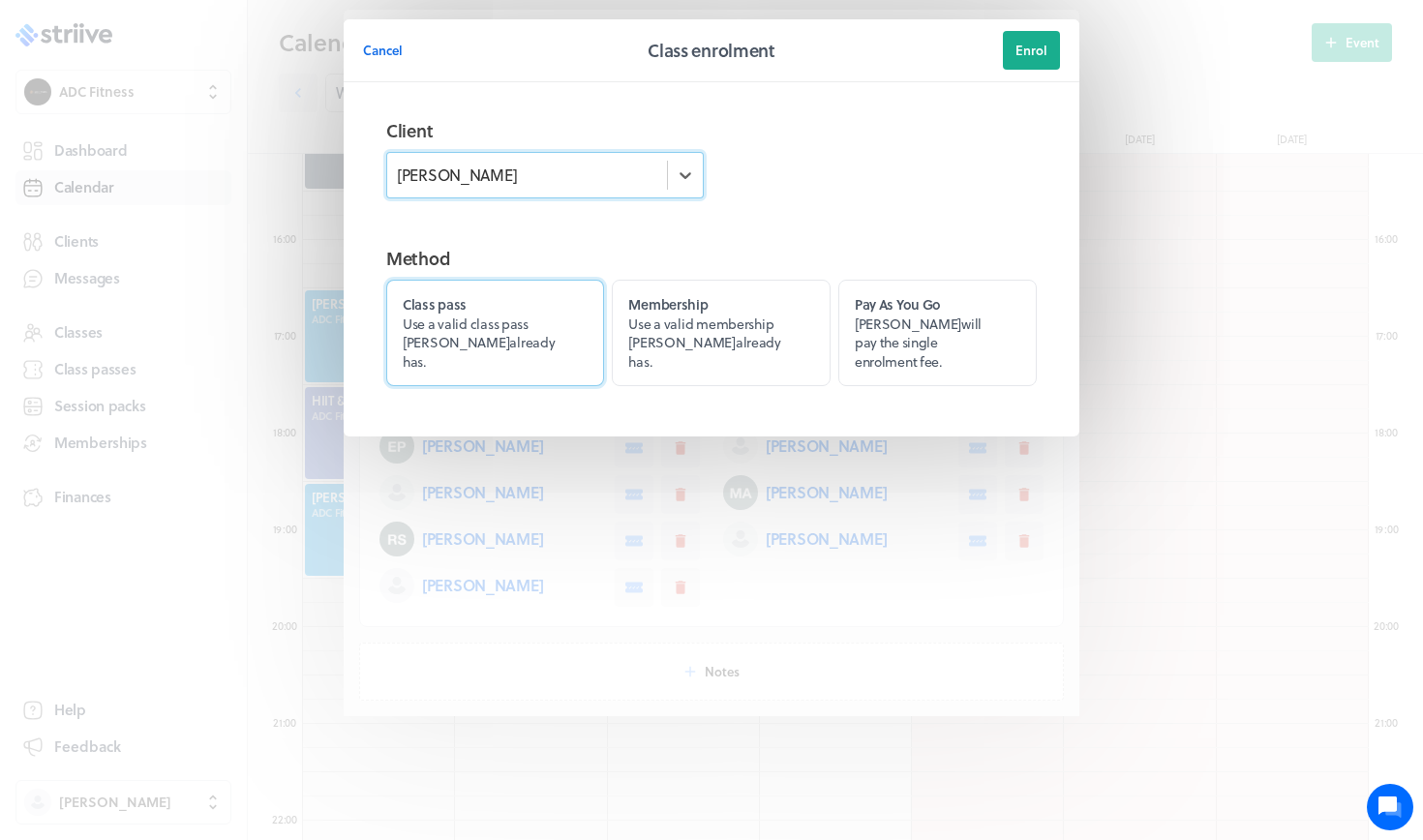 click on "Use a valid class pass   Siobhan  already has." at bounding box center (478, 343) 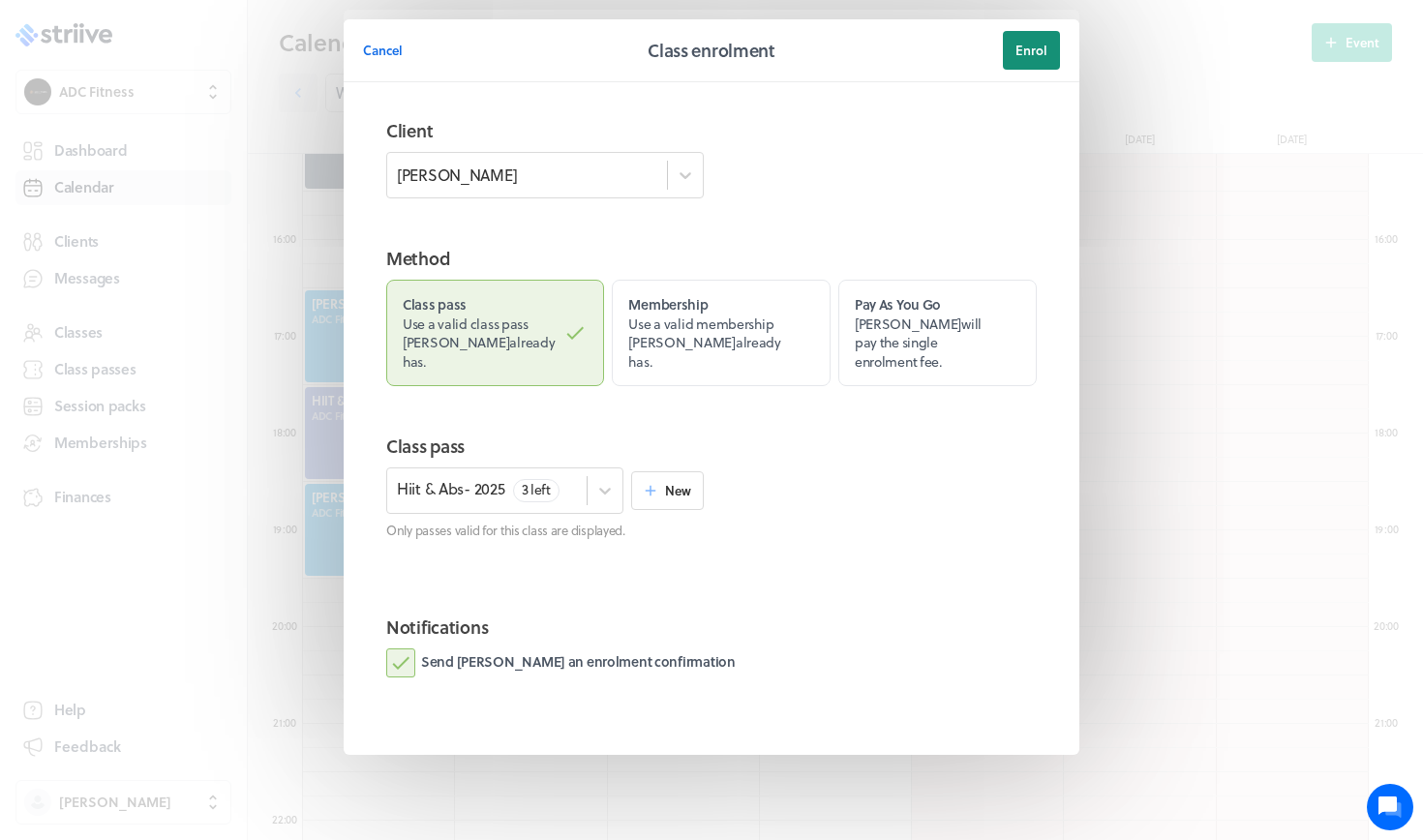 click on "Enrol" at bounding box center [1031, 50] 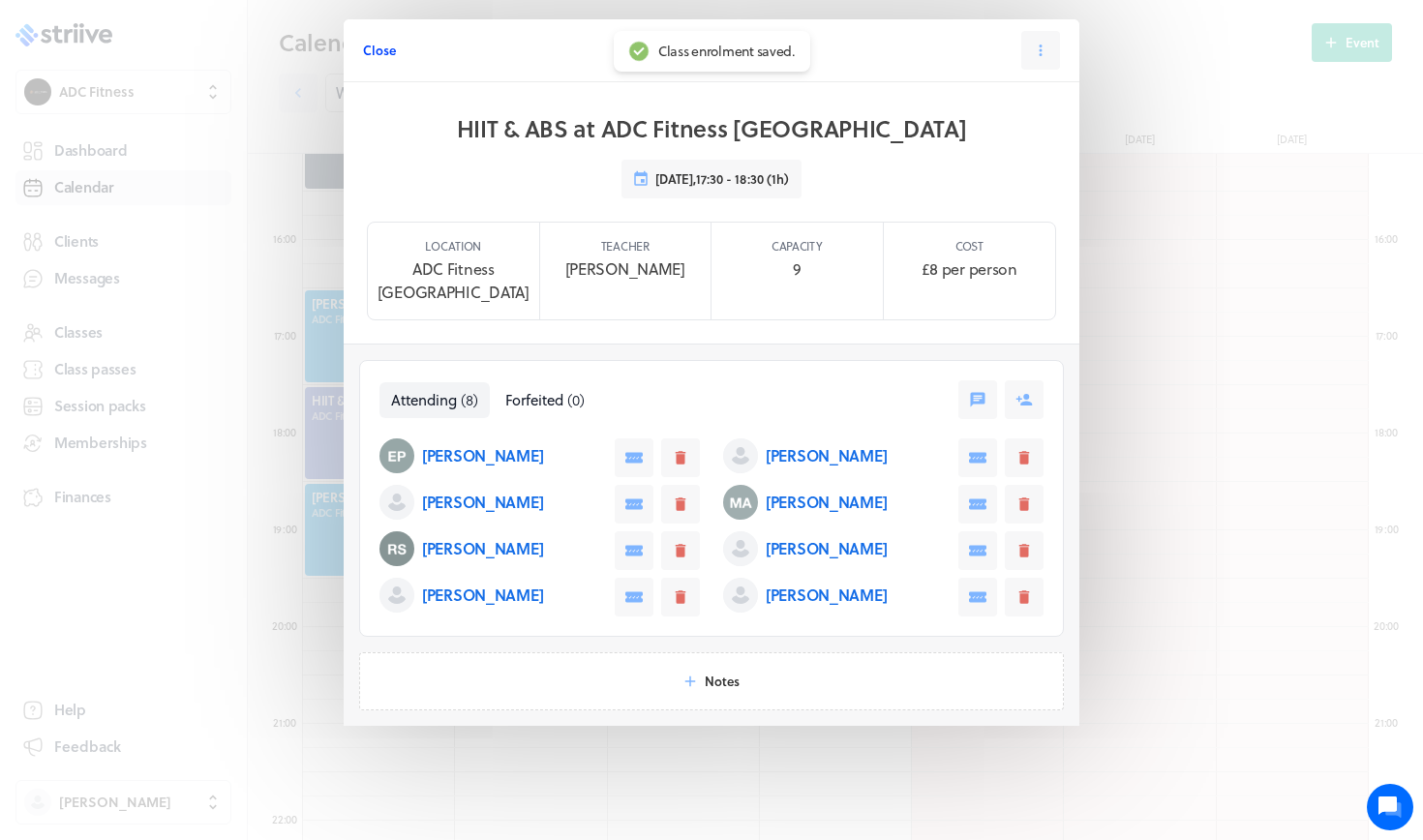 click on "Close" at bounding box center [379, 50] 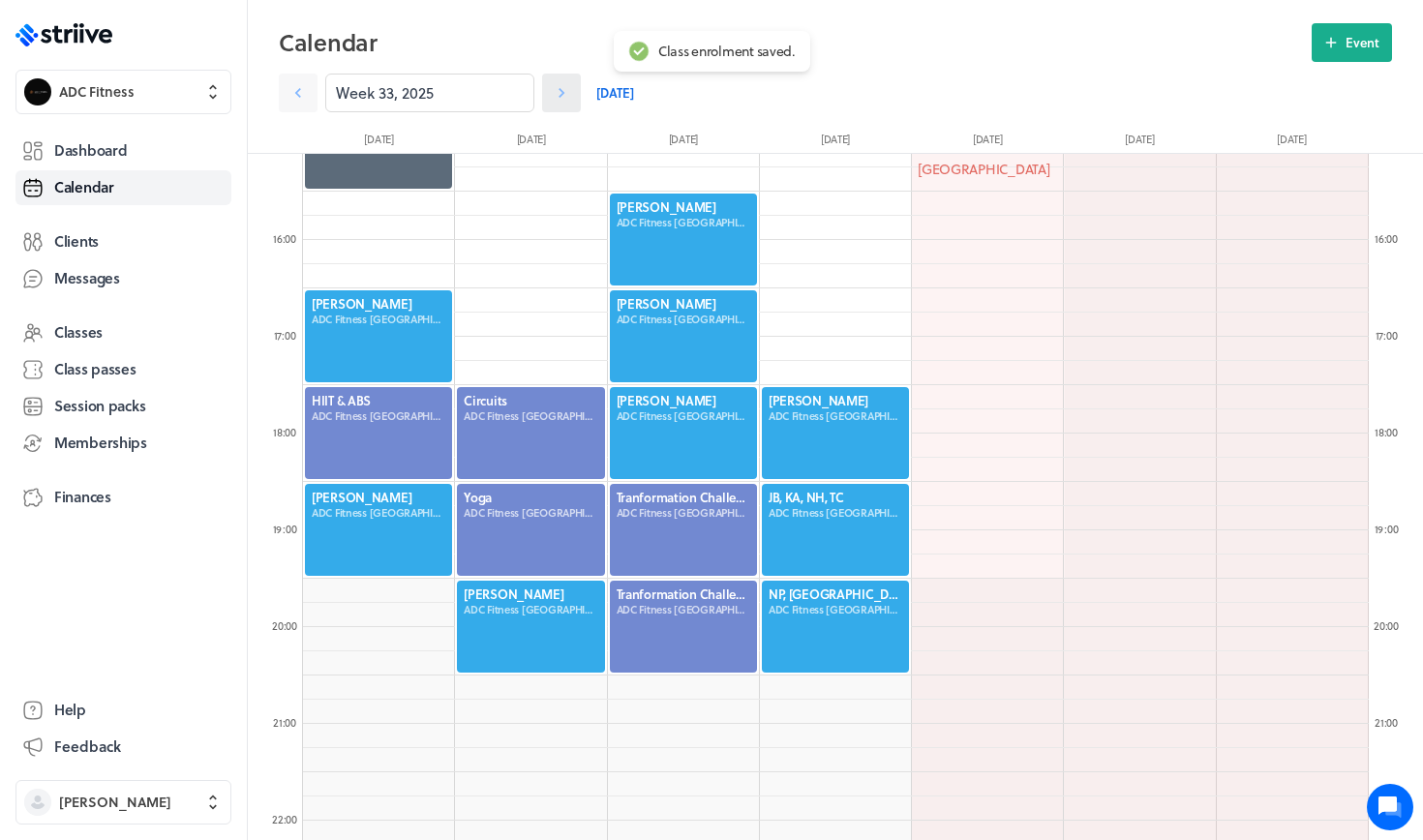 click at bounding box center (561, 93) 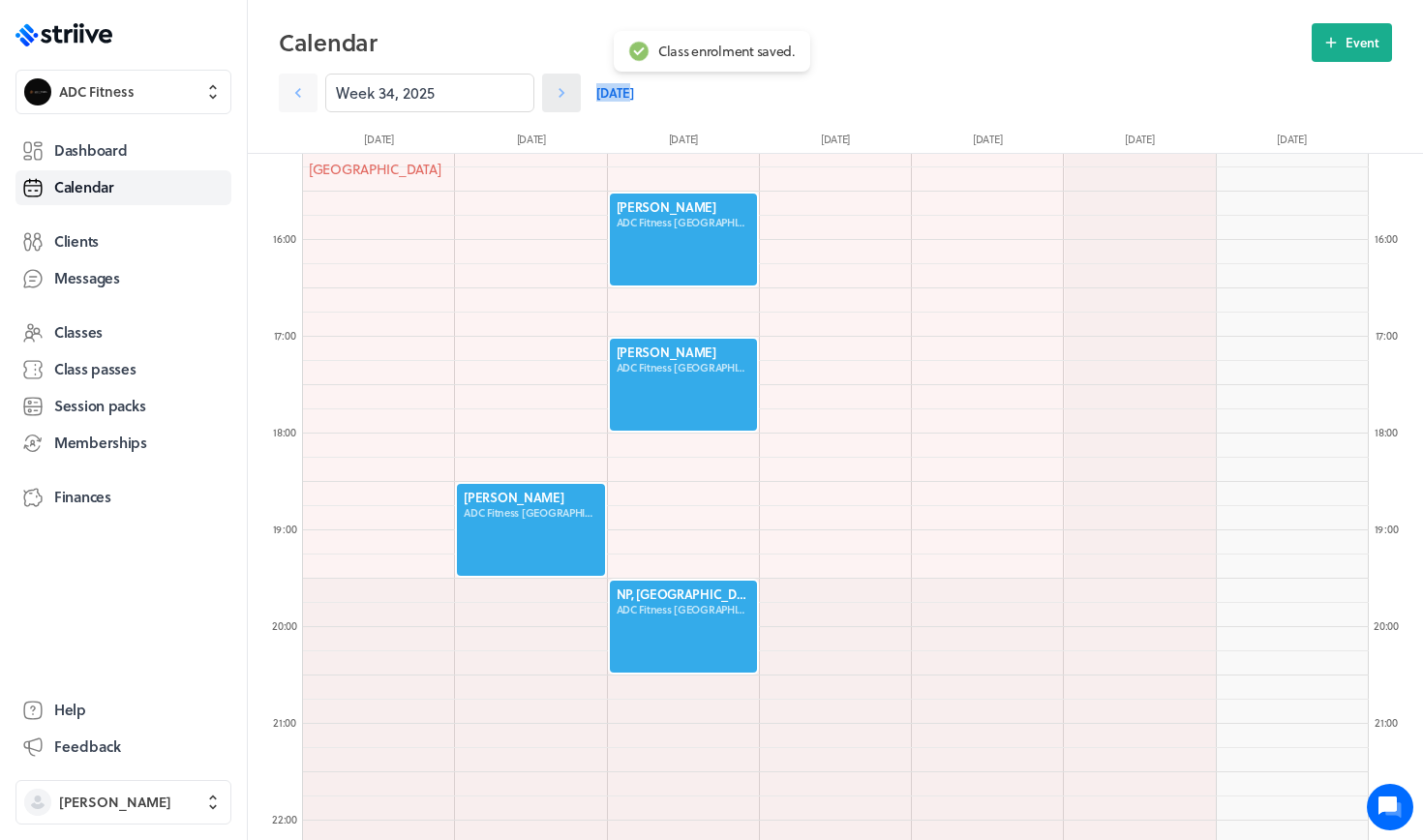 click at bounding box center [561, 93] 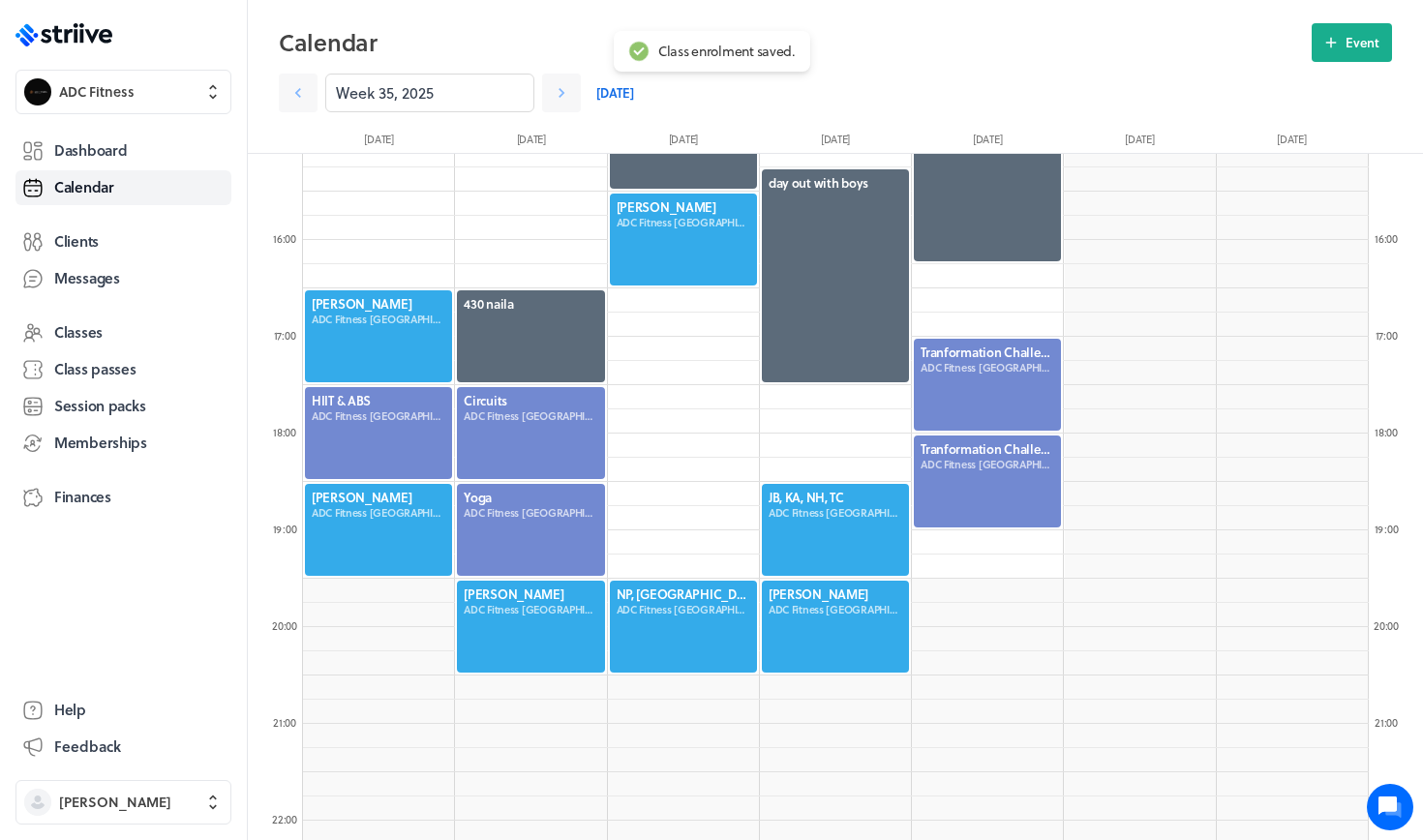 click at bounding box center (378, 433) 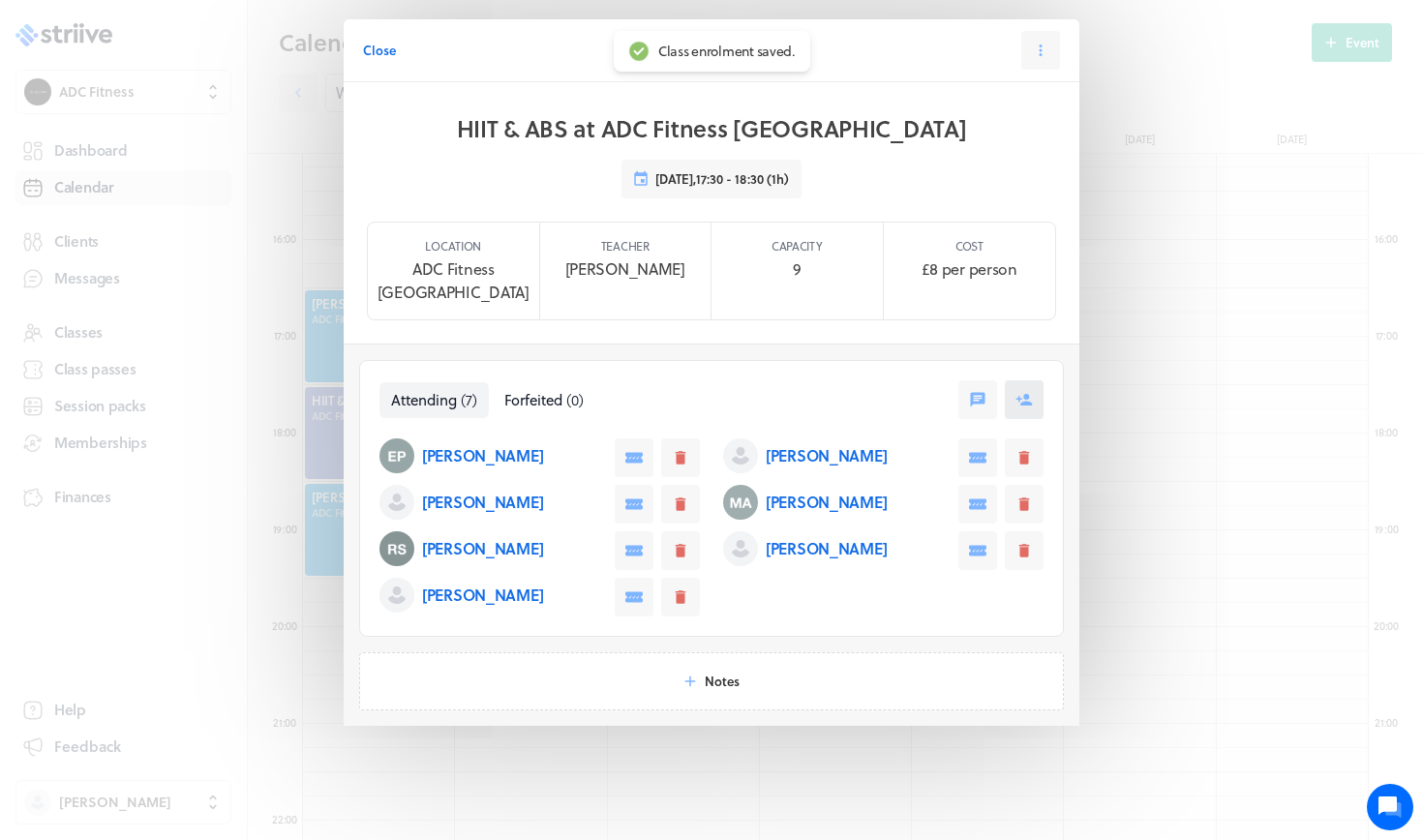 click at bounding box center [1024, 400] 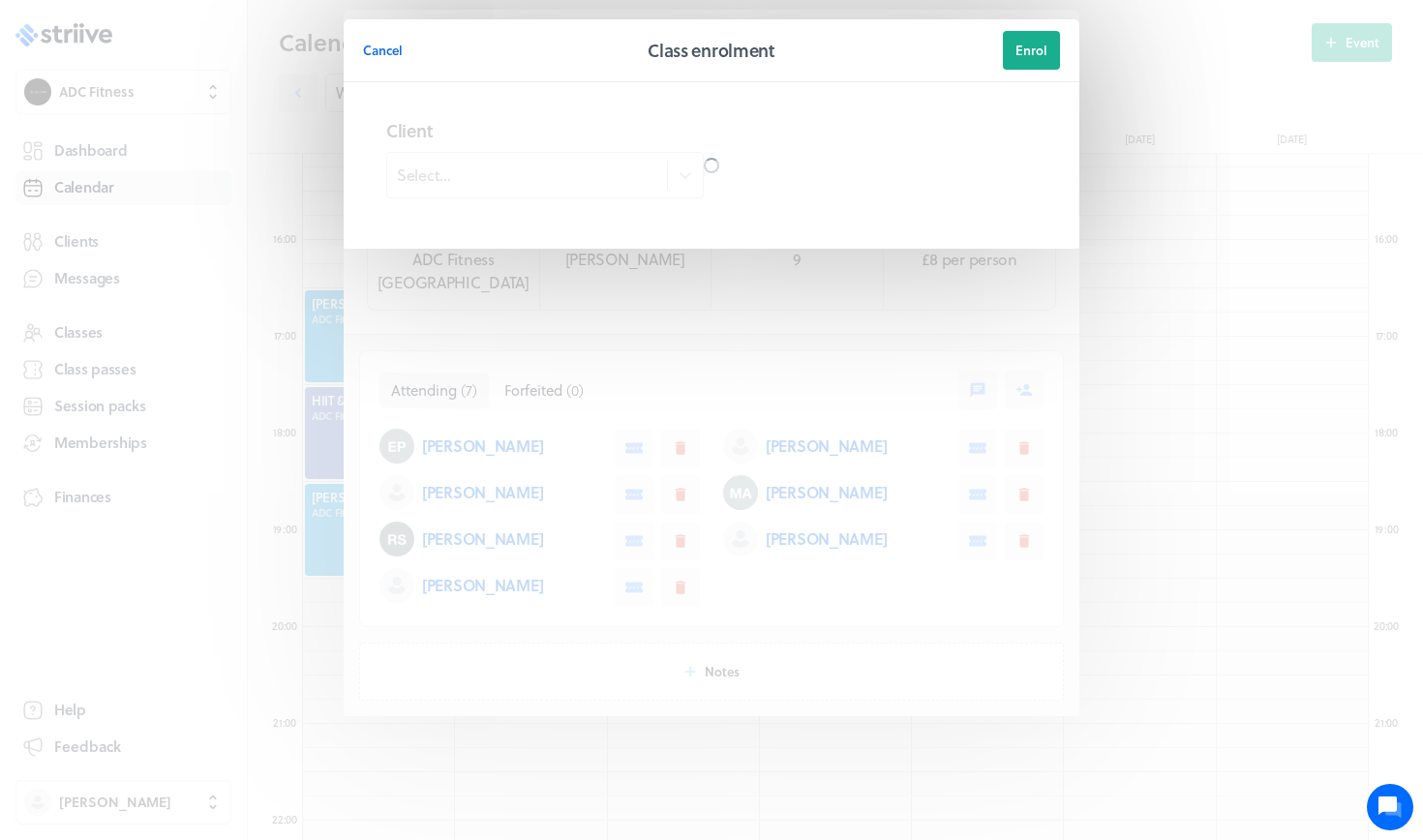 click at bounding box center [712, 165] 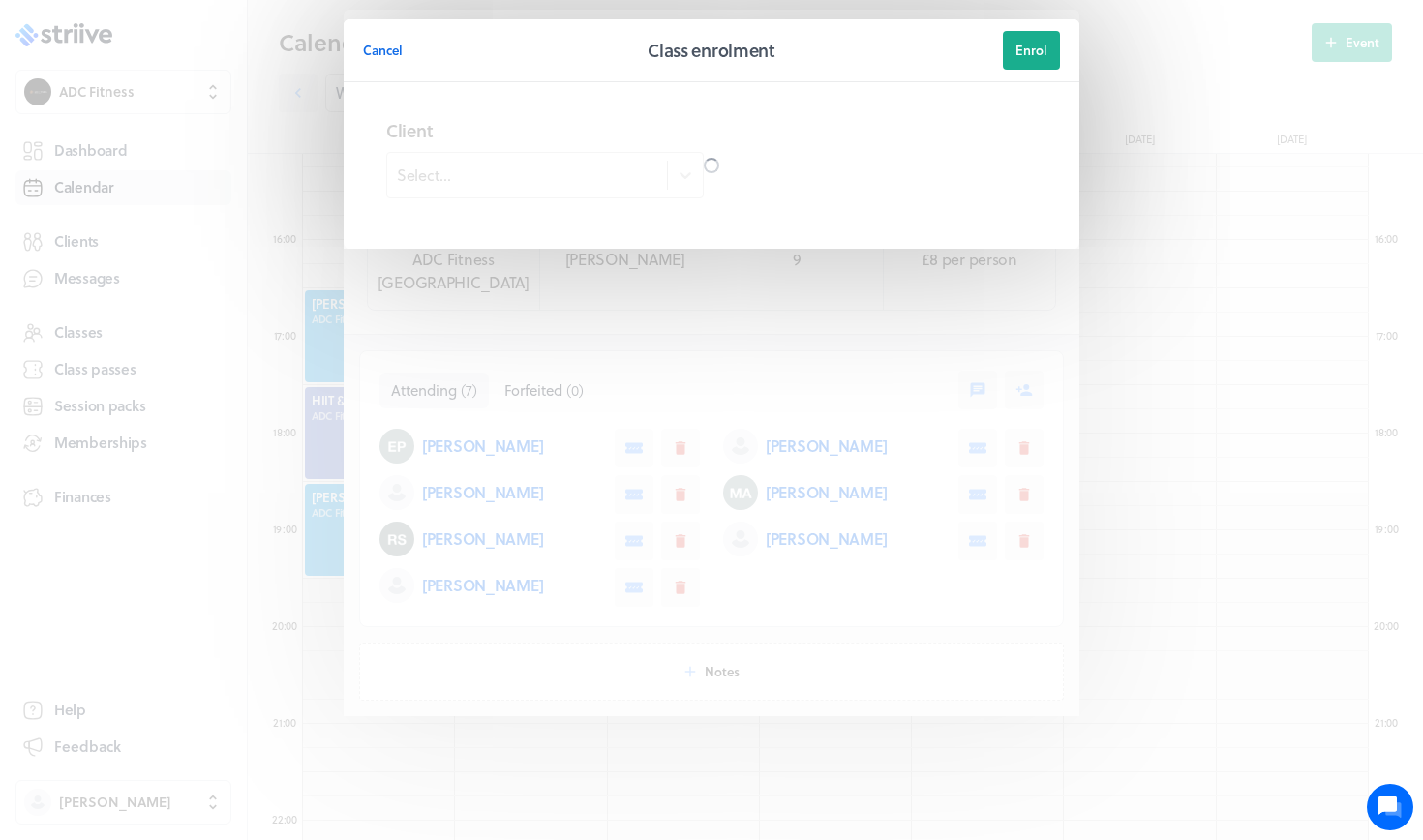 click at bounding box center (712, 165) 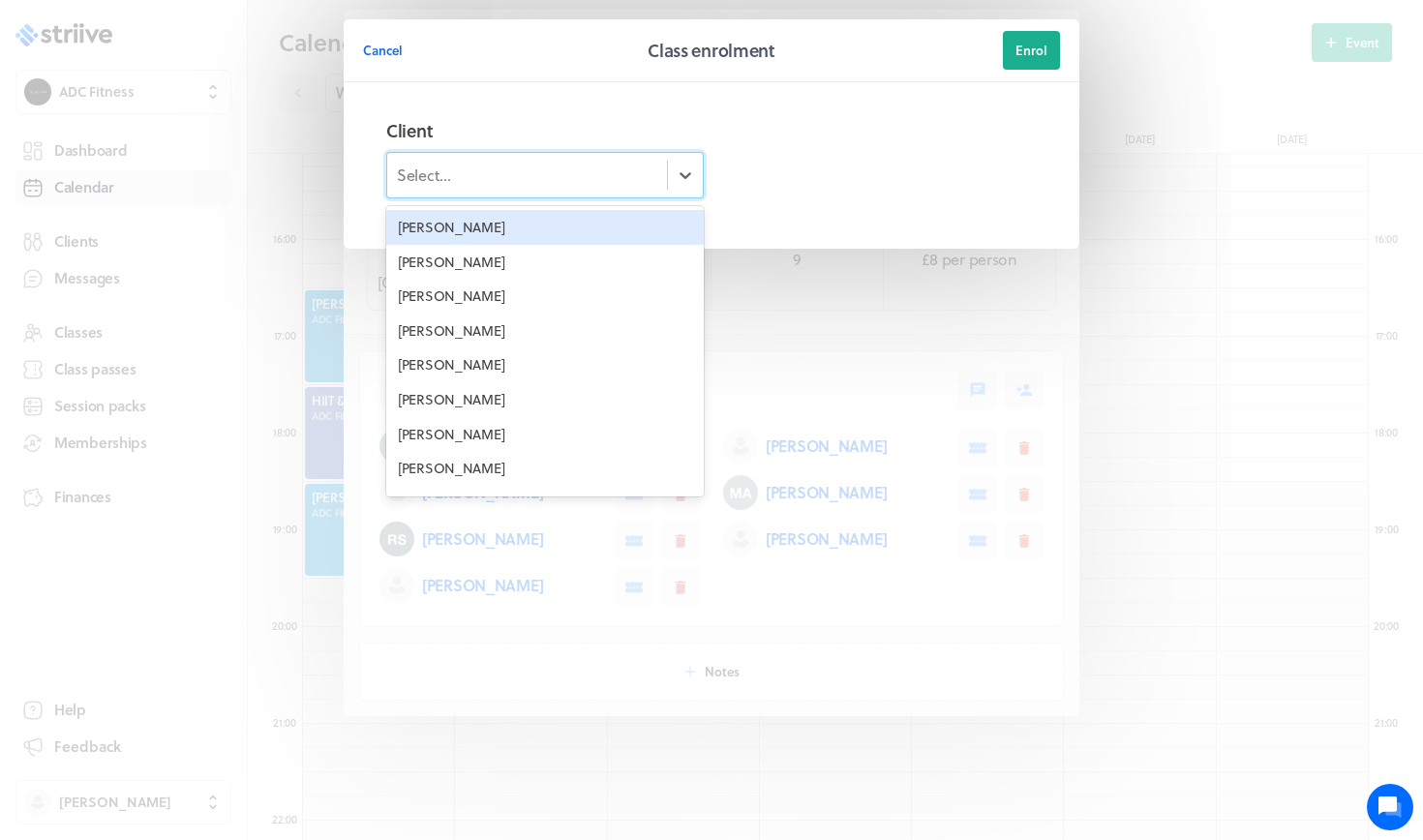 click on "Select..." at bounding box center (527, 175) 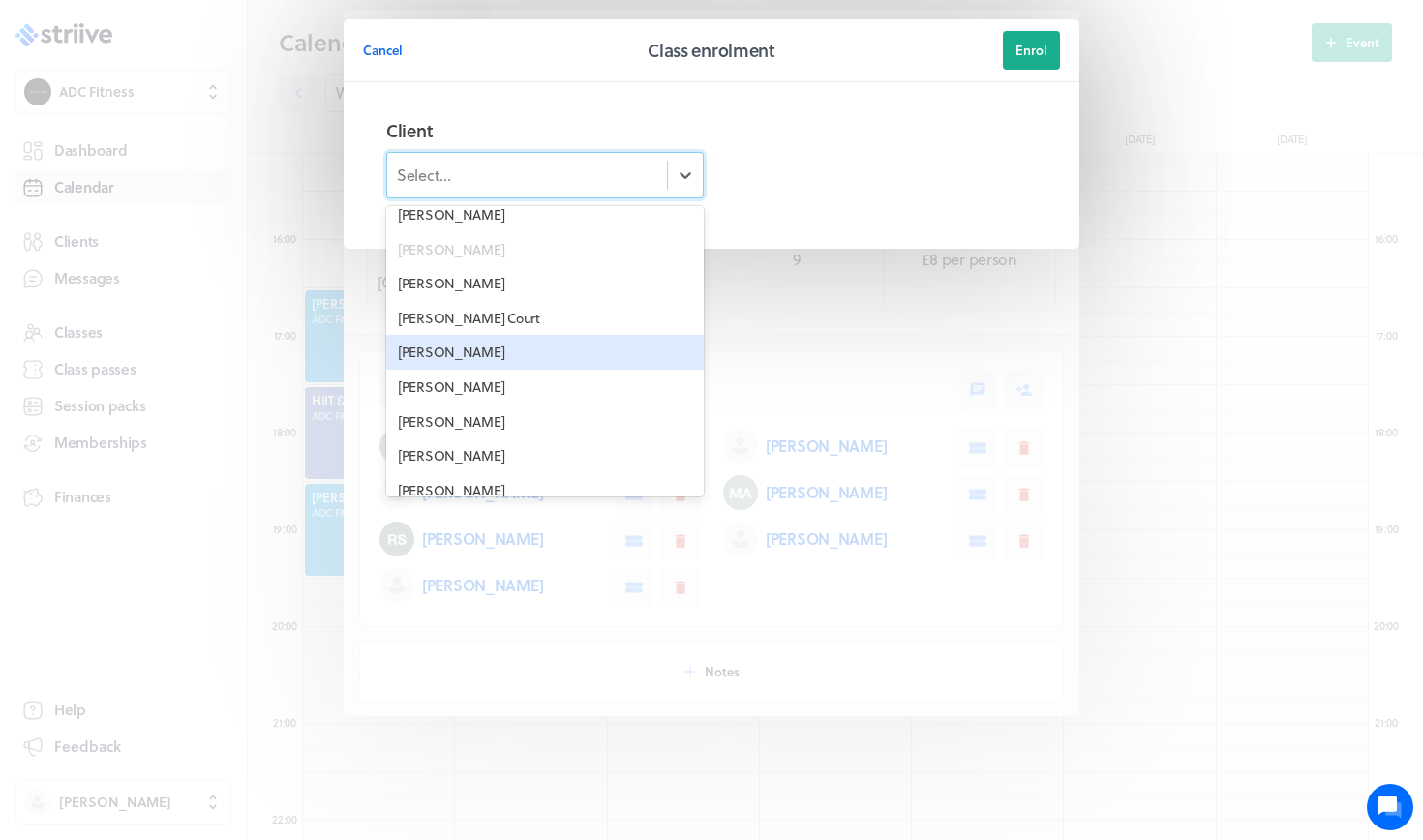 scroll, scrollTop: 2006, scrollLeft: 0, axis: vertical 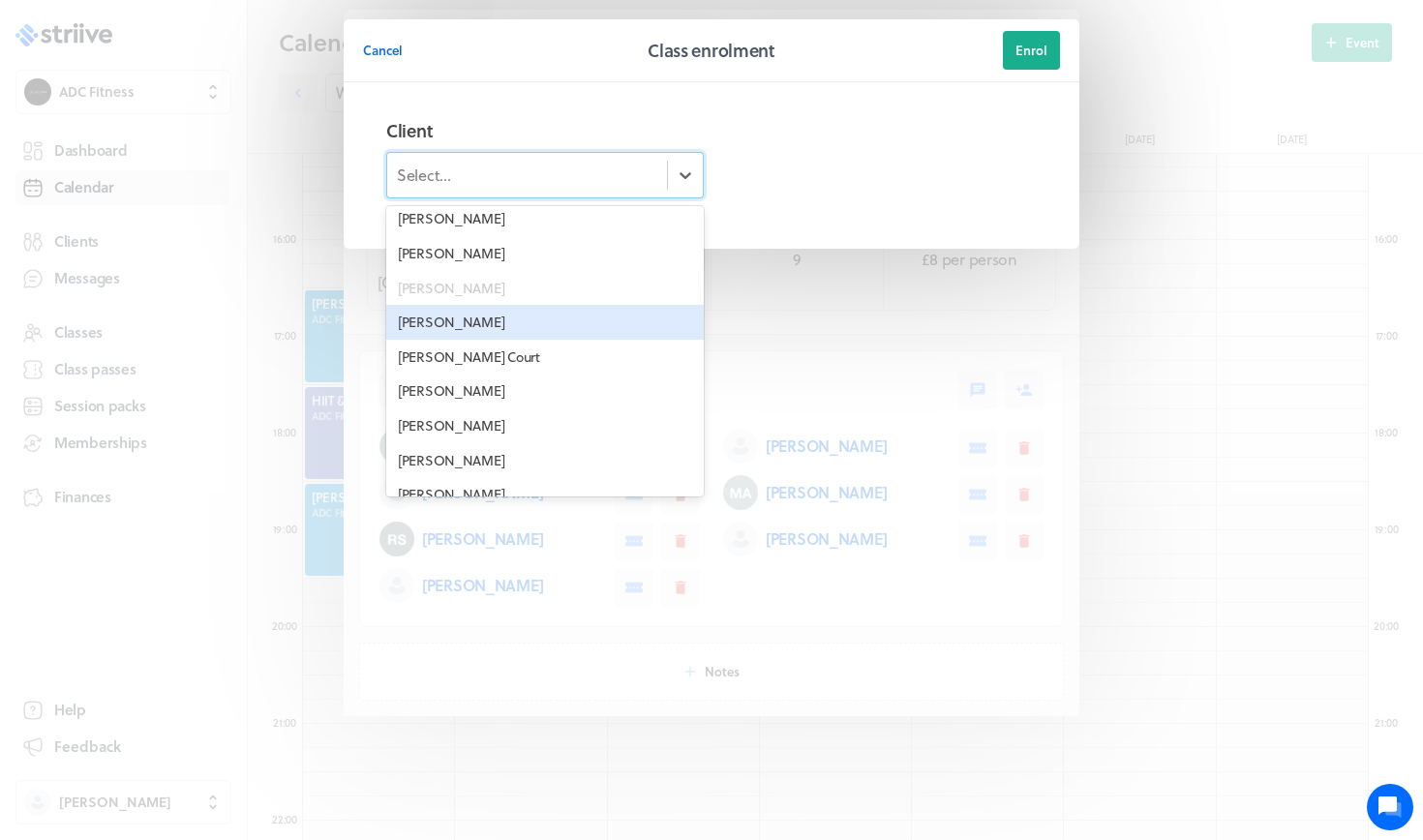 click on "[PERSON_NAME]" at bounding box center [545, 322] 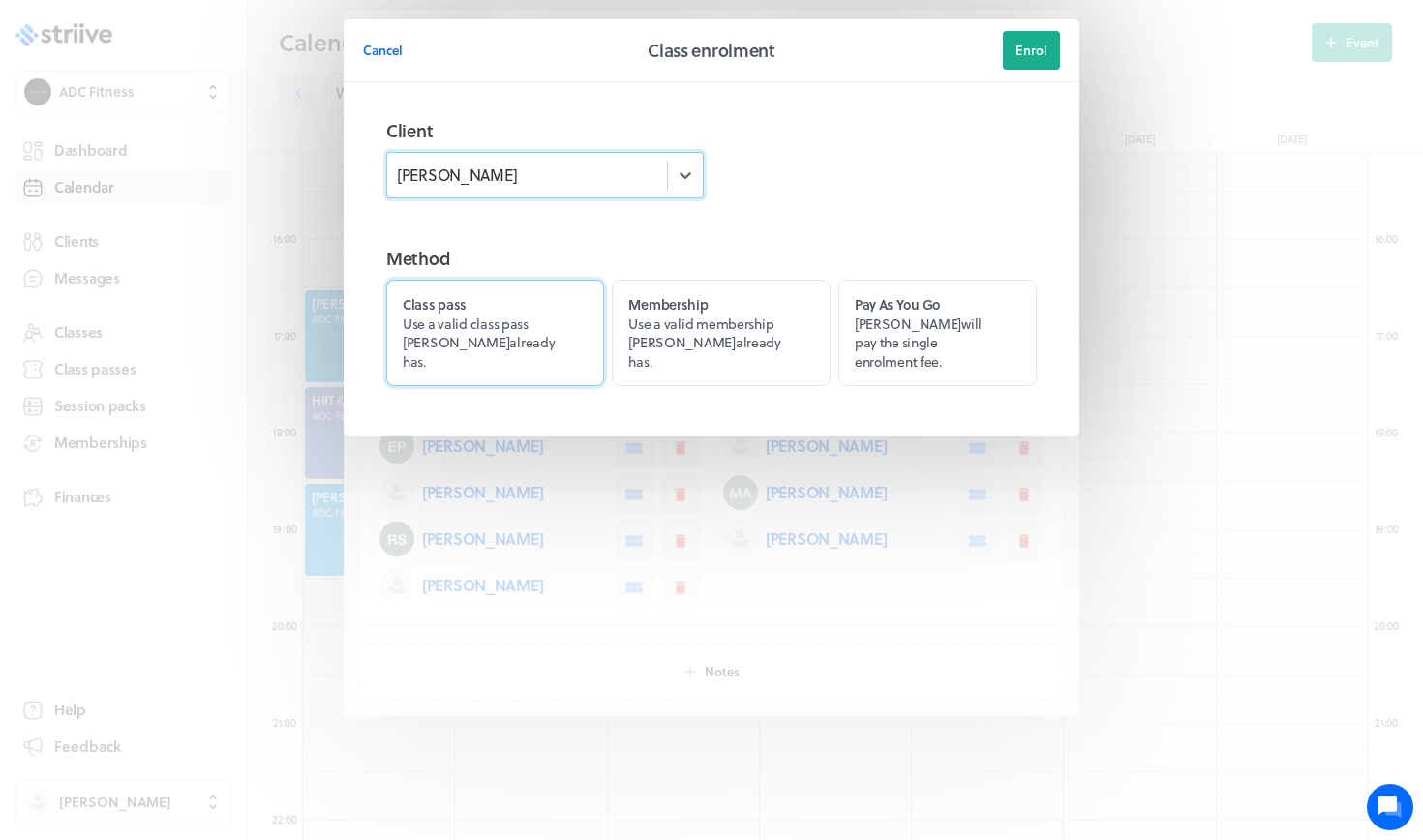click on "Class pass Use a valid class pass   Siobhan  already has." at bounding box center (495, 333) 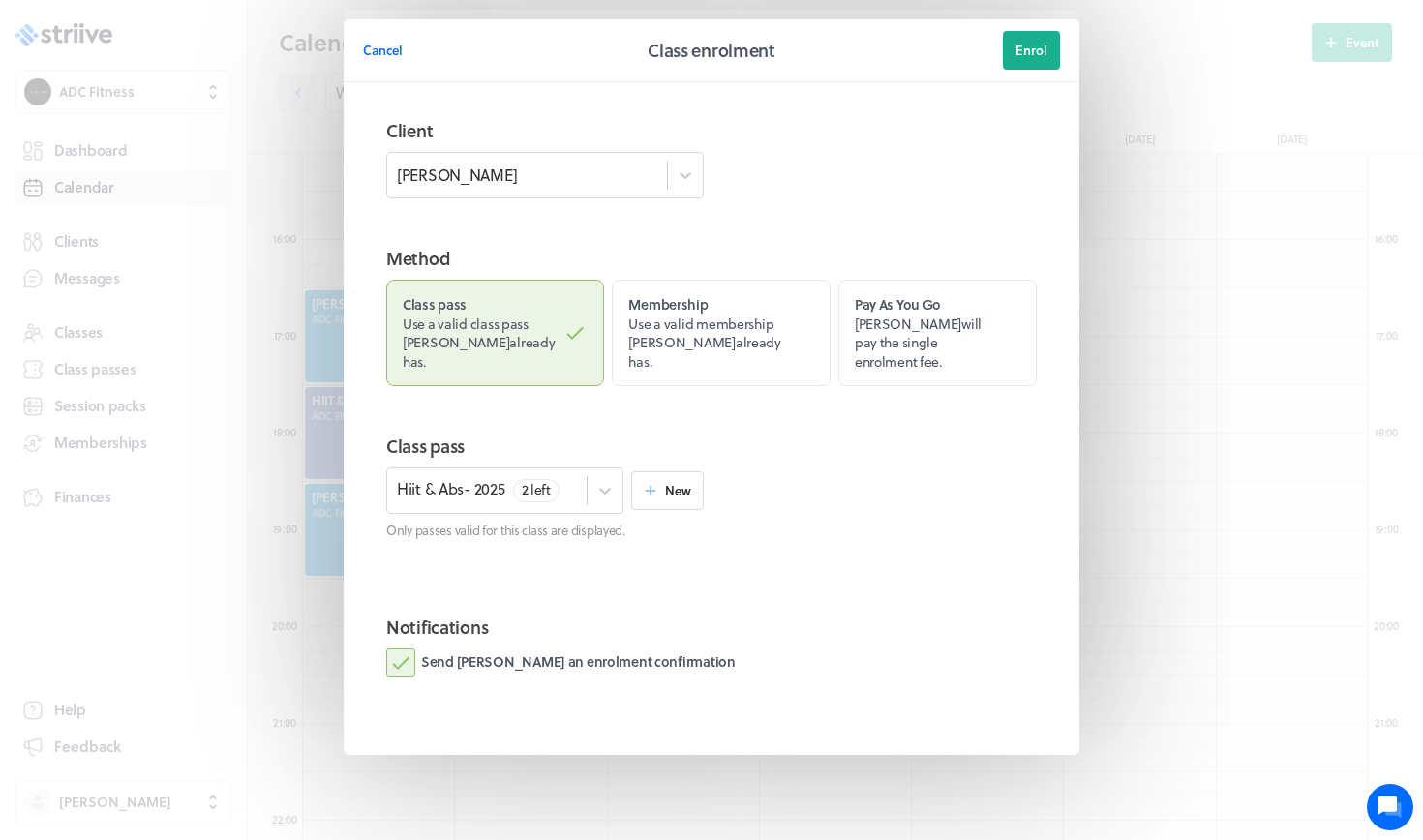 click on "Enrol" at bounding box center [1031, 50] 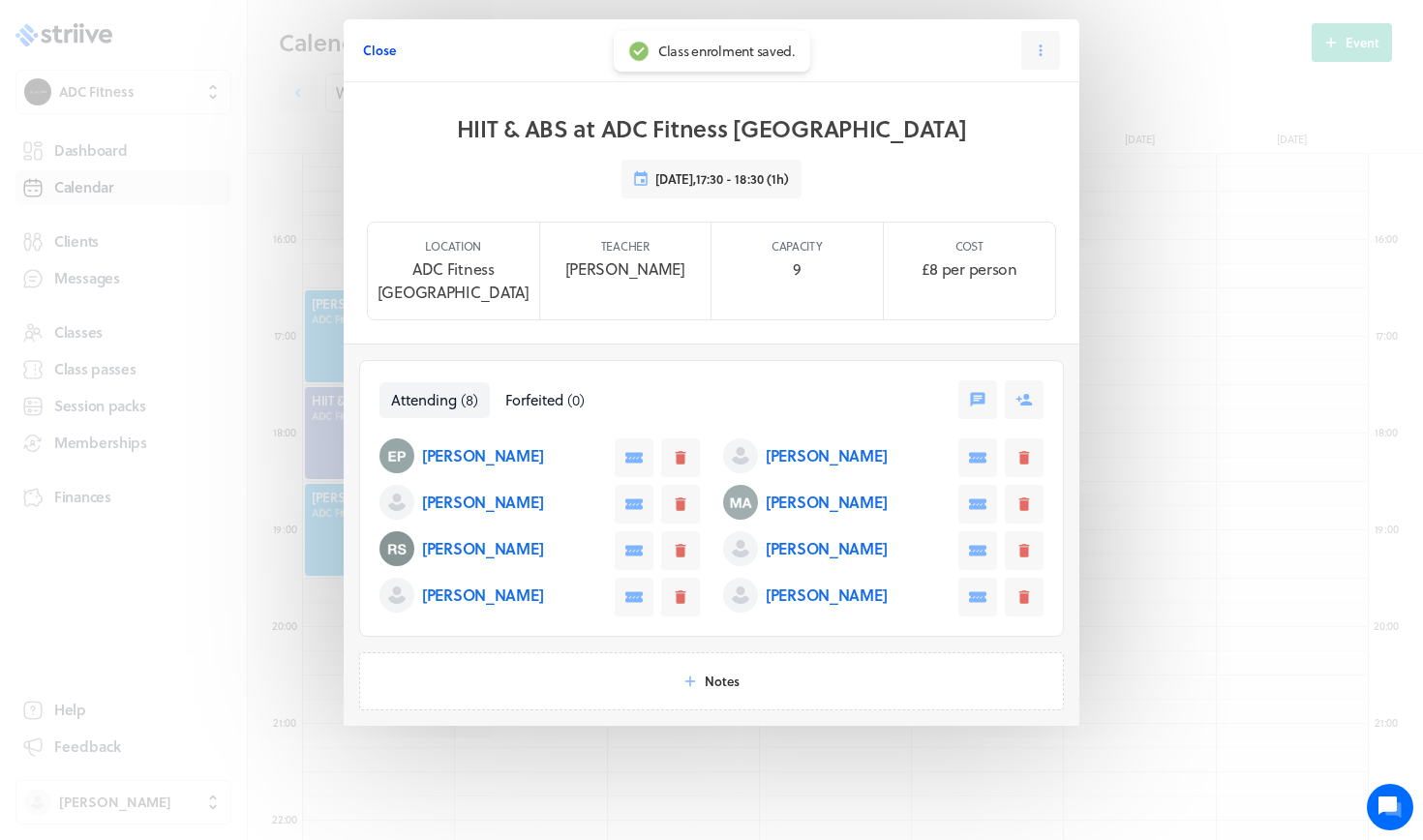 click on "Close" at bounding box center (379, 50) 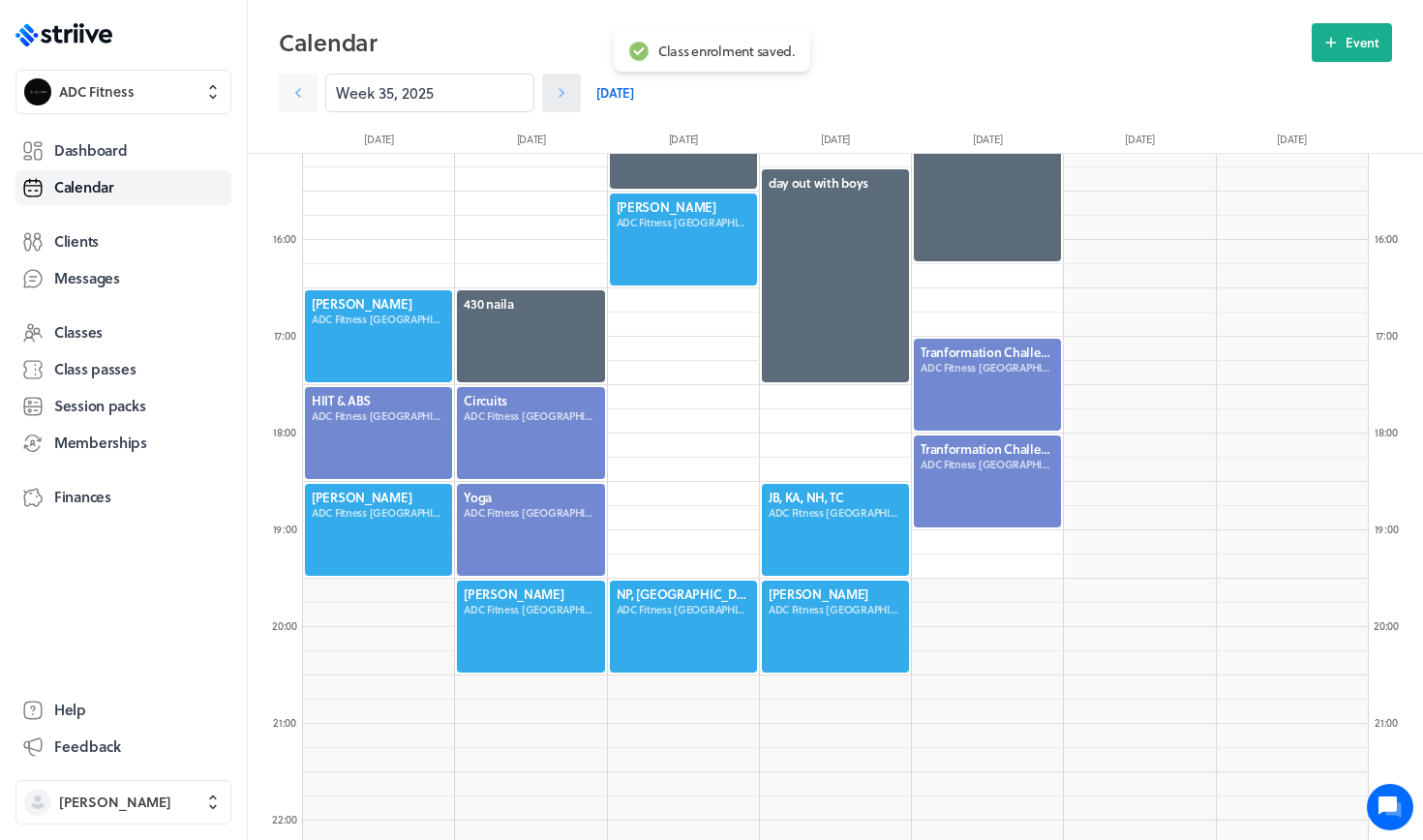 click 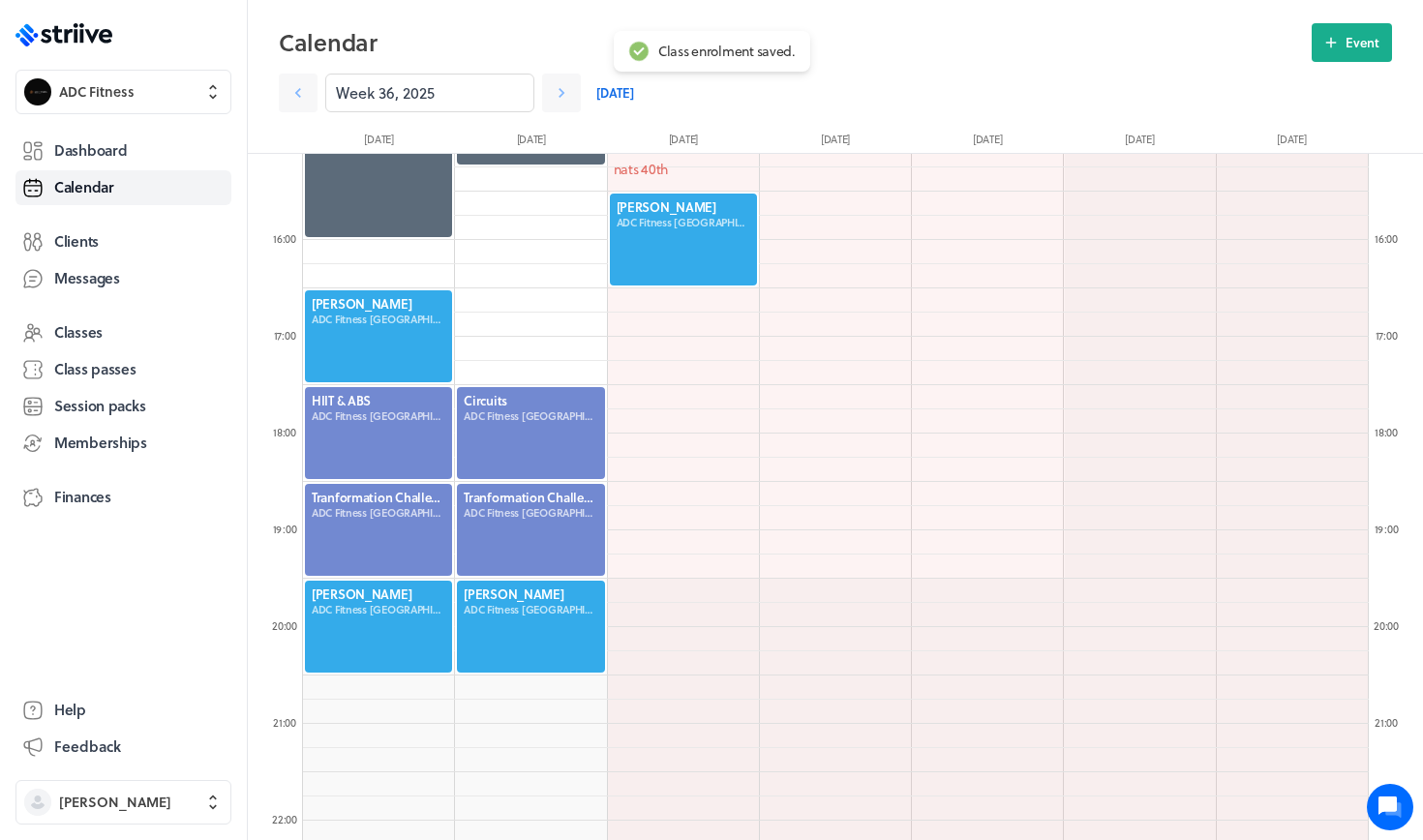 click 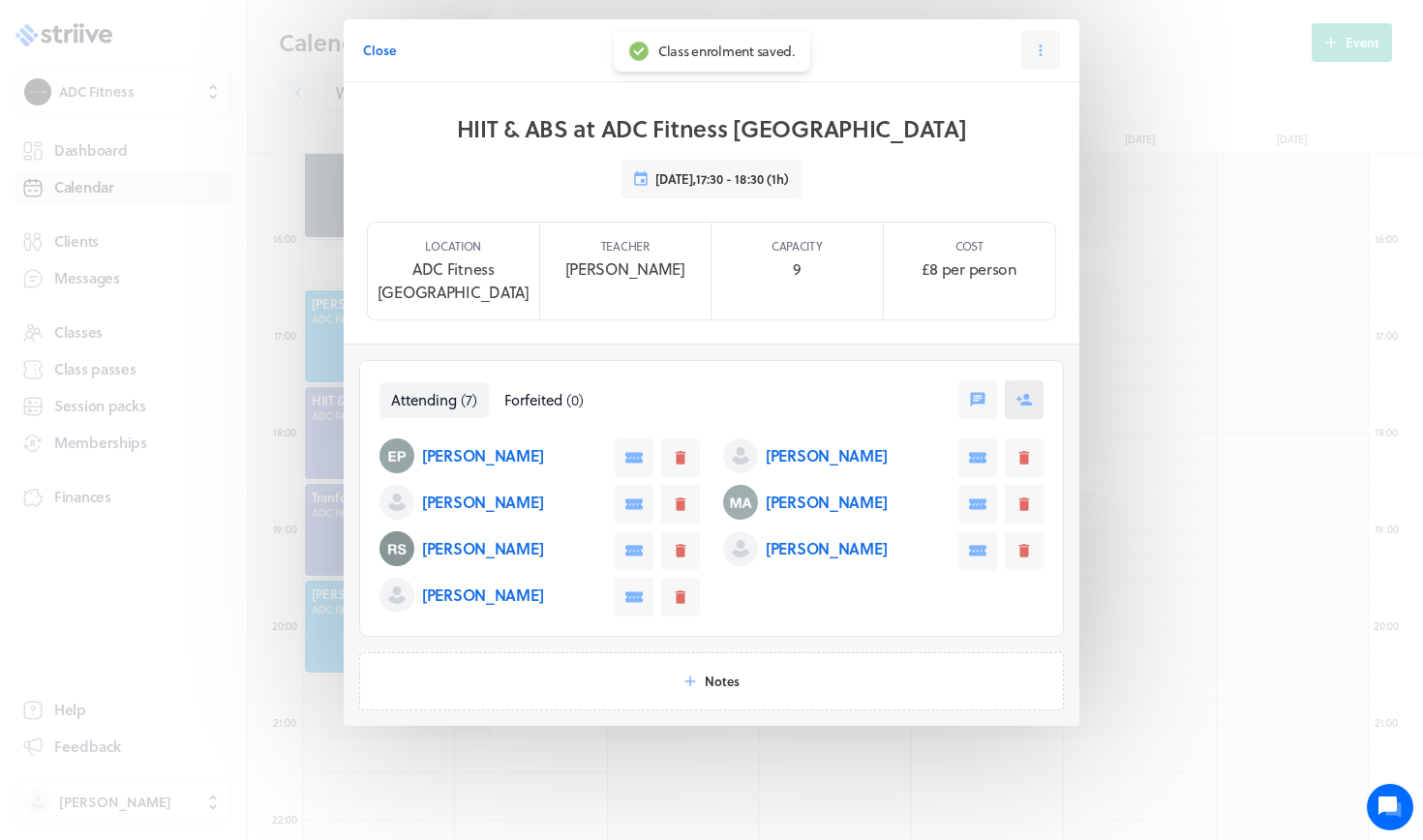 click at bounding box center [1024, 400] 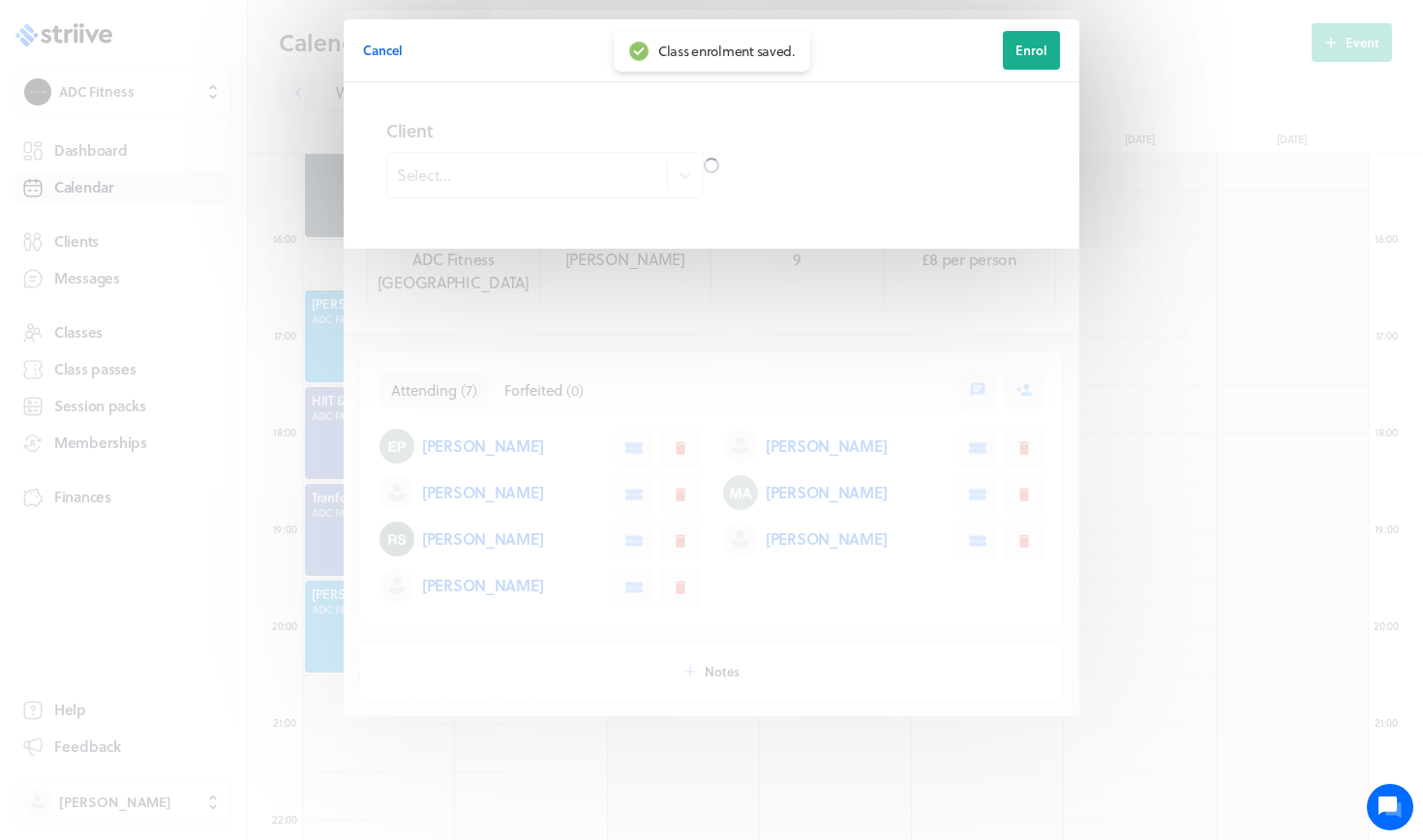 click at bounding box center [712, 165] 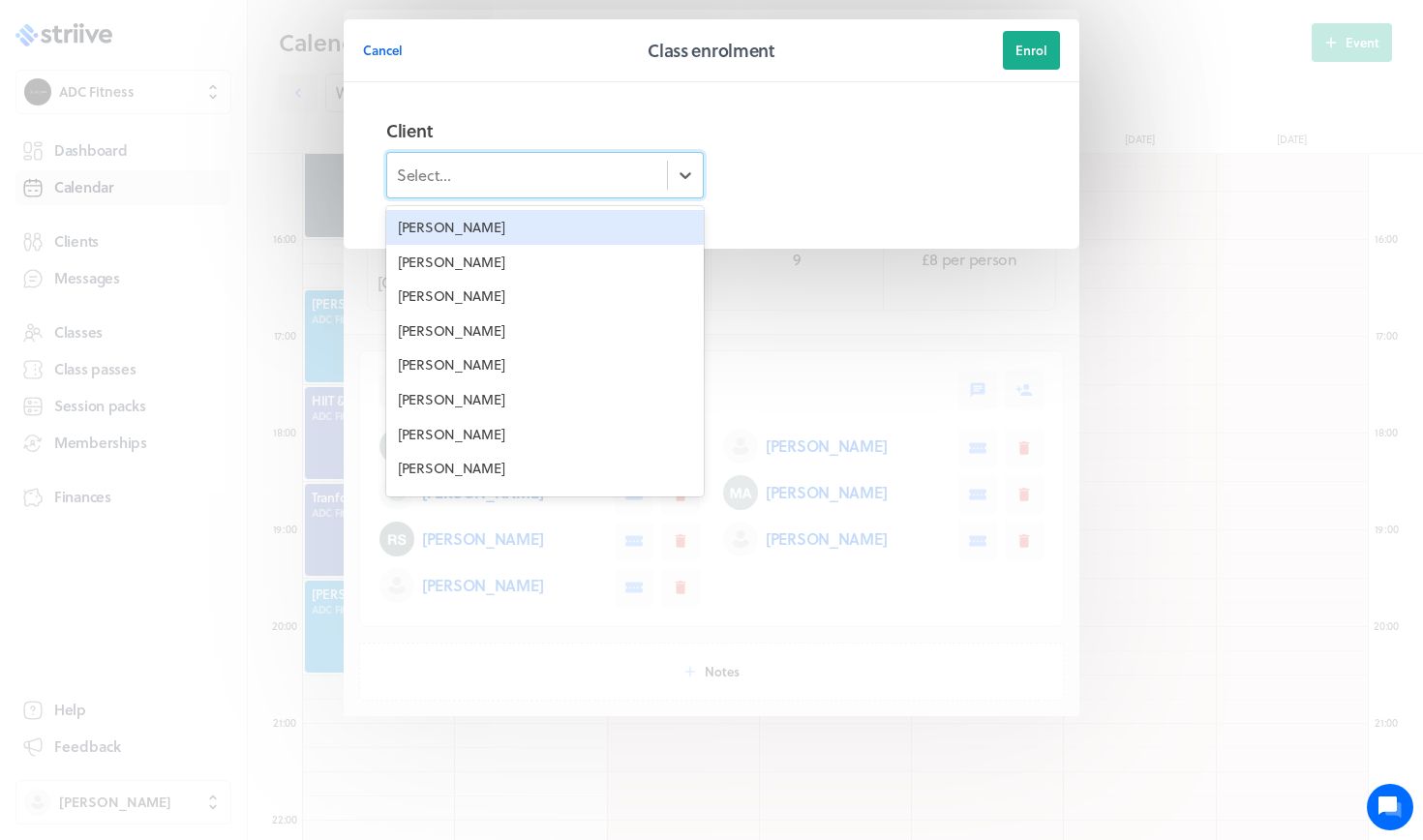 click on "Select..." at bounding box center [527, 175] 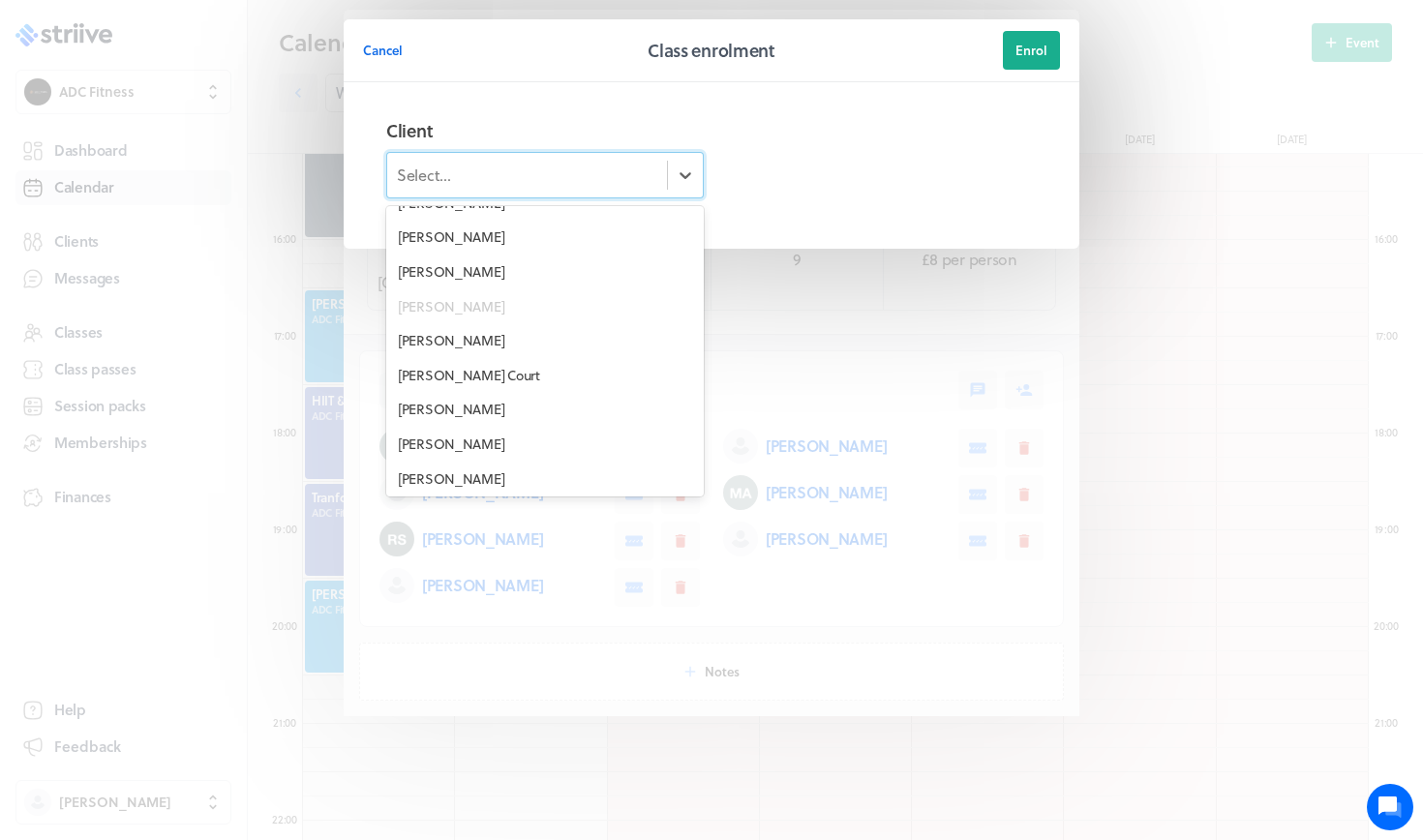 scroll, scrollTop: 1980, scrollLeft: 0, axis: vertical 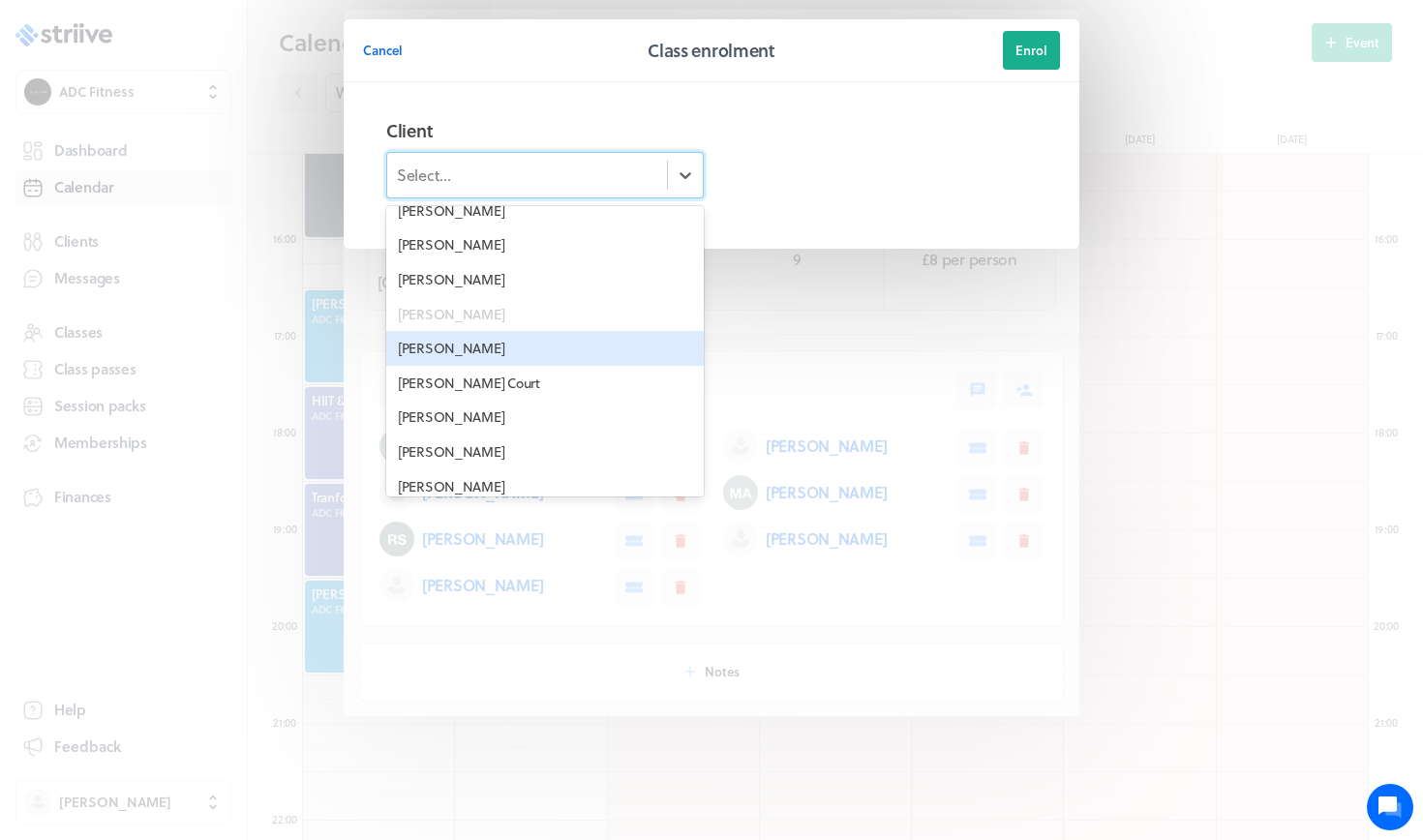 click on "[PERSON_NAME]" at bounding box center [545, 348] 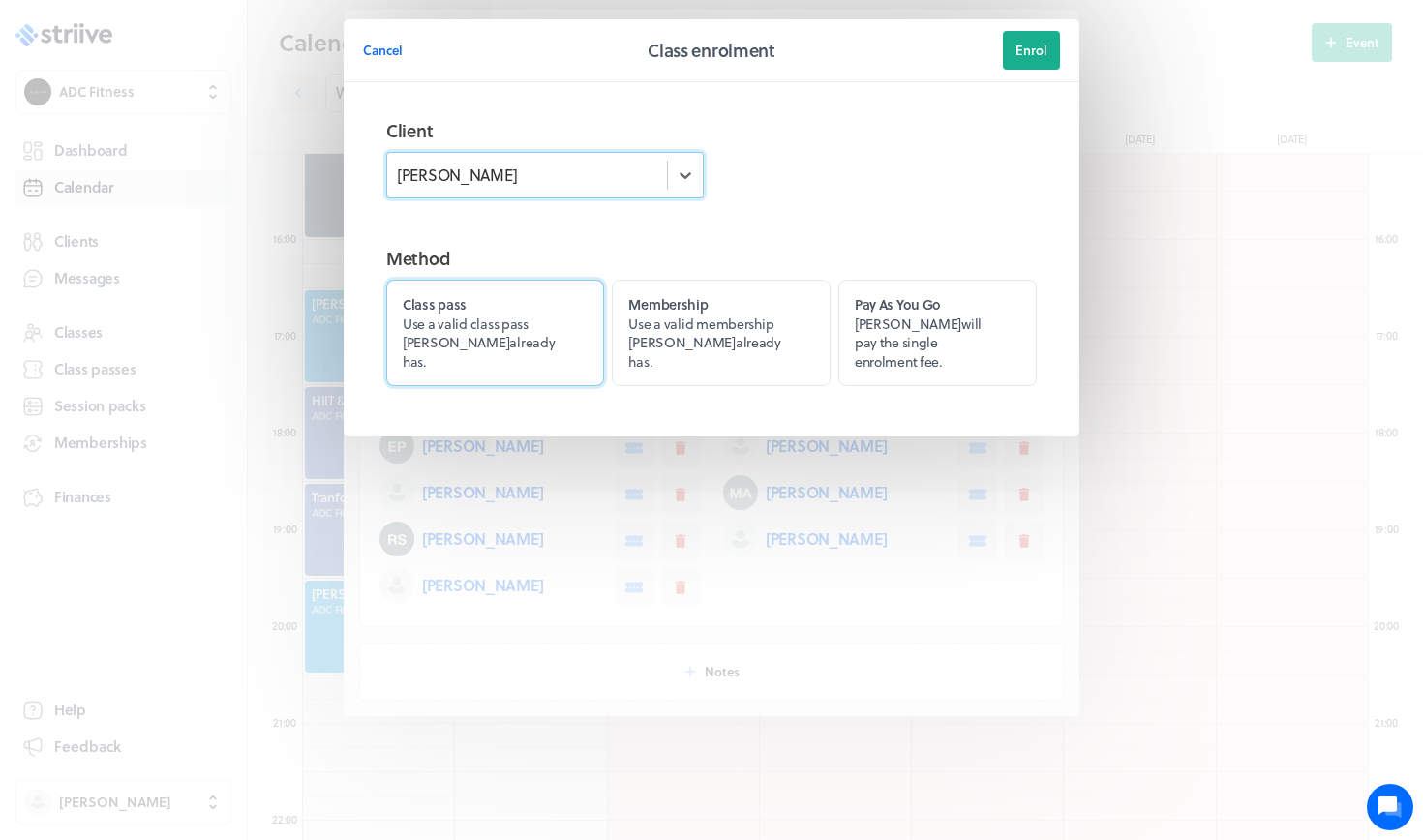 click on "Use a valid class pass   Siobhan  already has." at bounding box center [478, 343] 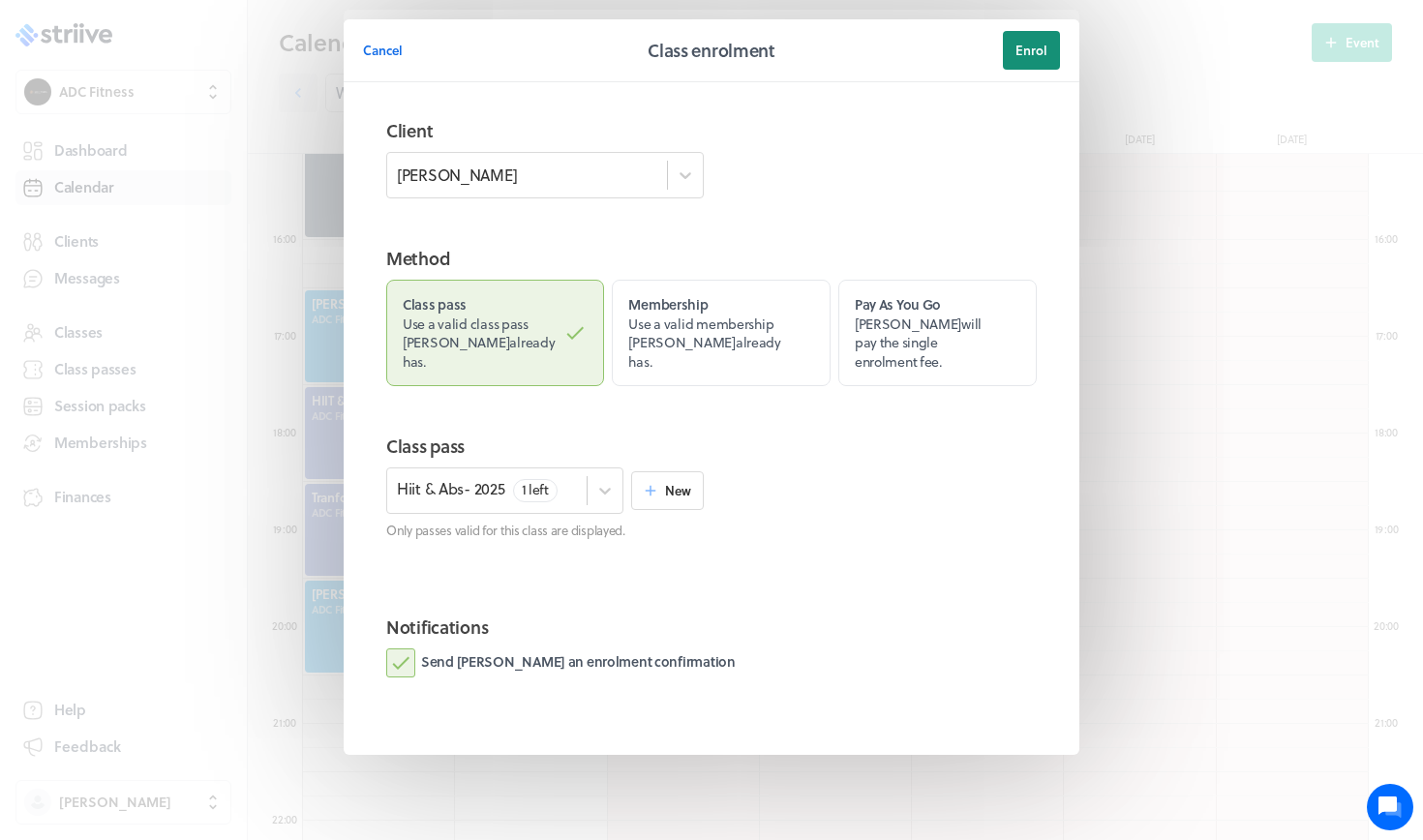 click on "Enrol" at bounding box center (1031, 50) 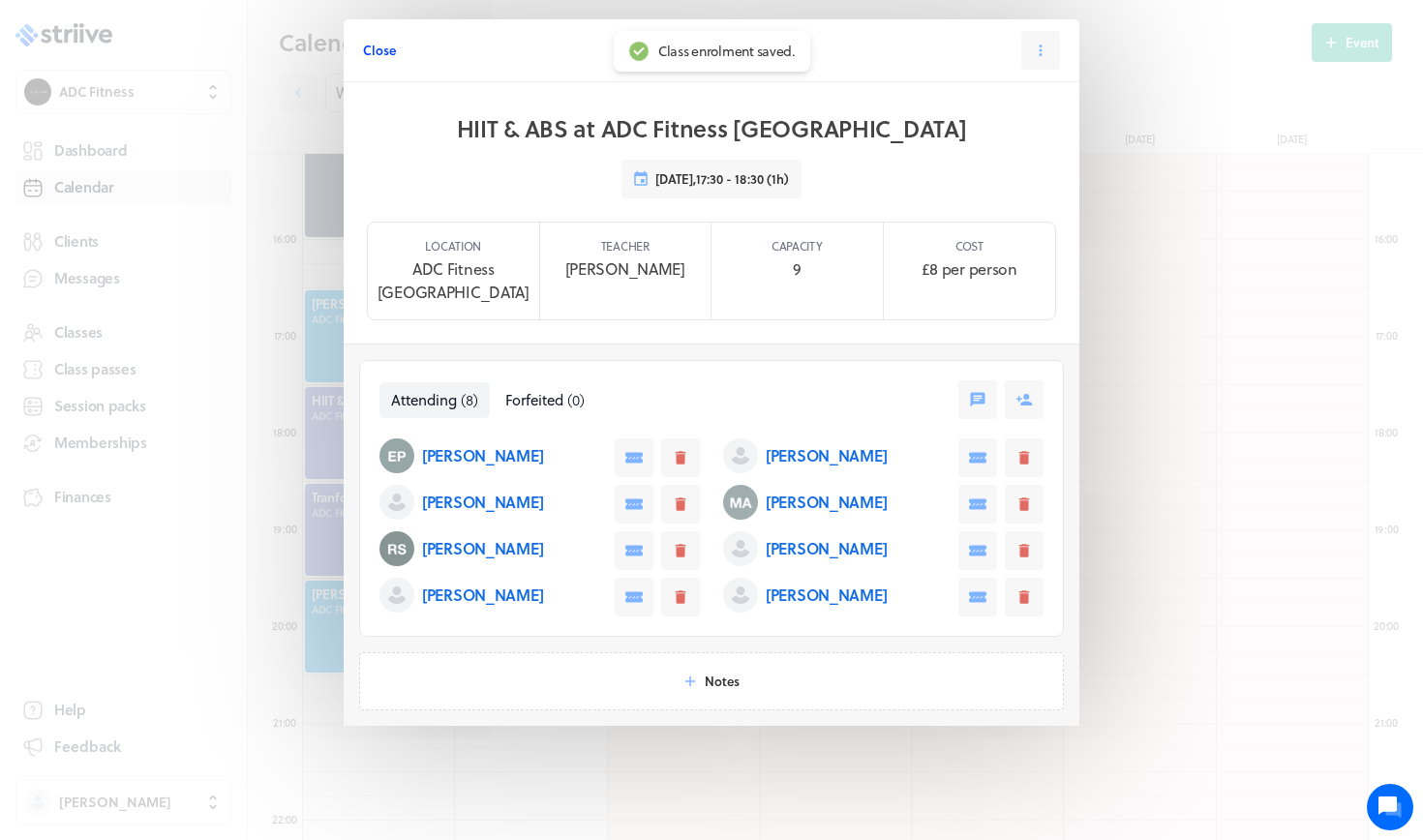 click on "Close" at bounding box center [379, 50] 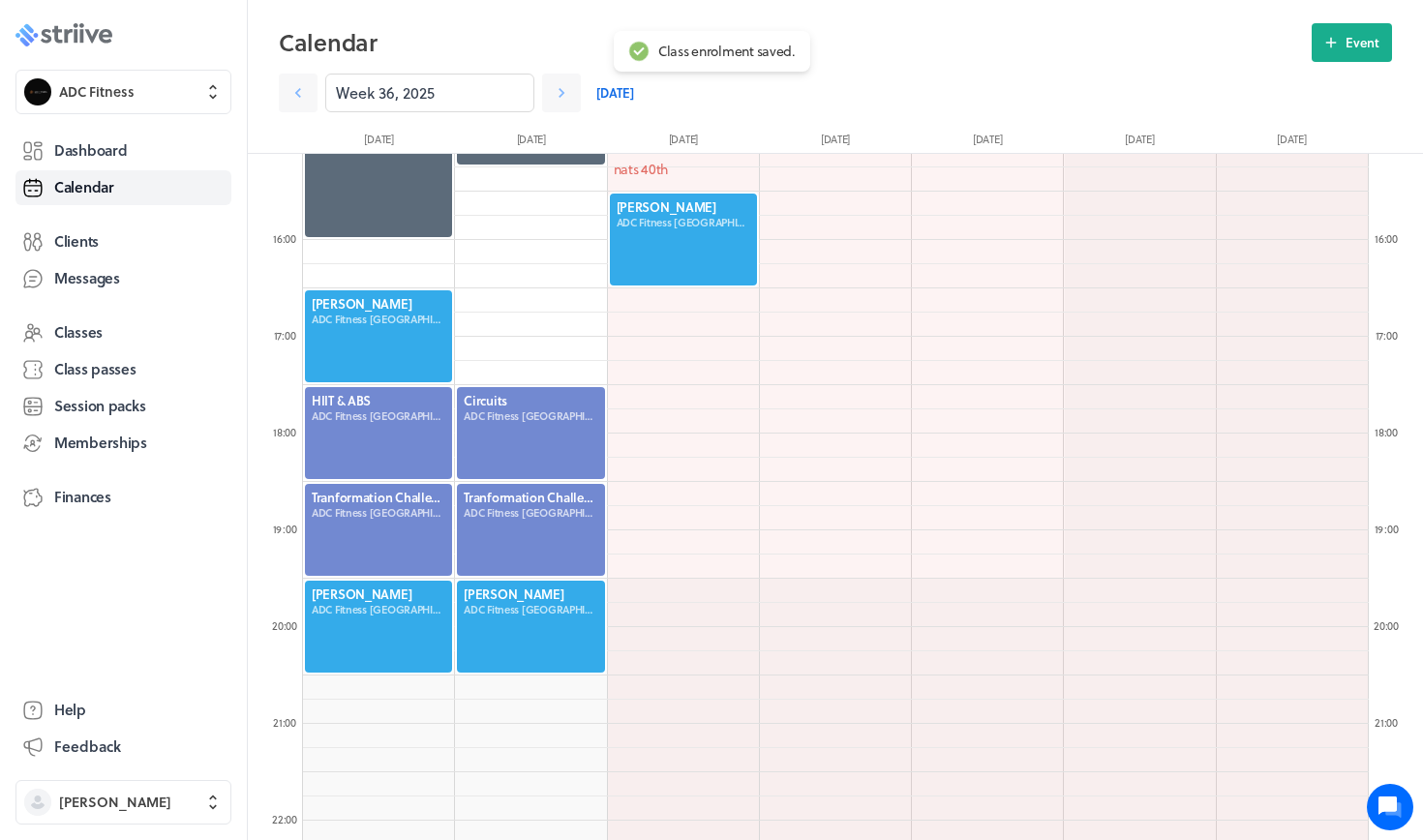 click 